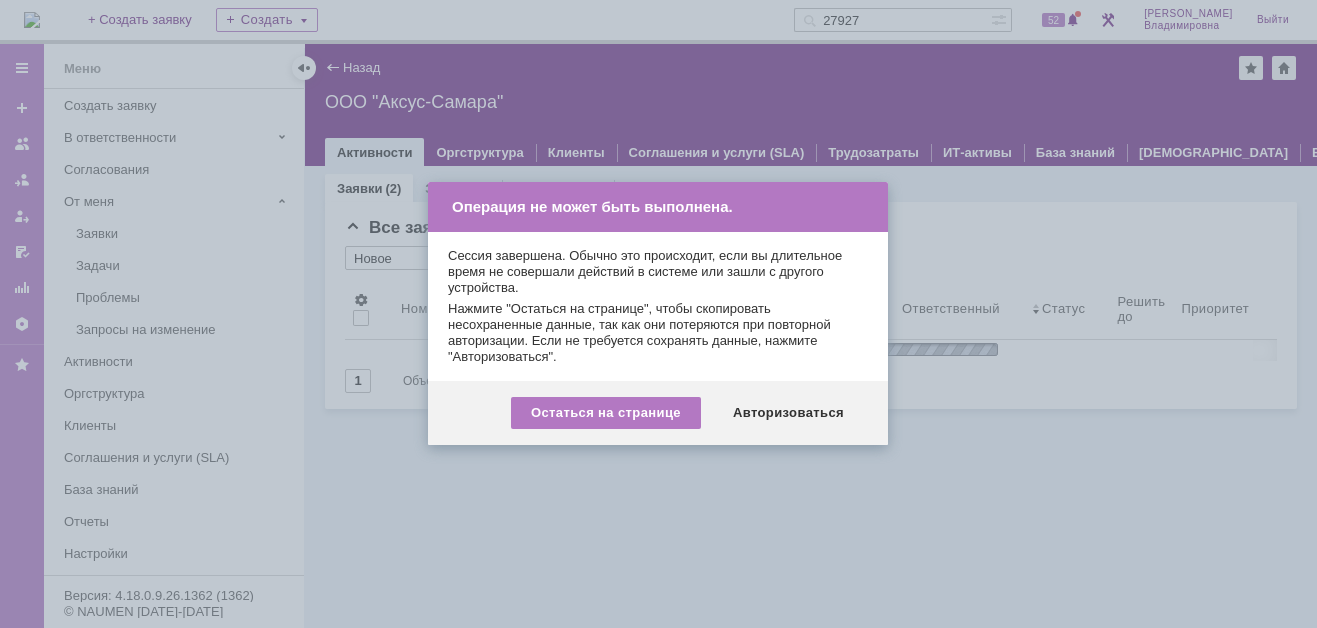 scroll, scrollTop: 0, scrollLeft: 0, axis: both 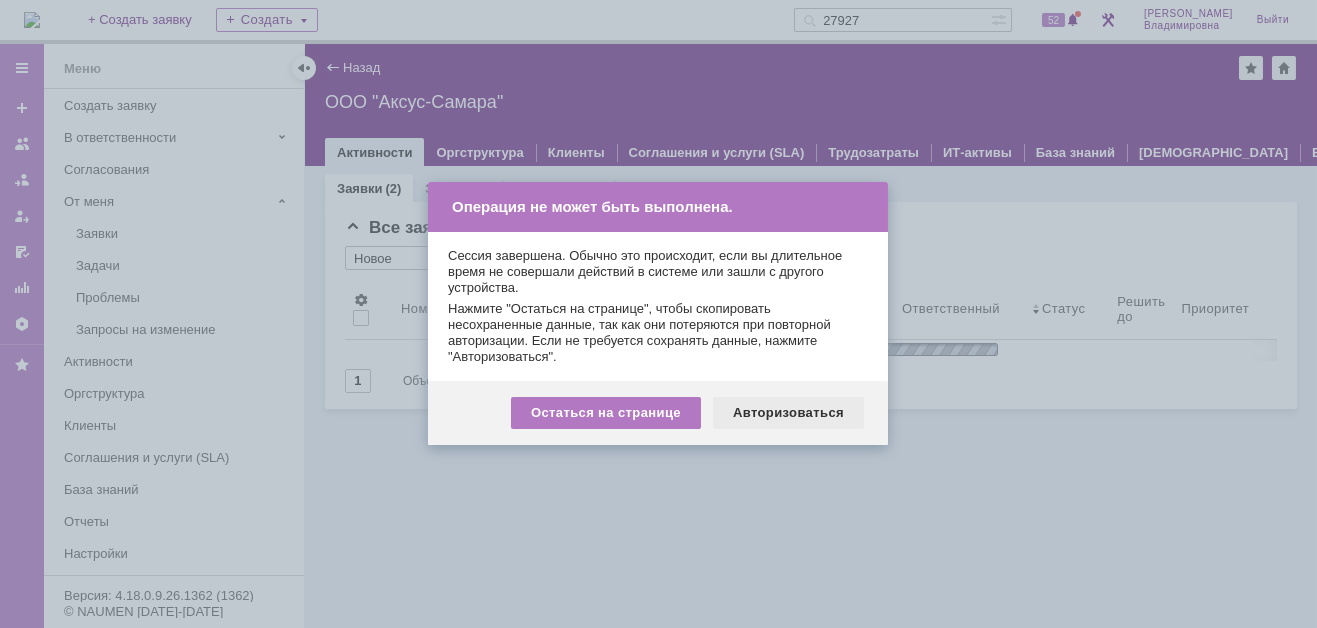 click on "Авторизоваться" at bounding box center (788, 413) 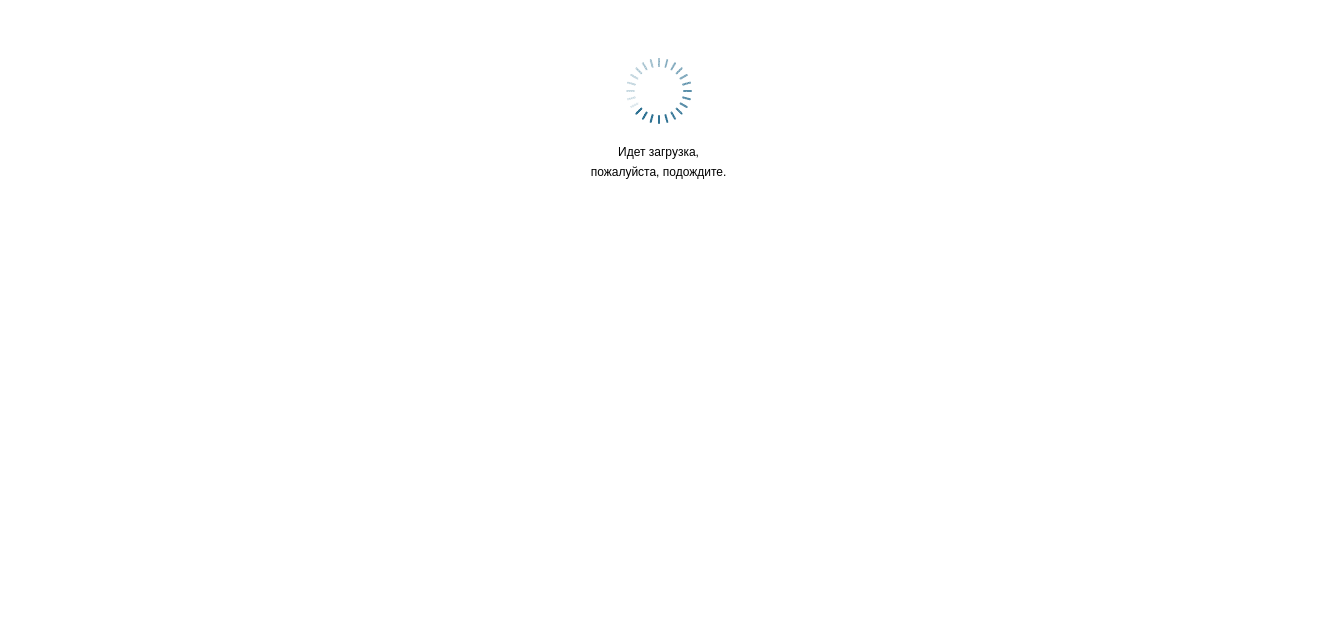 scroll, scrollTop: 0, scrollLeft: 0, axis: both 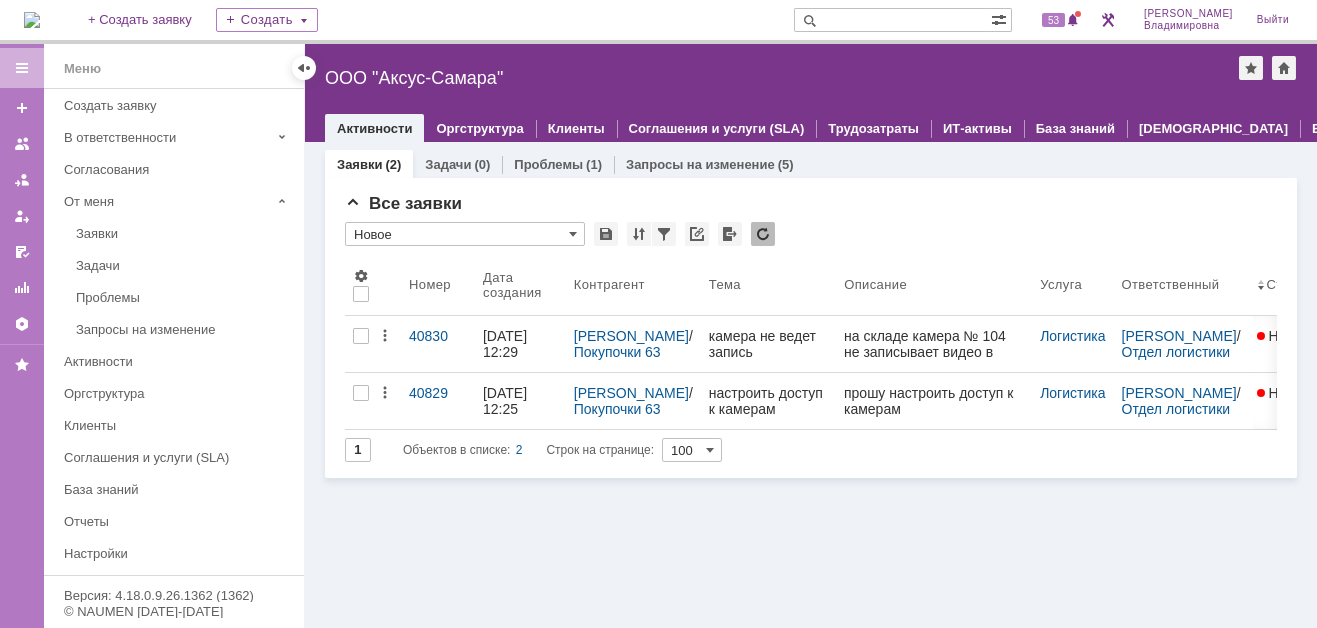 click at bounding box center (32, 20) 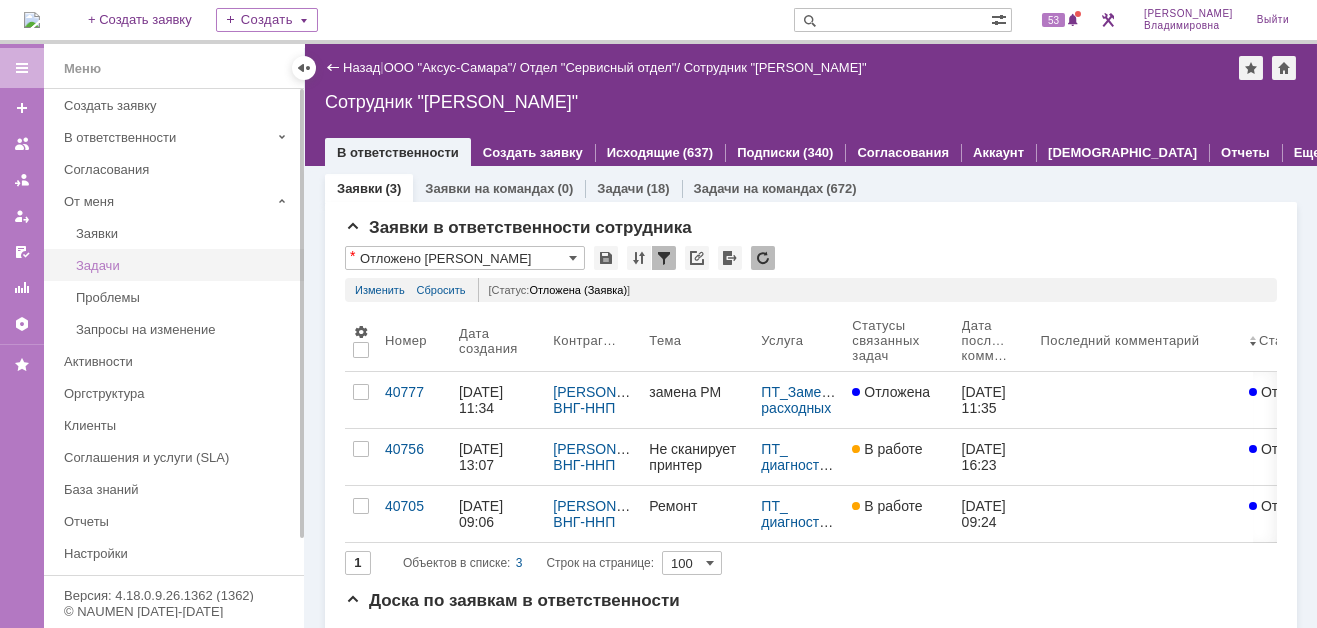 scroll, scrollTop: 0, scrollLeft: 0, axis: both 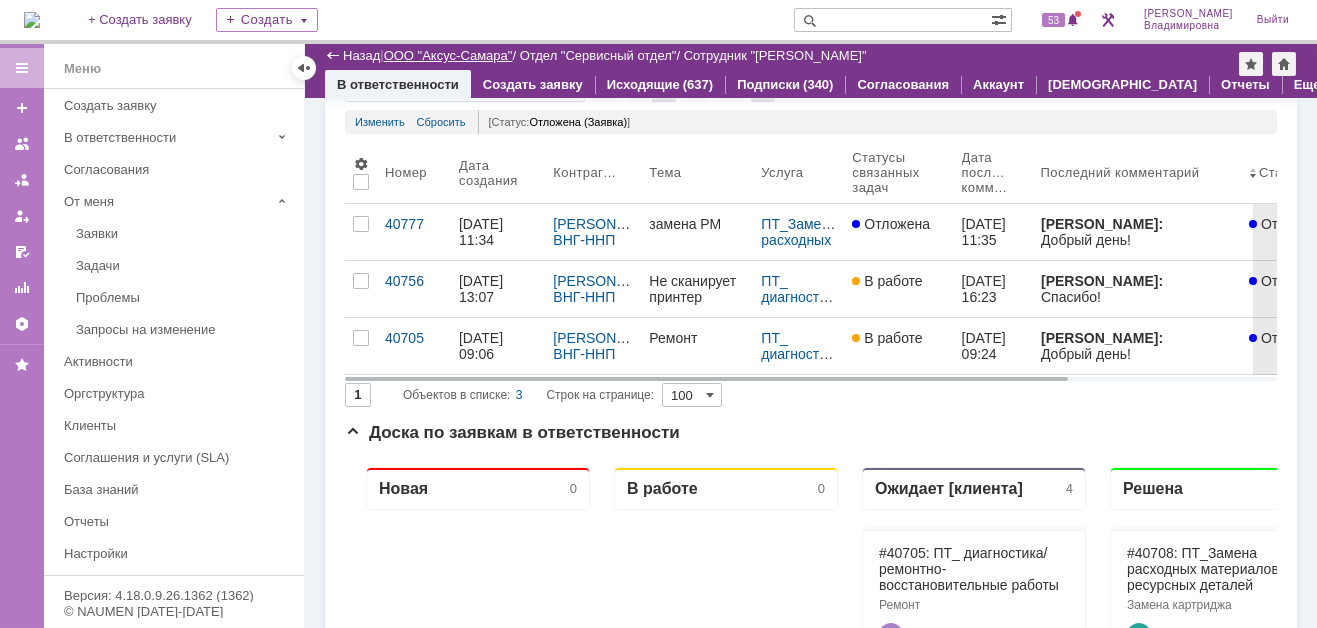 click on "ООО "Аксус-Самара"" at bounding box center [448, 55] 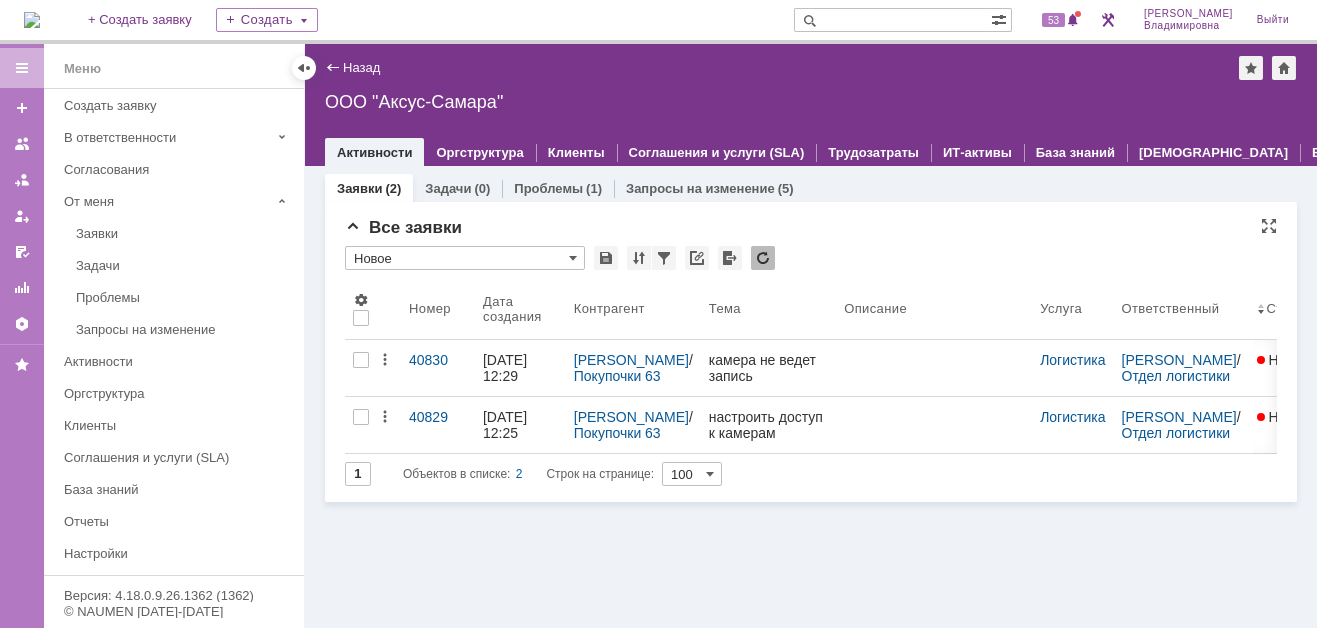 scroll, scrollTop: 0, scrollLeft: 0, axis: both 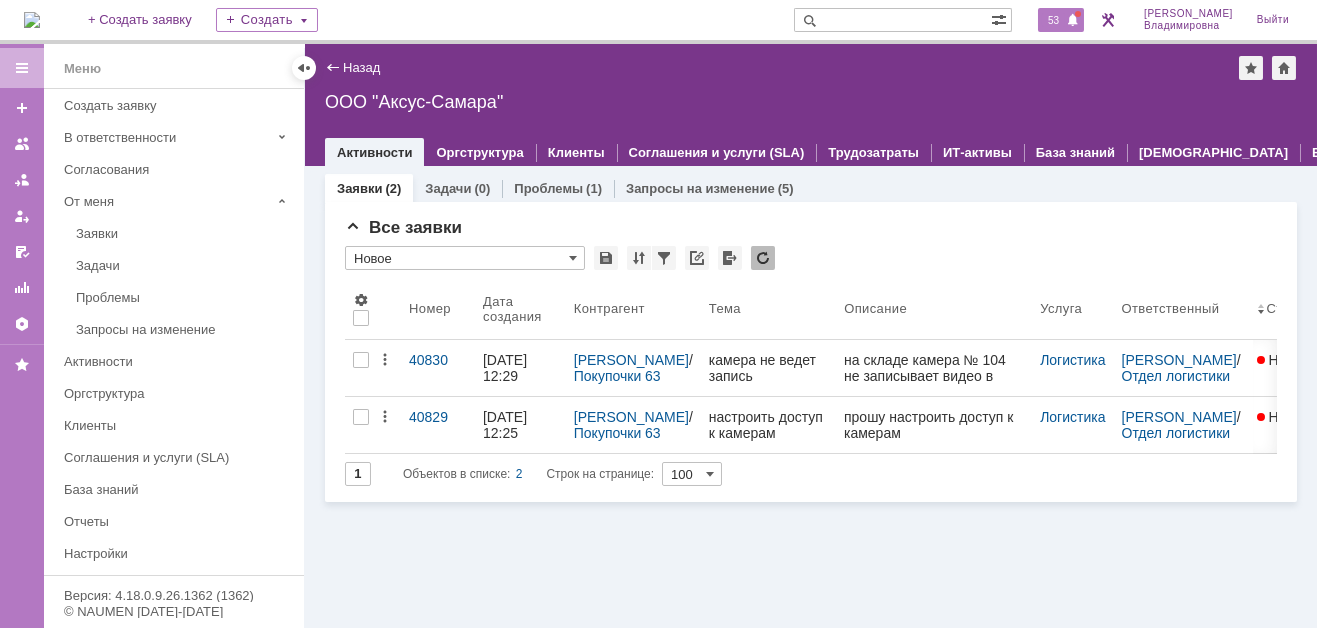 click at bounding box center [1073, 21] 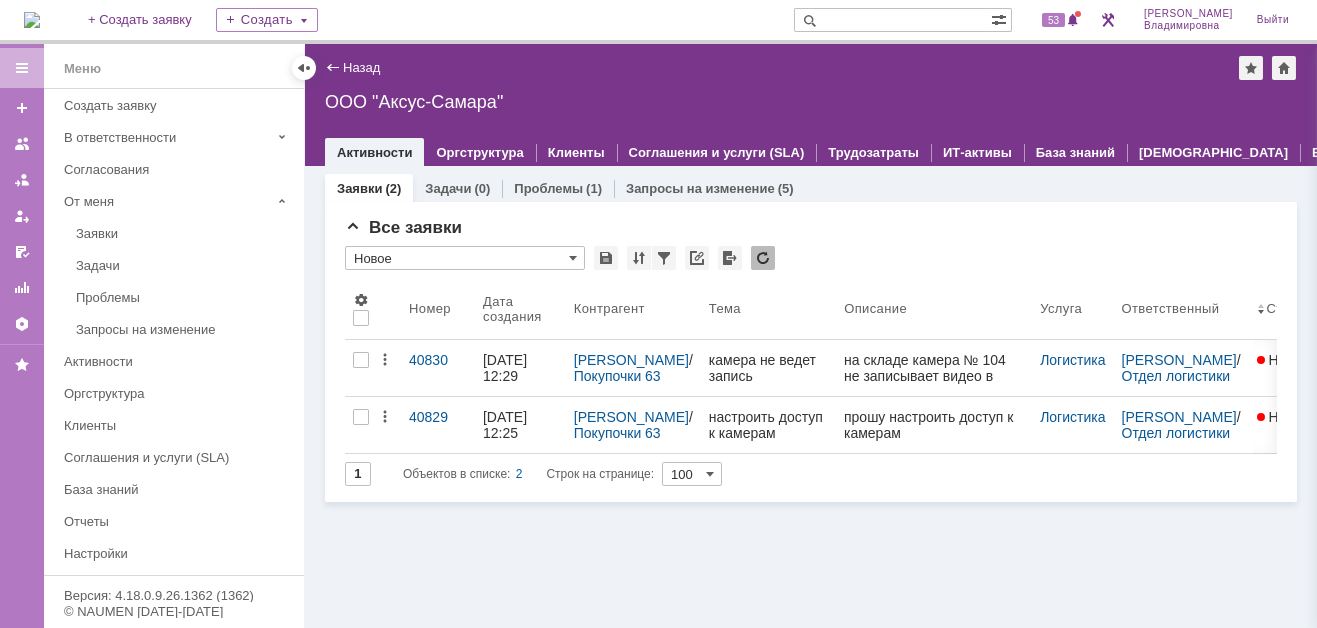 click on "ООО "Аксус-Самара"" at bounding box center [811, 102] 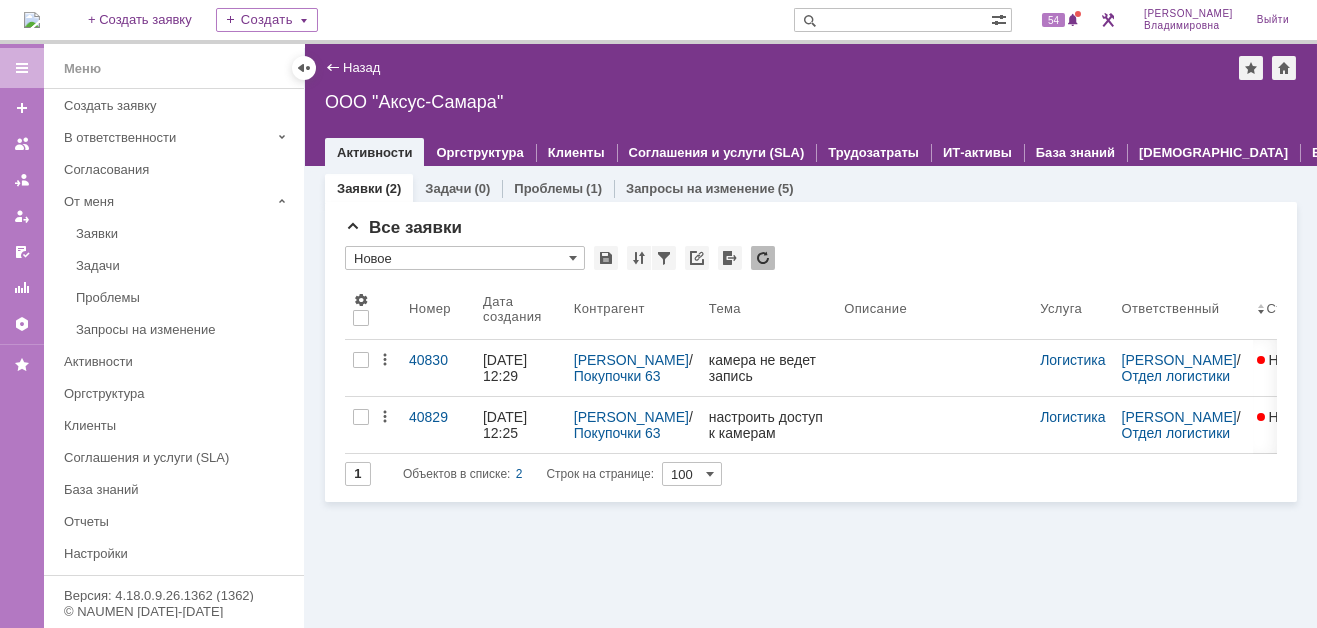 scroll, scrollTop: 0, scrollLeft: 0, axis: both 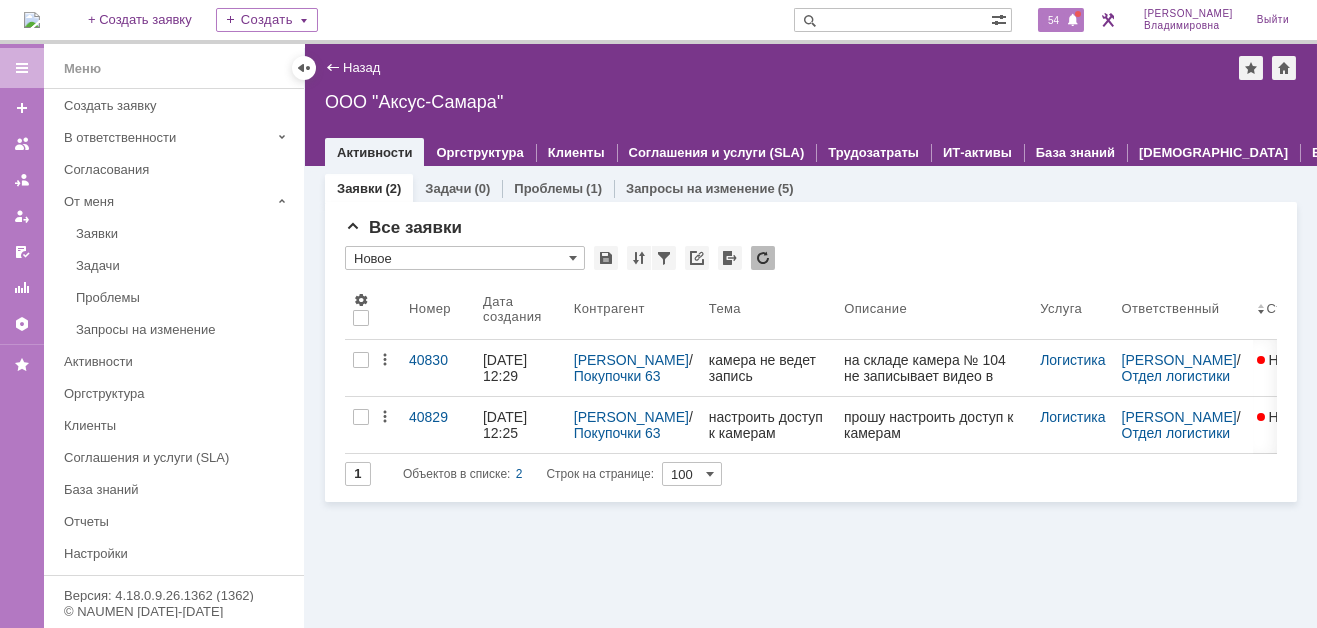 click on "54" at bounding box center [1053, 20] 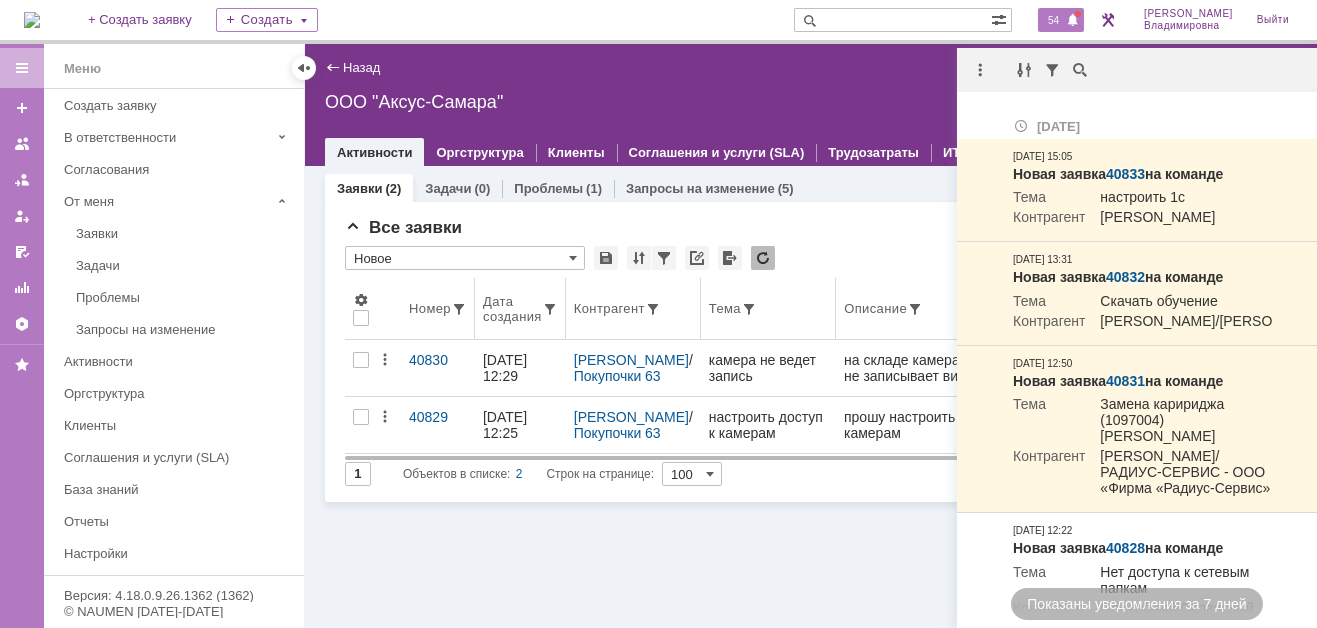 click on "Описание" at bounding box center [934, 309] 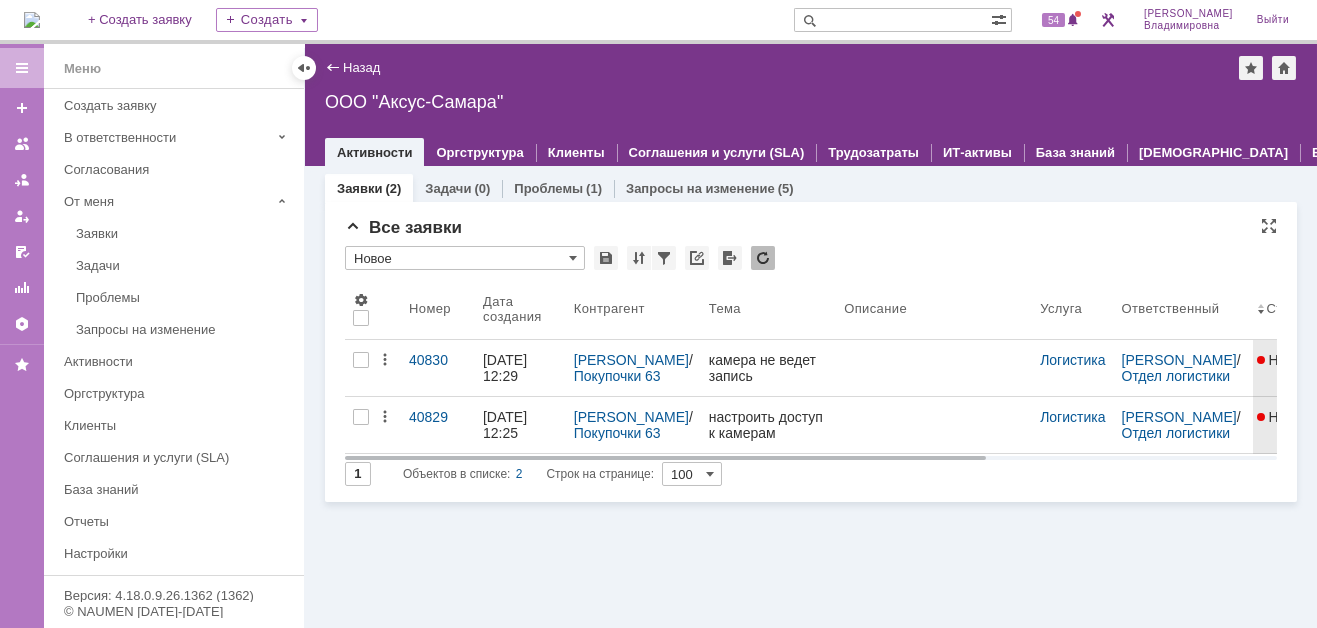 scroll, scrollTop: 0, scrollLeft: 0, axis: both 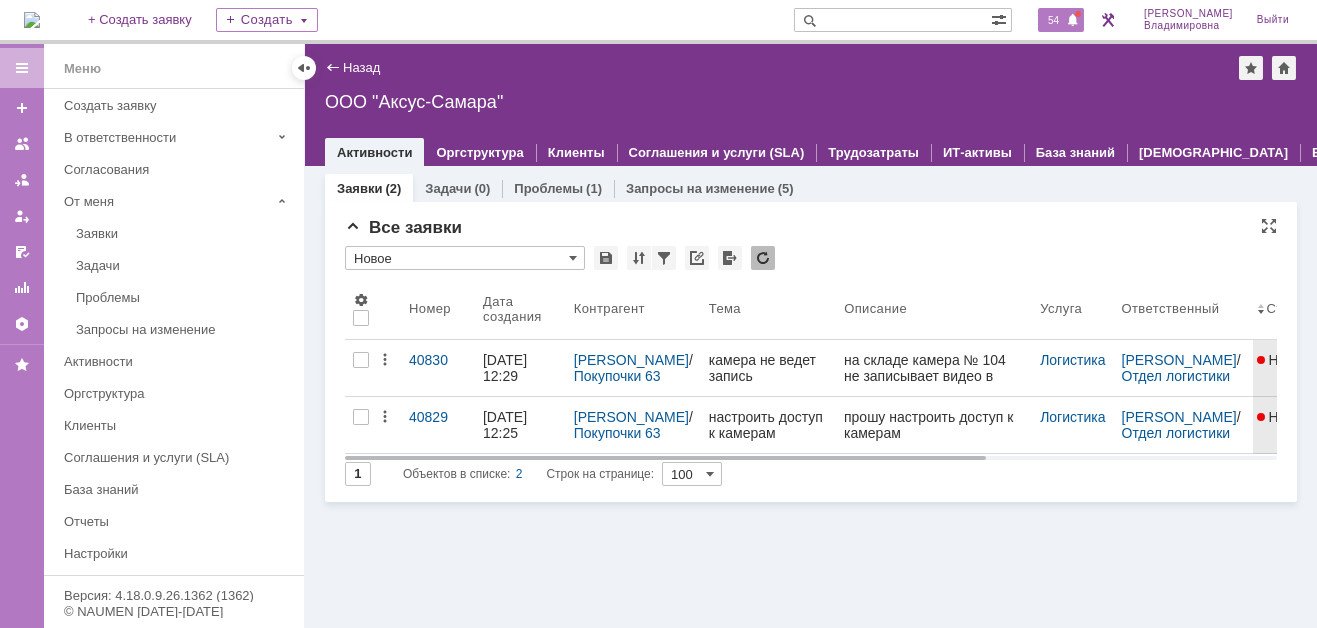 click on "54" at bounding box center (1053, 20) 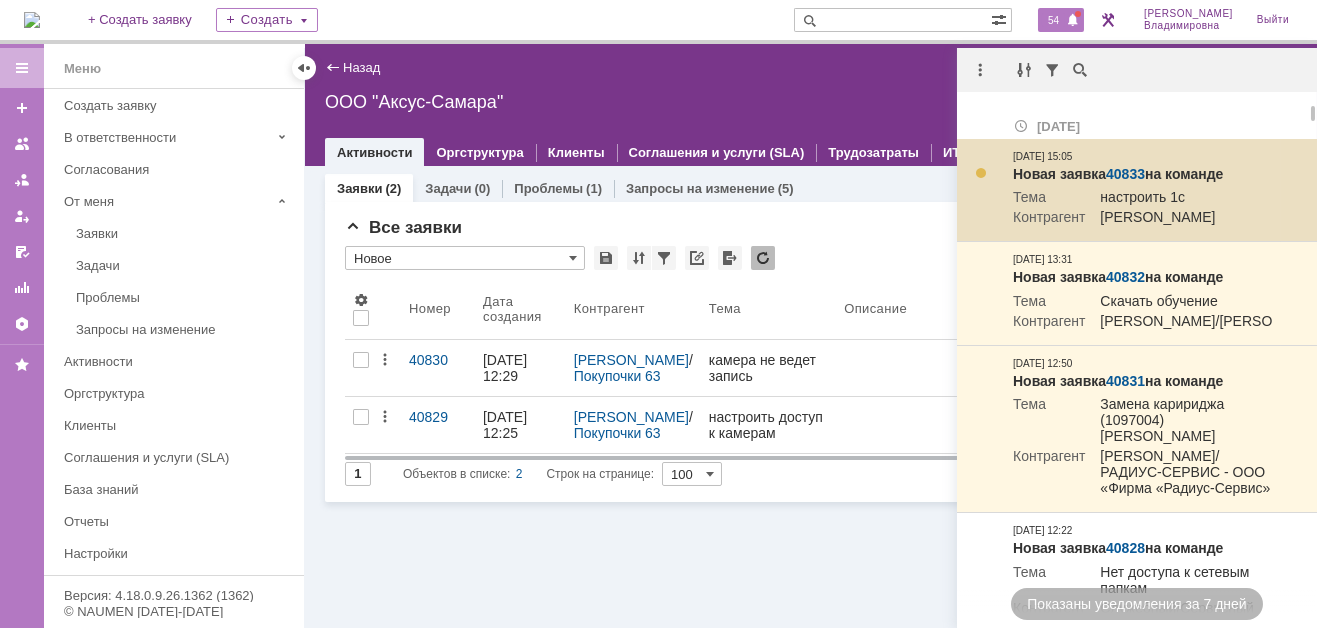scroll, scrollTop: 0, scrollLeft: 0, axis: both 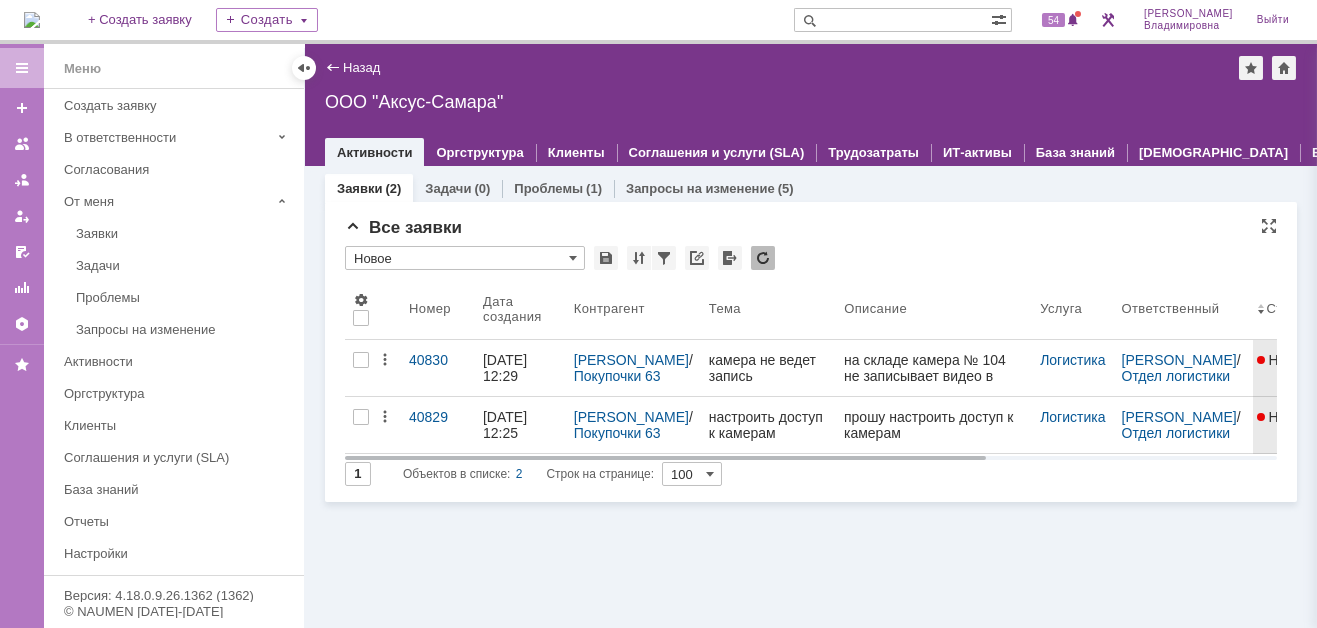 click on "Назад   |   ООО "Аксус-Самара" ООО "Аксус-Самара" root$101 Активности Оргструктура Клиенты Соглашения и услуги (SLA) Трудозатраты ИТ-активы База знаний Дашборды Еще" at bounding box center (811, 105) 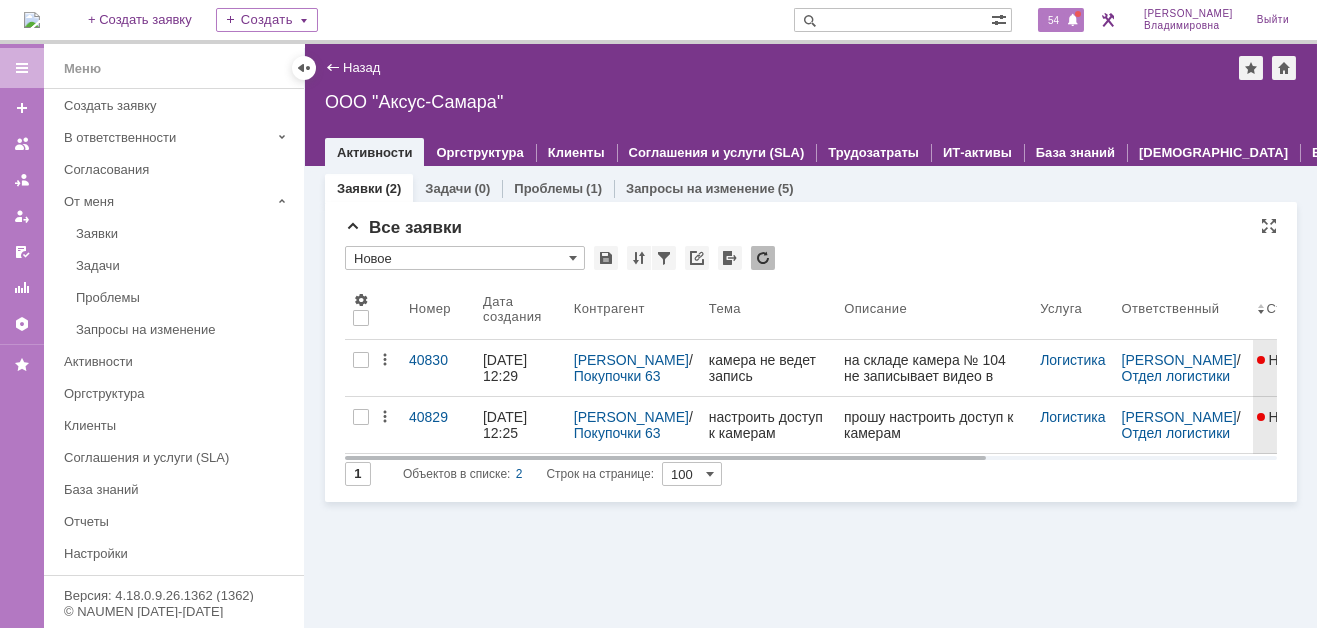 click on "54" at bounding box center [1053, 20] 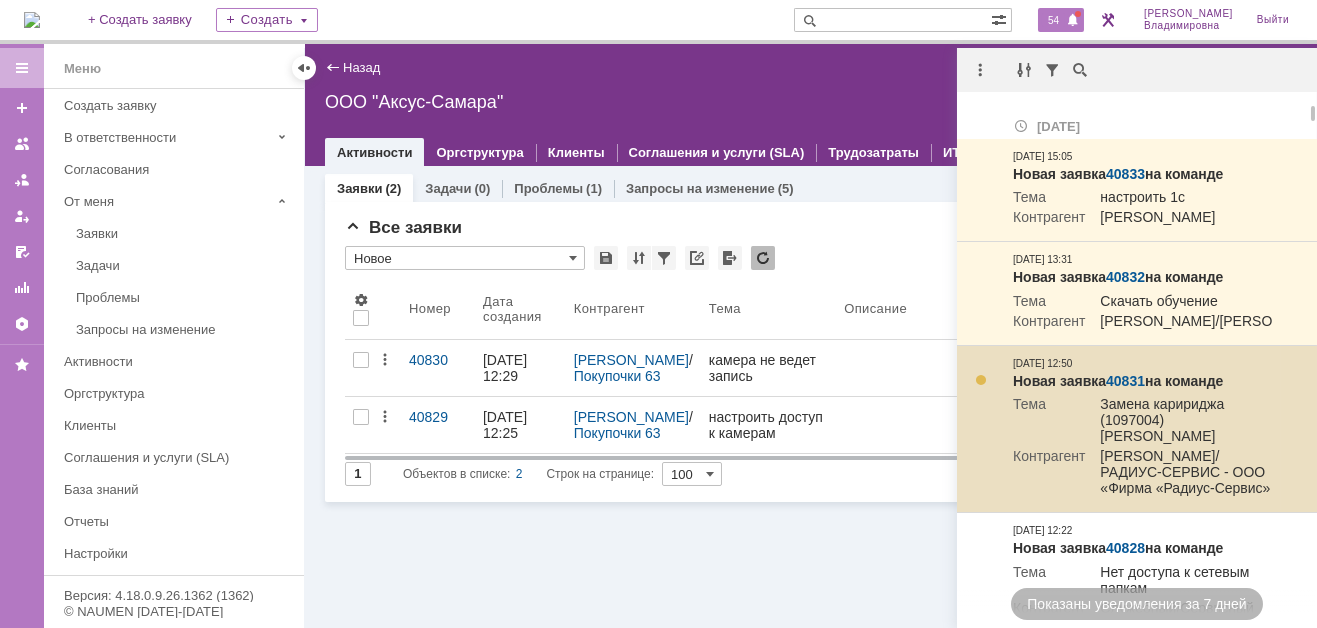 scroll, scrollTop: 0, scrollLeft: 0, axis: both 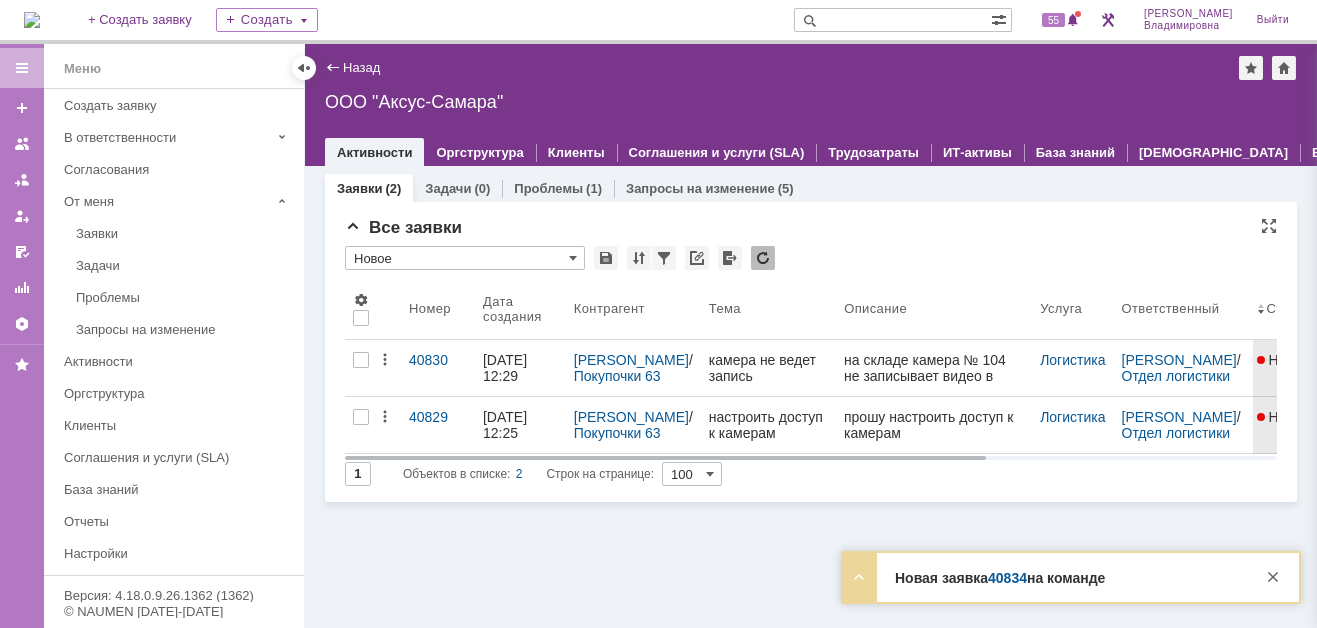 click on "40834" at bounding box center (1007, 578) 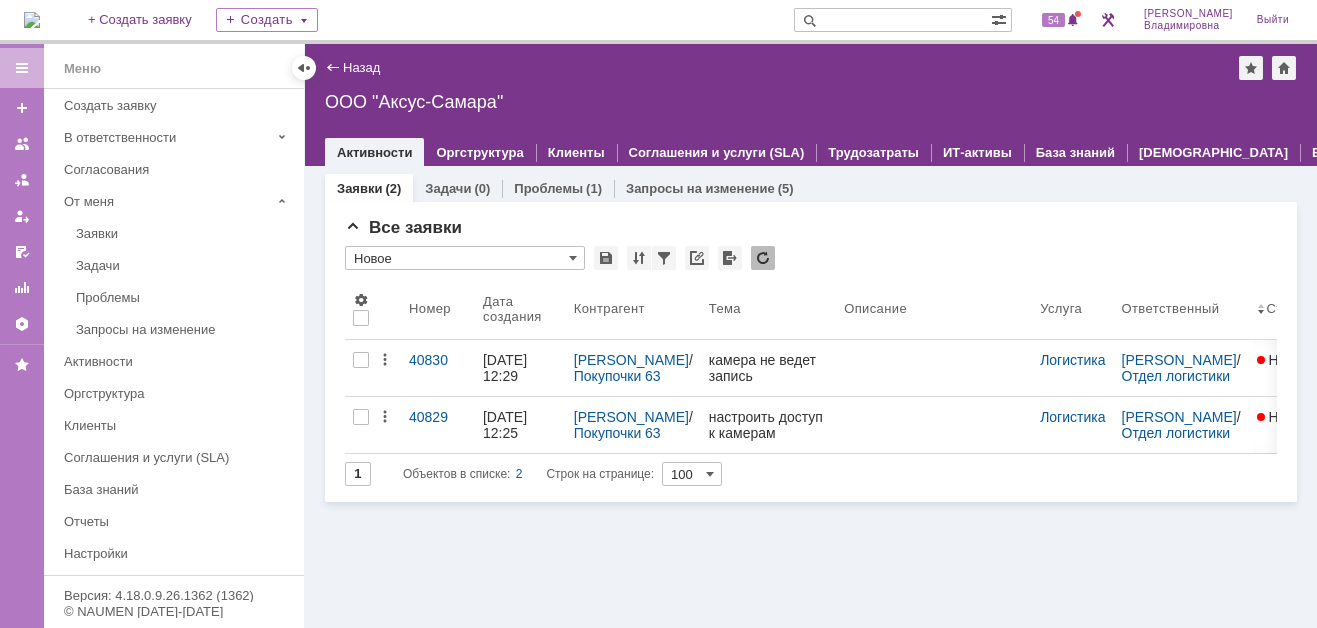 scroll, scrollTop: 0, scrollLeft: 0, axis: both 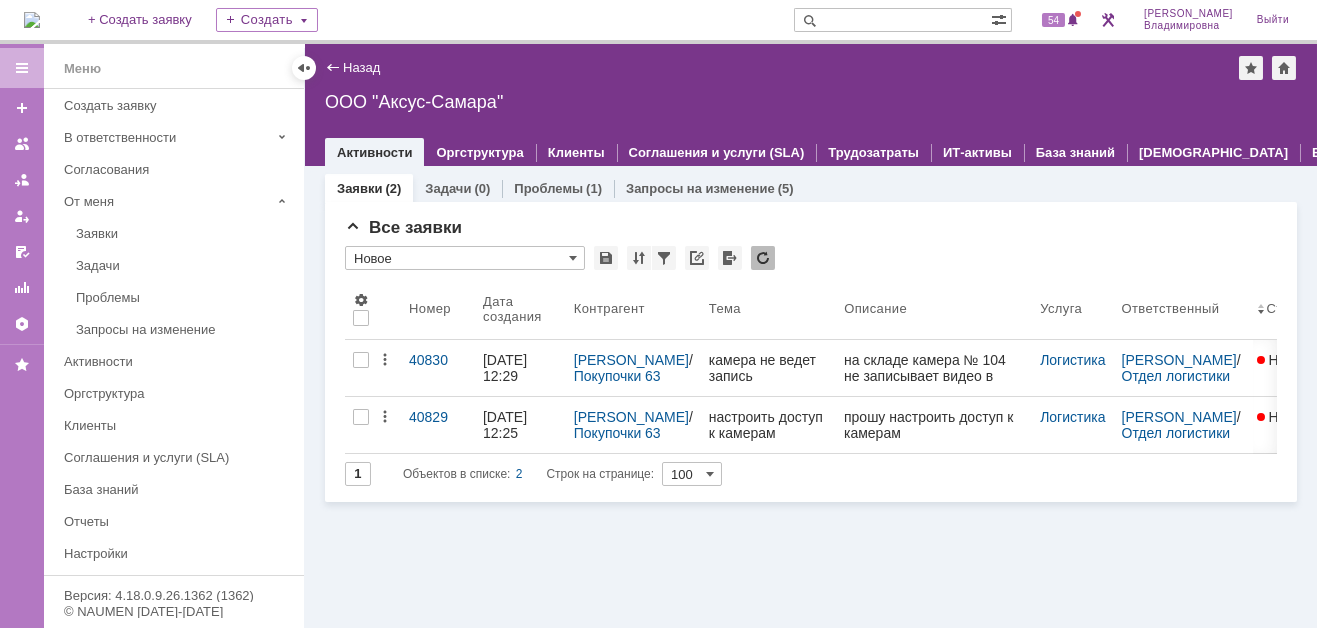 click on "На домашнюю + Создать заявку Создать 54 Орлова Елена  Владимировна Выйти" at bounding box center (658, 22) 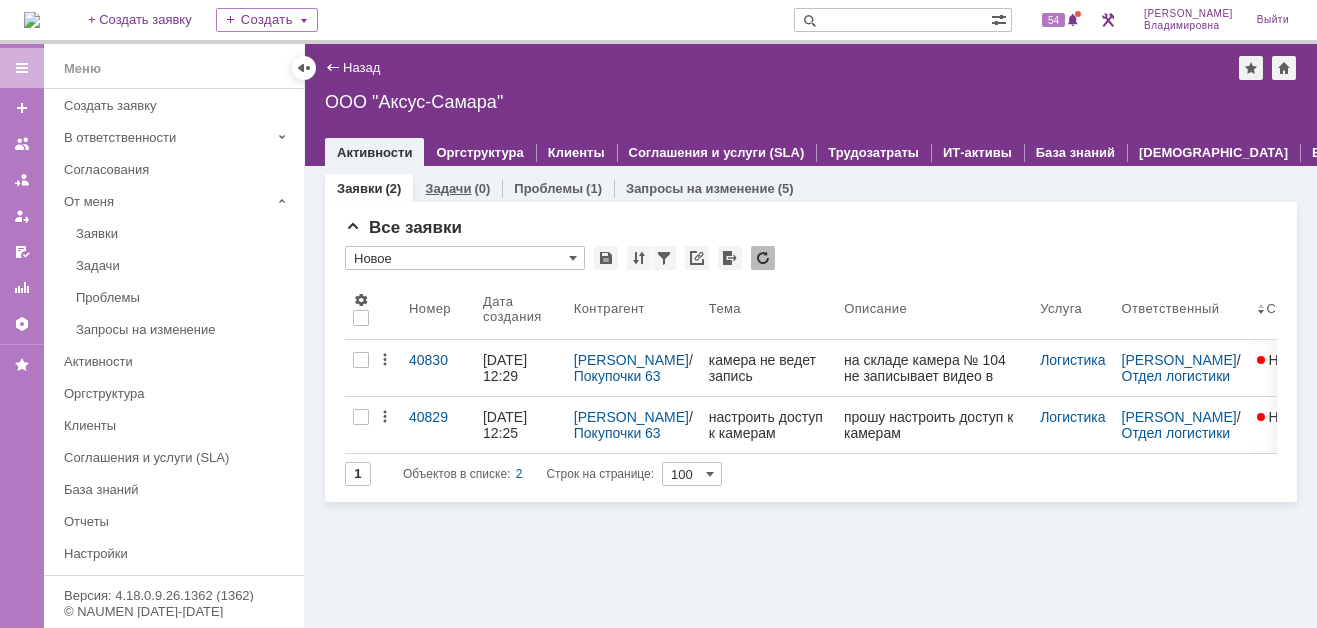 click on "Задачи" at bounding box center [448, 188] 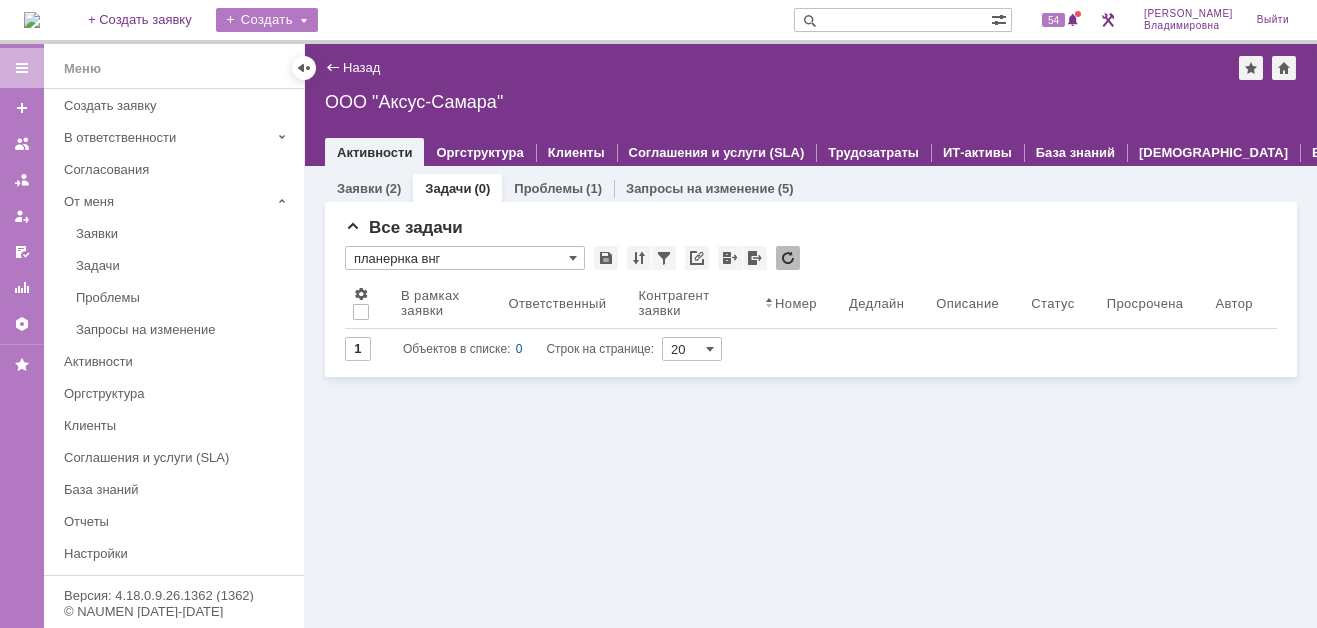 click on "Создать" at bounding box center [267, 20] 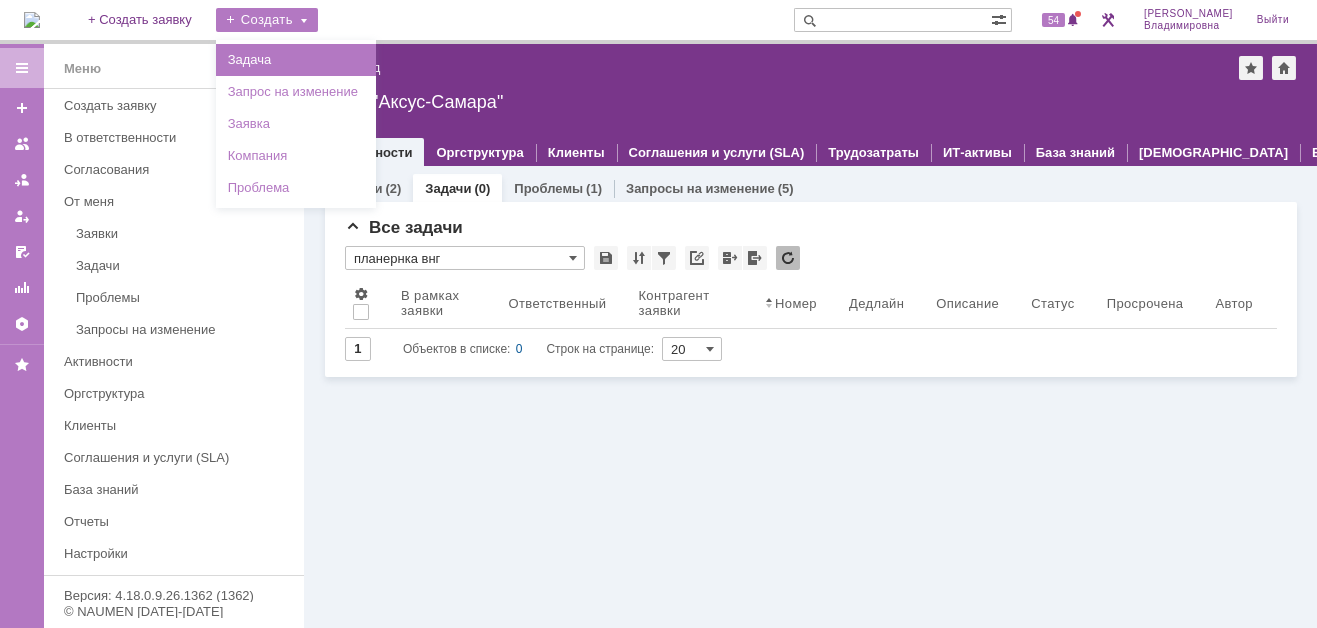 click on "Задача" at bounding box center (296, 60) 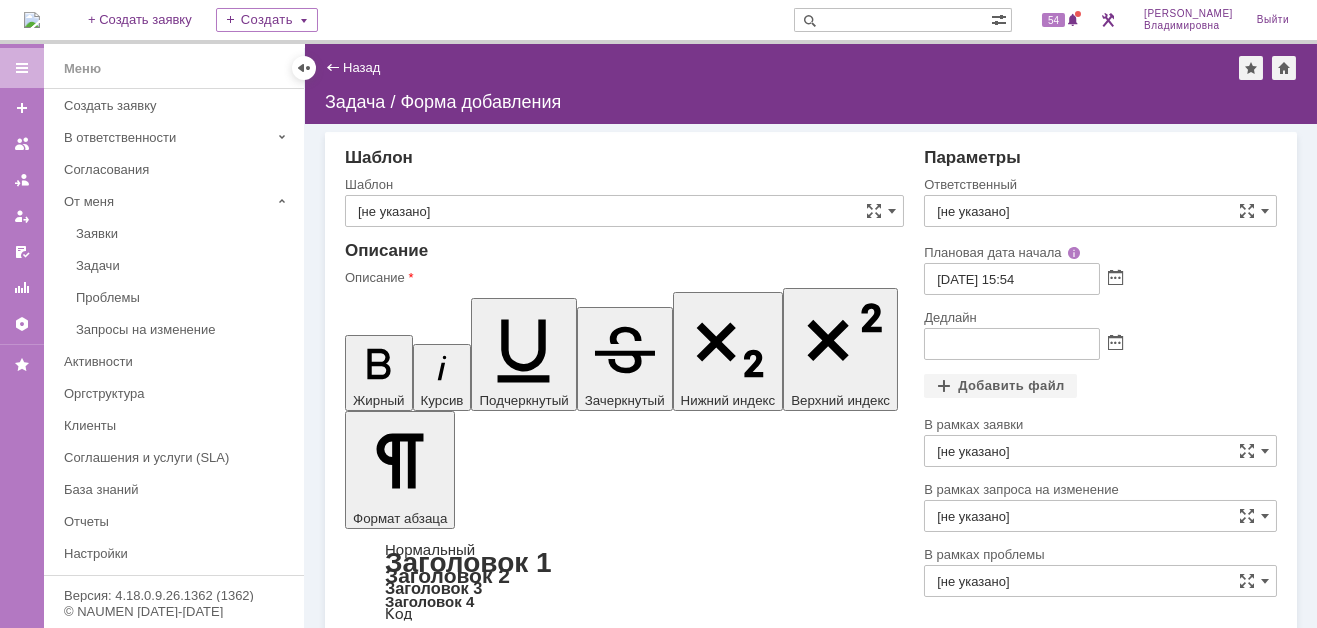 scroll, scrollTop: 0, scrollLeft: 0, axis: both 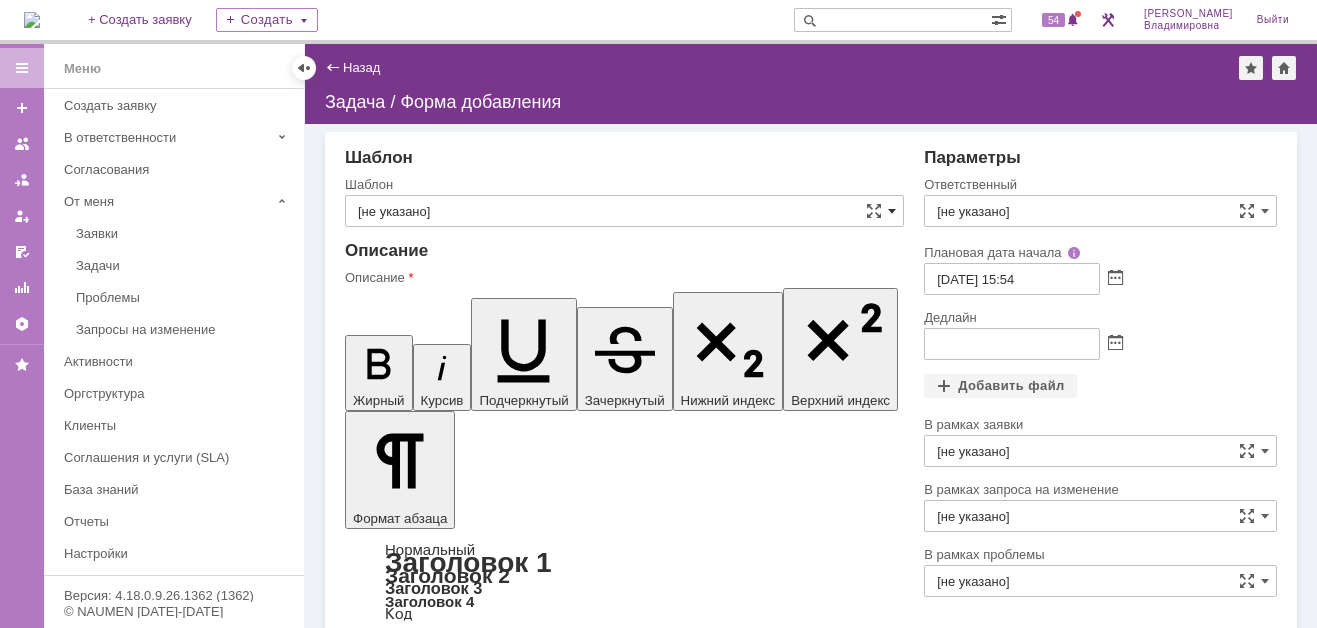 click at bounding box center (892, 211) 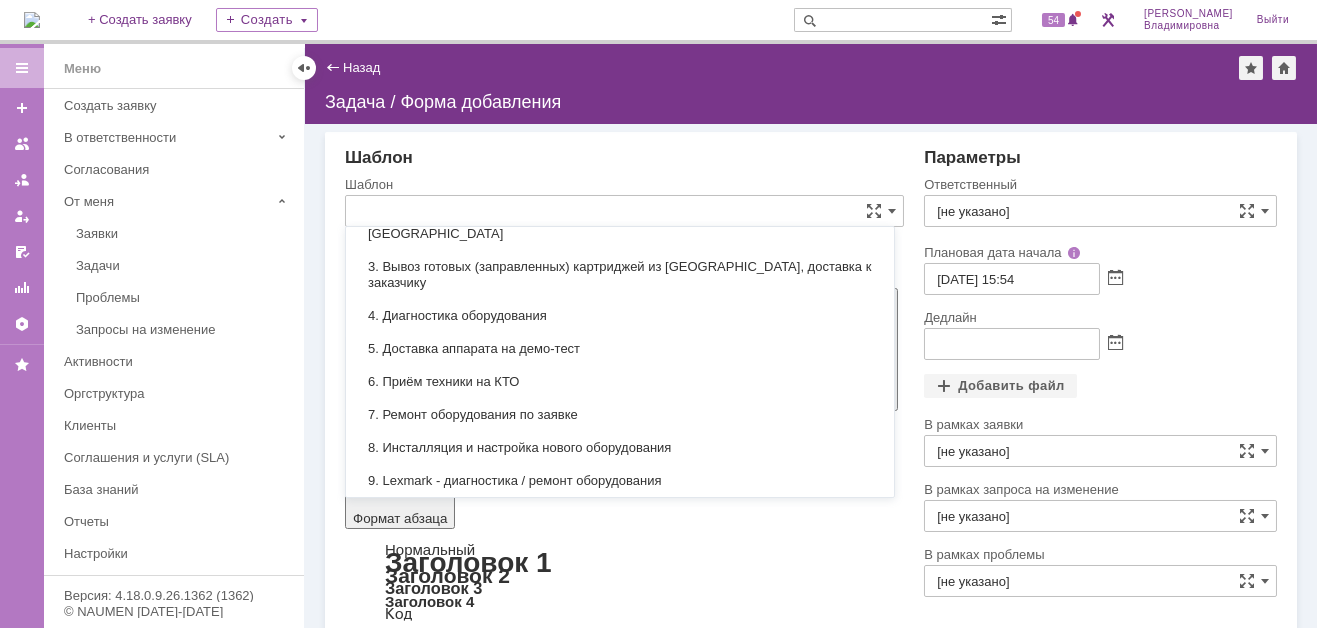 scroll, scrollTop: 0, scrollLeft: 0, axis: both 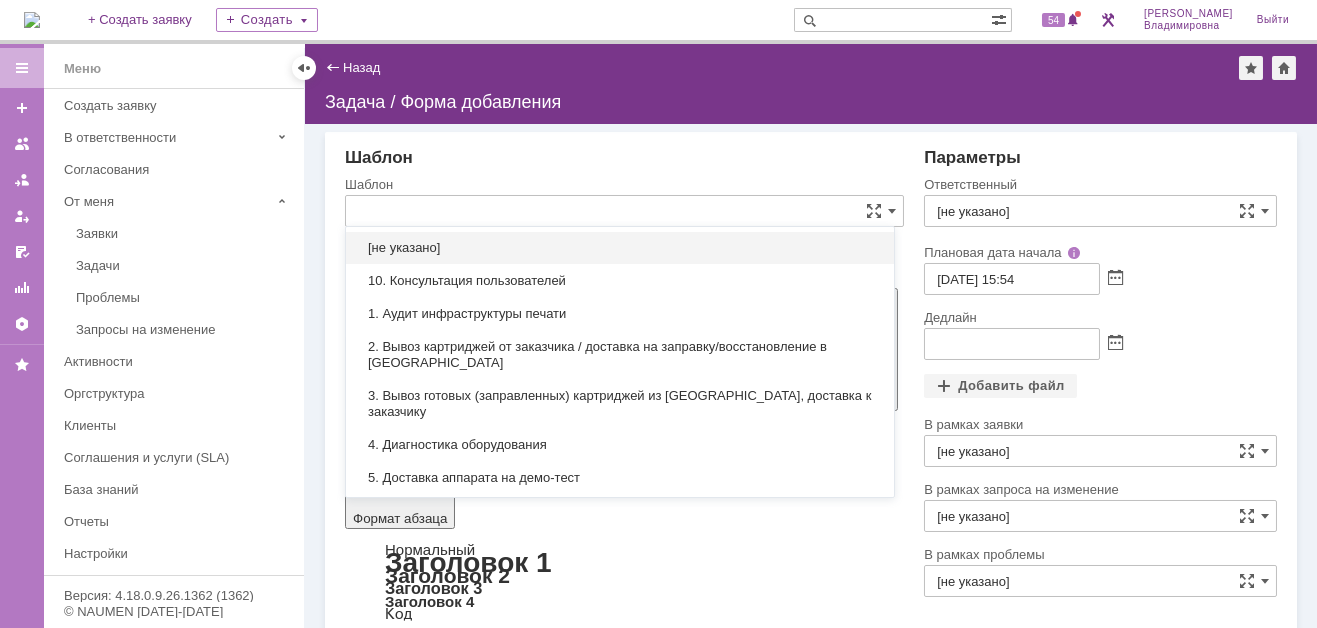 click on "Шаблон" at bounding box center [624, 158] 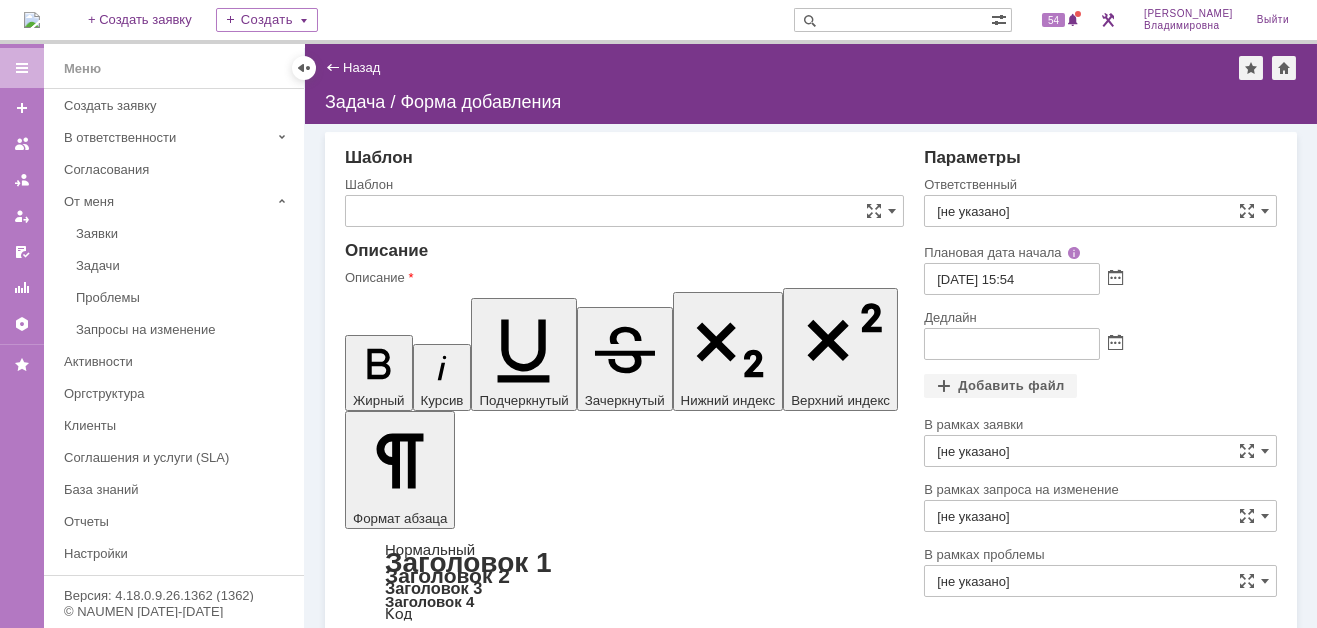 type on "[не указано]" 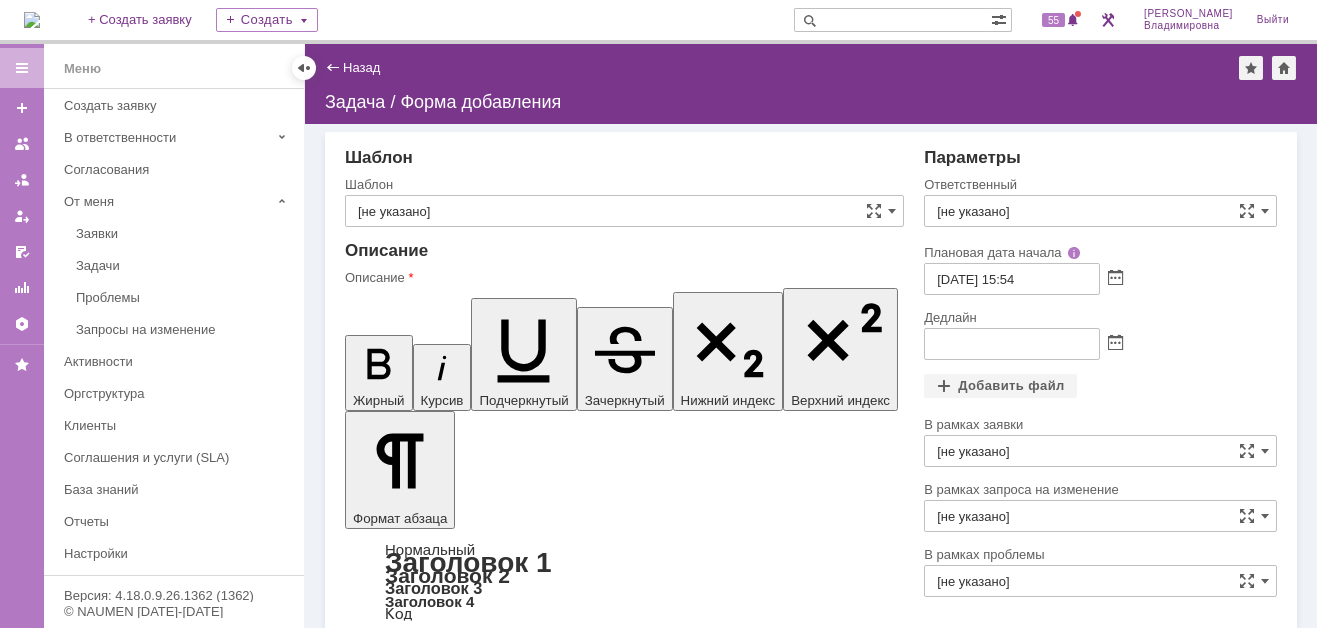 scroll, scrollTop: 53, scrollLeft: 0, axis: vertical 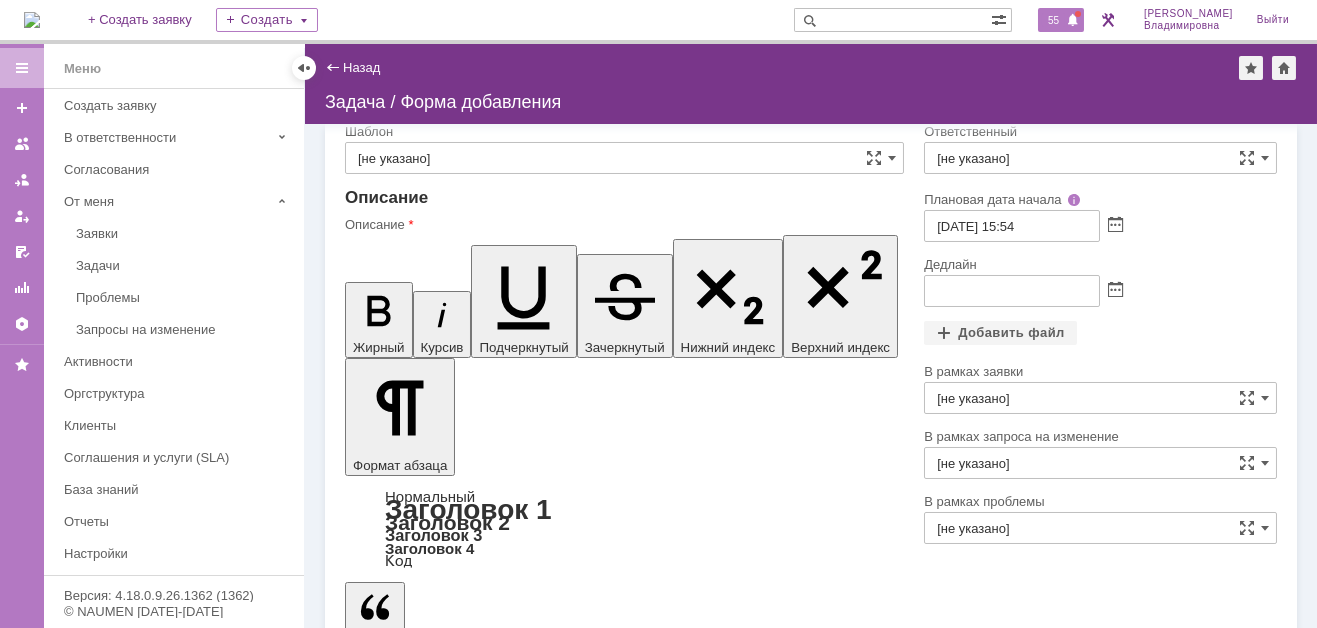 click on "55" at bounding box center (1053, 20) 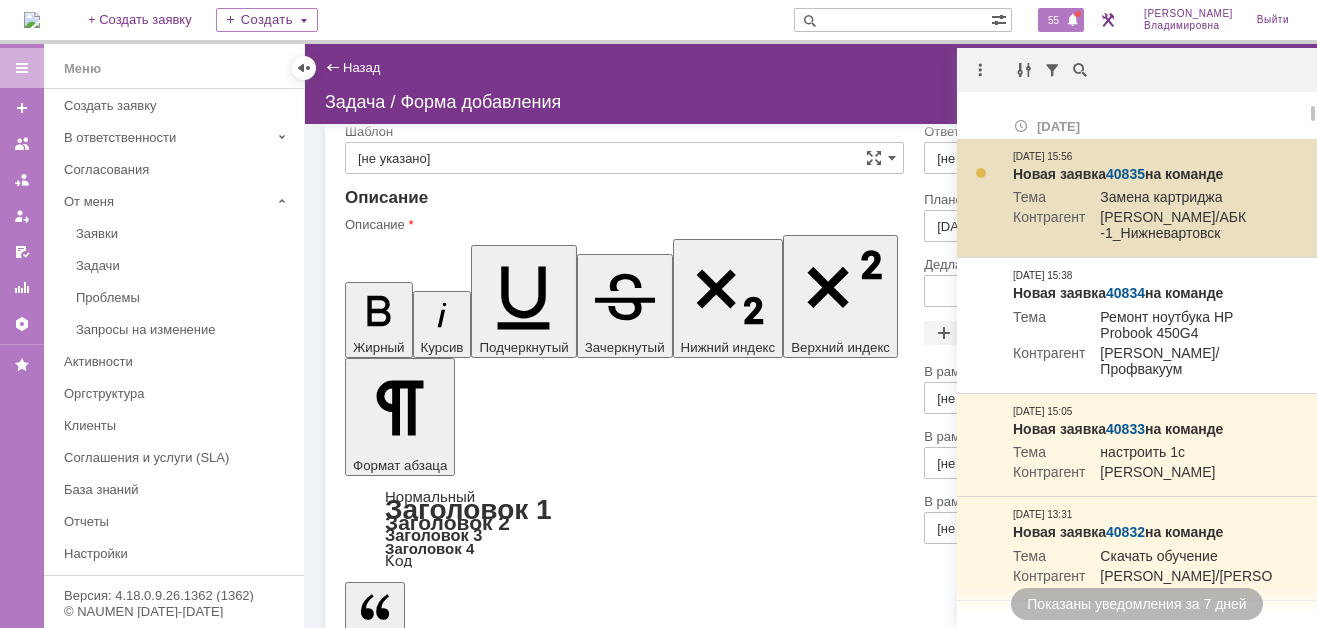 click on "40835" at bounding box center [1125, 174] 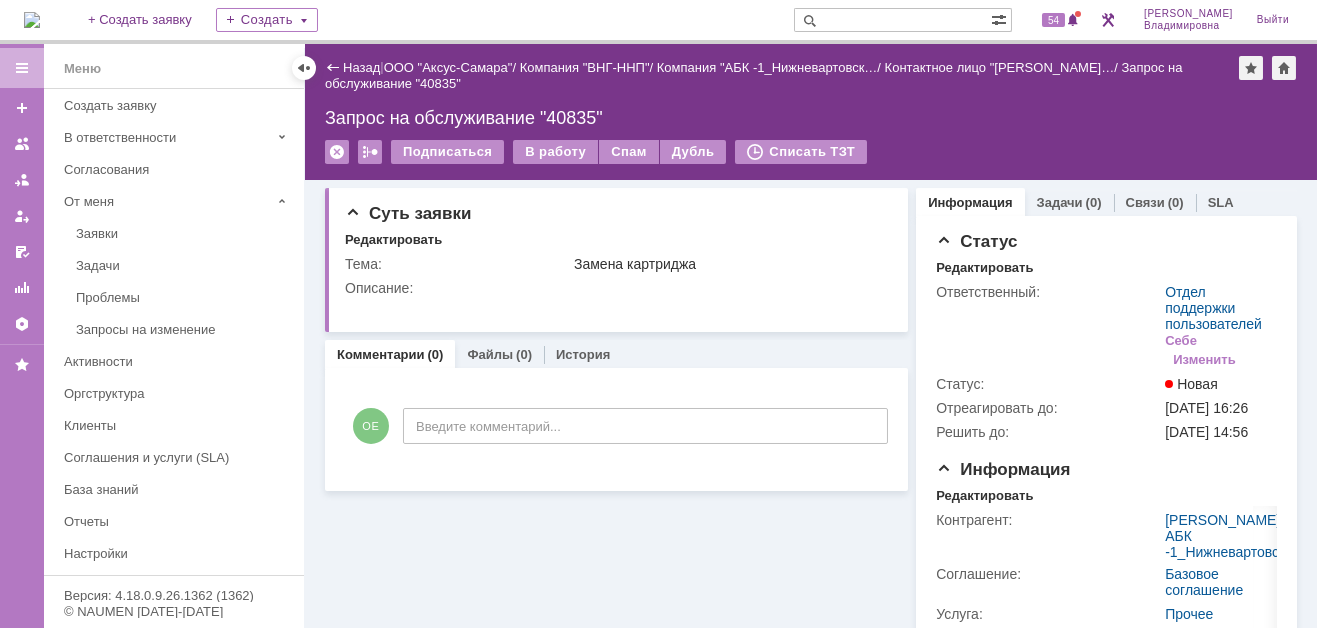 scroll, scrollTop: 0, scrollLeft: 0, axis: both 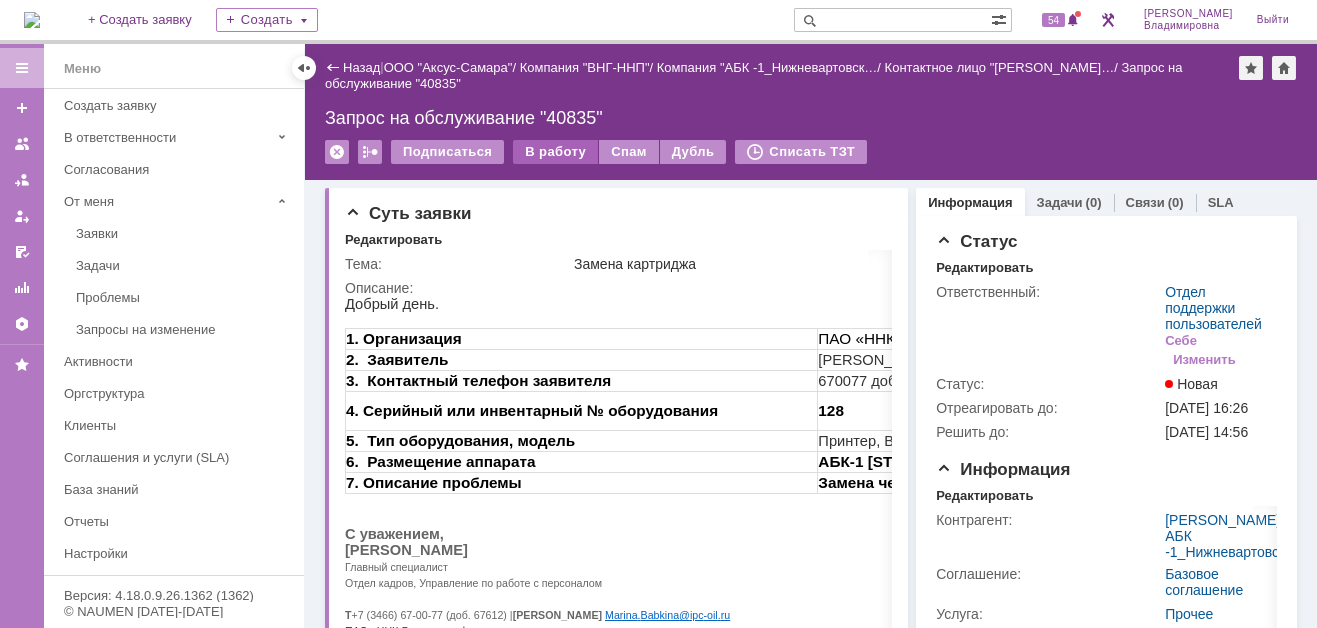 click on "В работу" at bounding box center [555, 152] 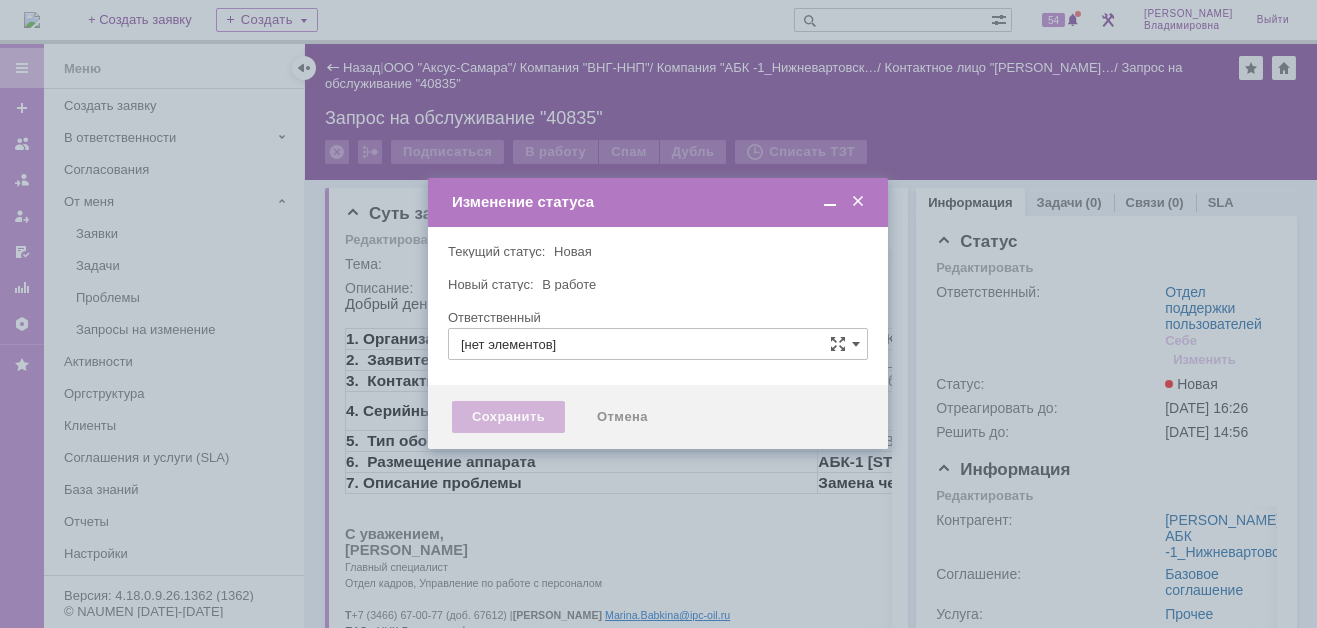 type on "[PERSON_NAME]" 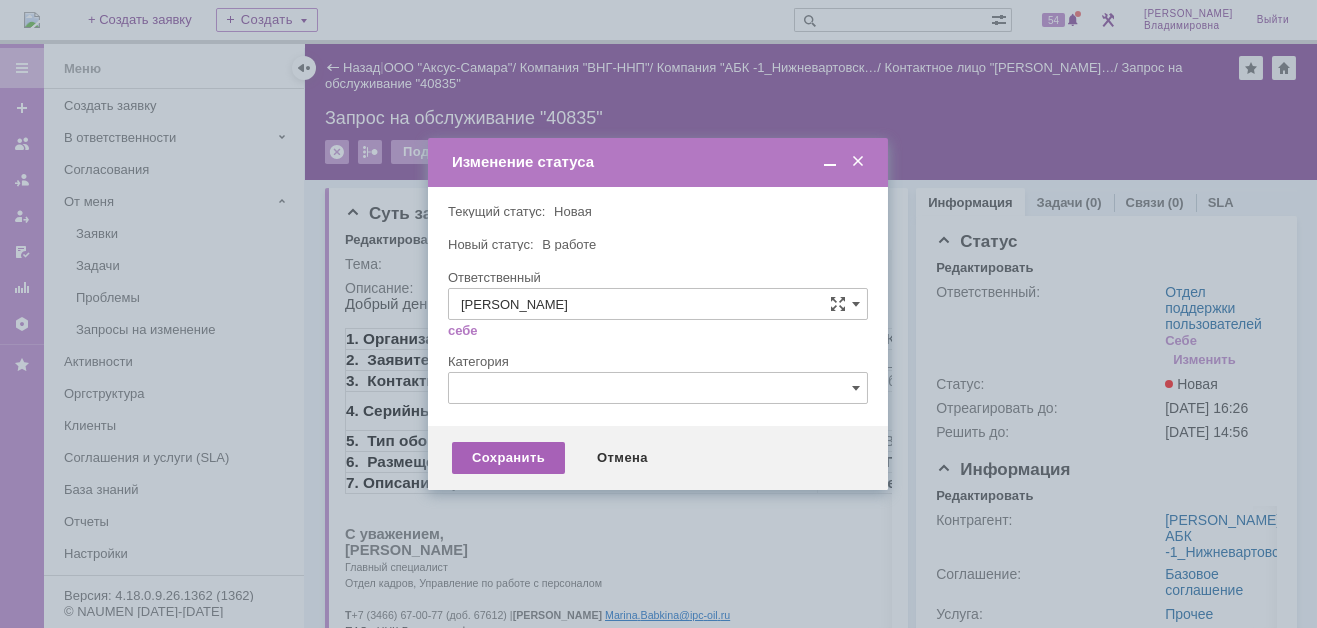 click on "Сохранить" at bounding box center [508, 458] 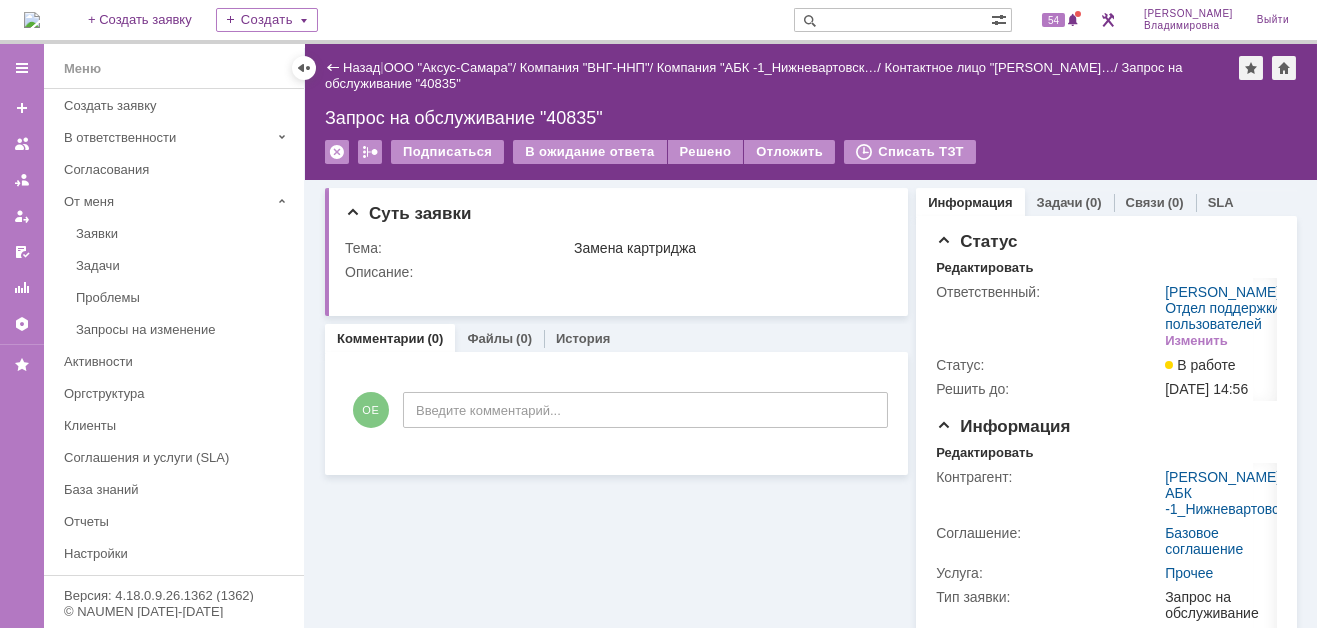 scroll, scrollTop: 0, scrollLeft: 0, axis: both 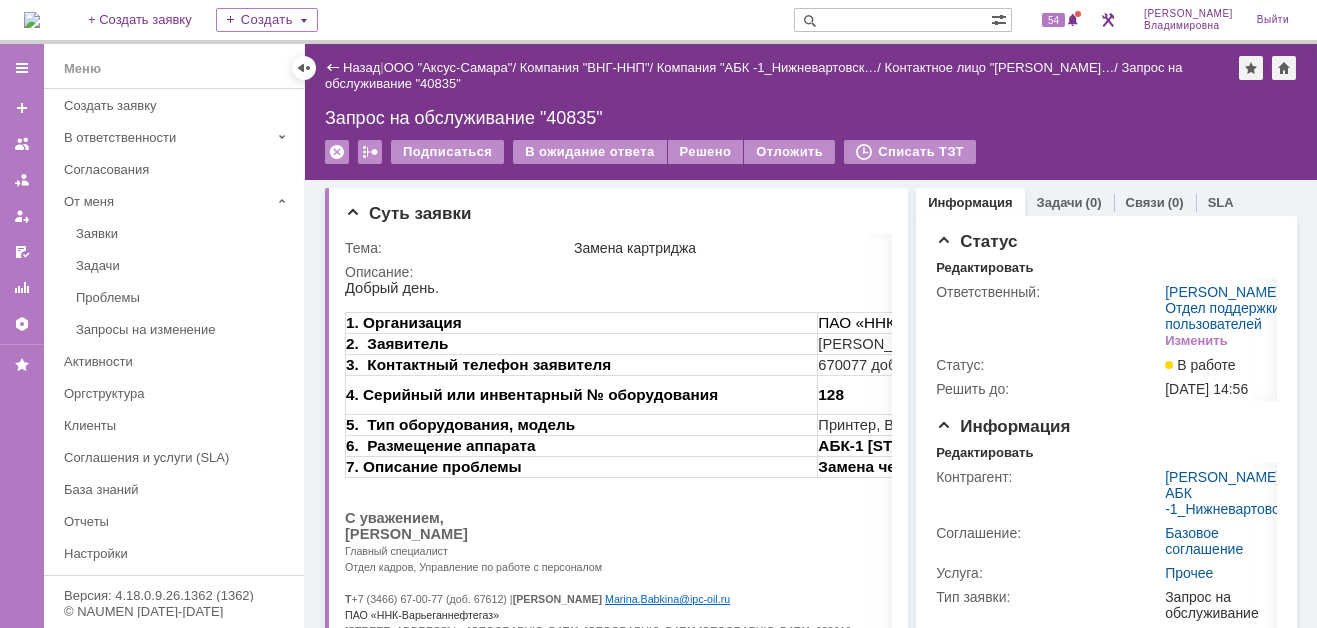 click at bounding box center [884, 212] 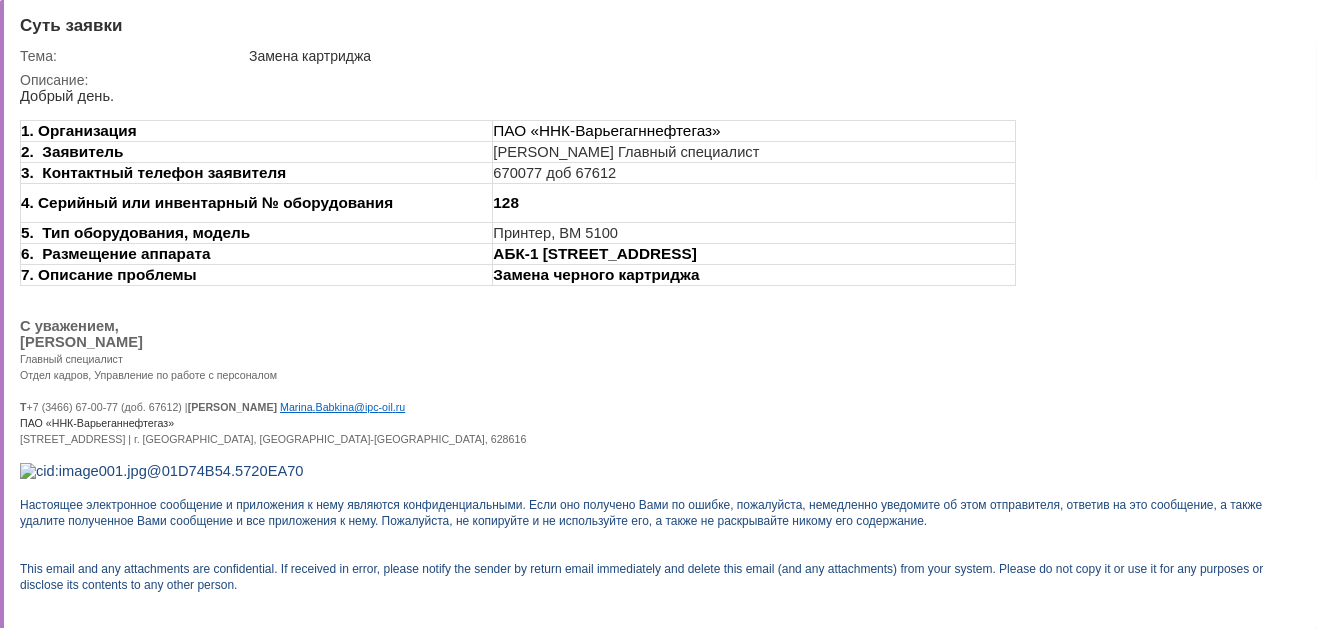 click on "Суть заявки Тема: Замена картриджа Описание:" at bounding box center [658, 314] 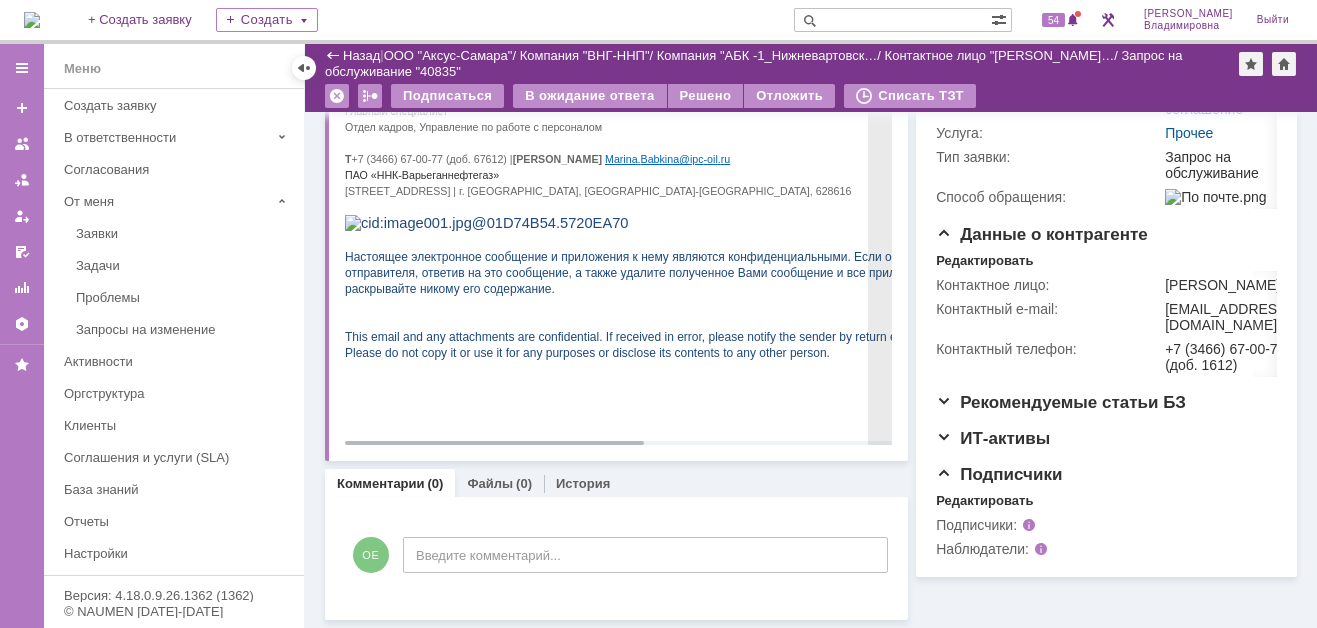 scroll, scrollTop: 404, scrollLeft: 0, axis: vertical 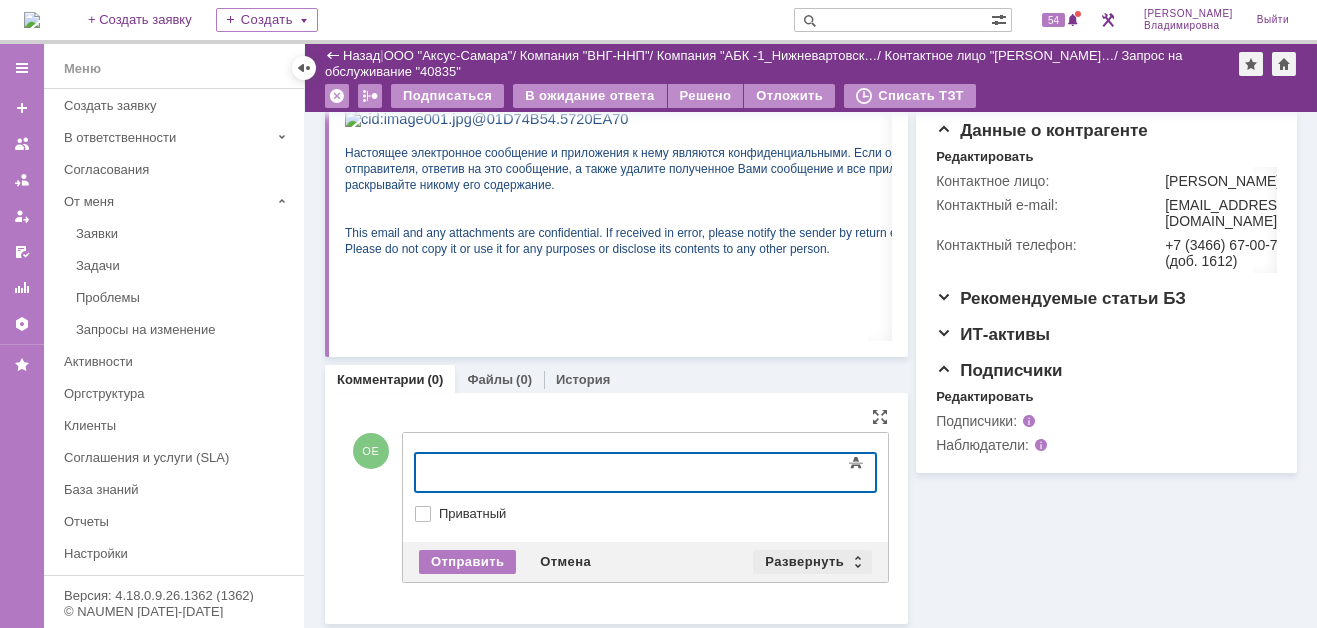 click on "Развернуть" at bounding box center [812, 562] 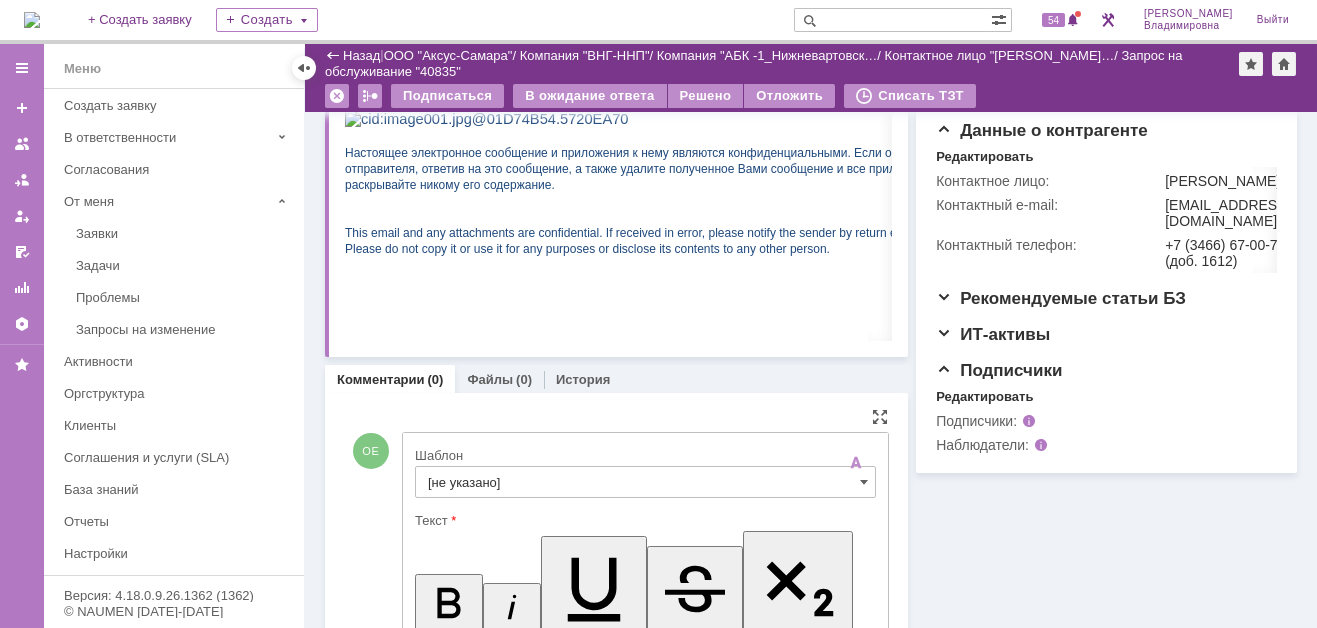 scroll, scrollTop: 0, scrollLeft: 0, axis: both 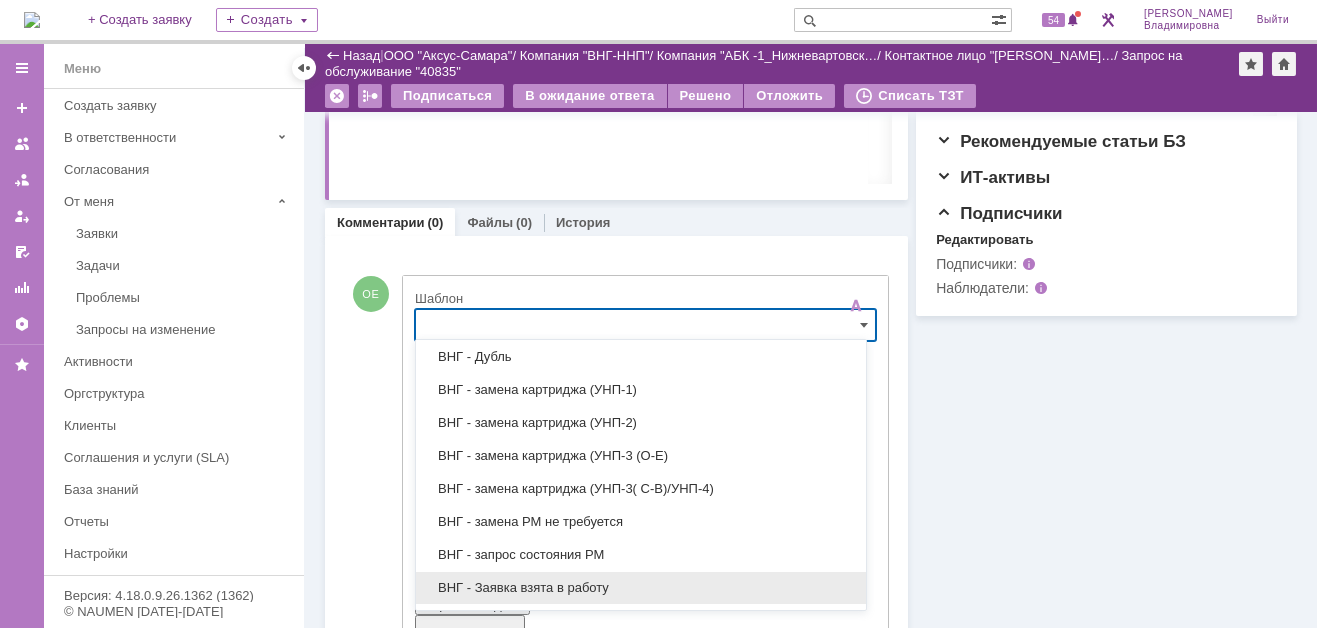 click on "ВНГ - Заявка взята в работу" at bounding box center [641, 588] 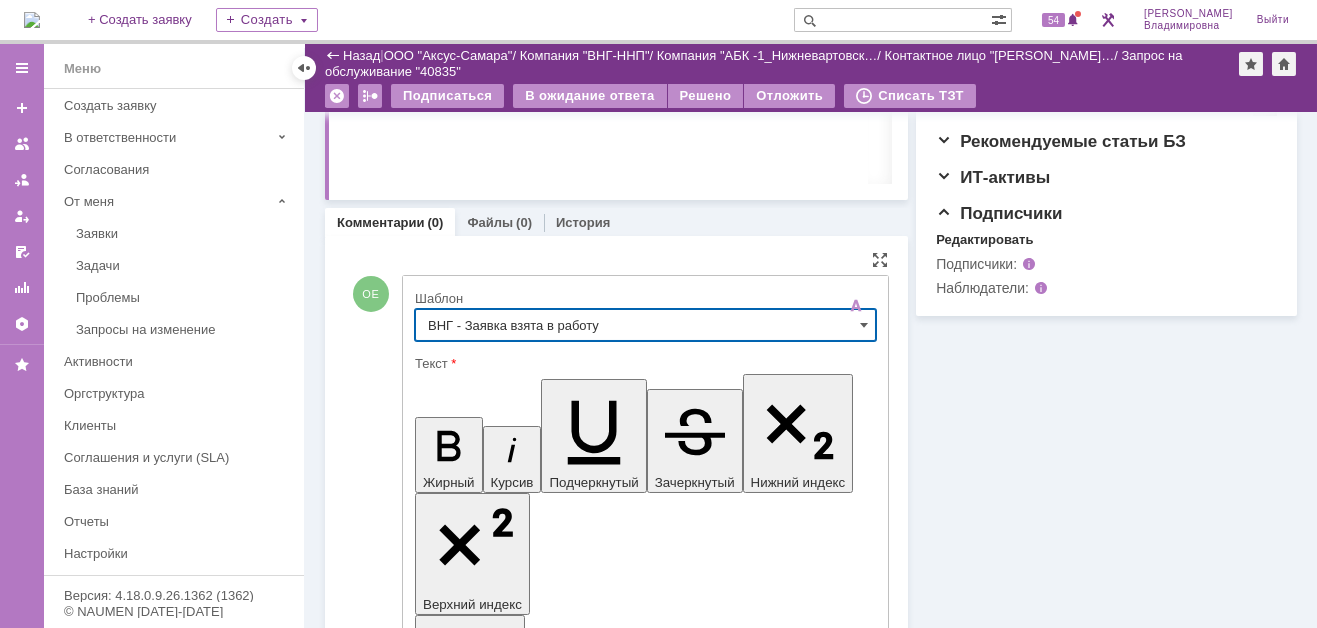 type on "ВНГ - Заявка взята в работу" 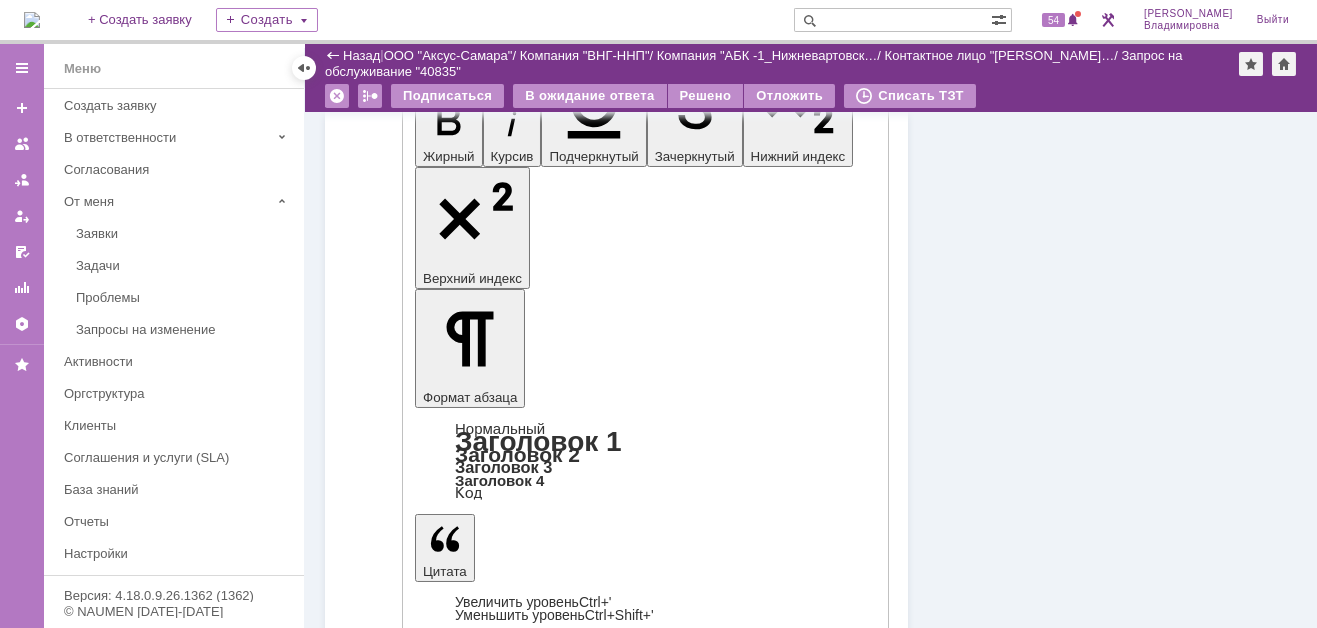 click on "Отправить" at bounding box center [467, 4582] 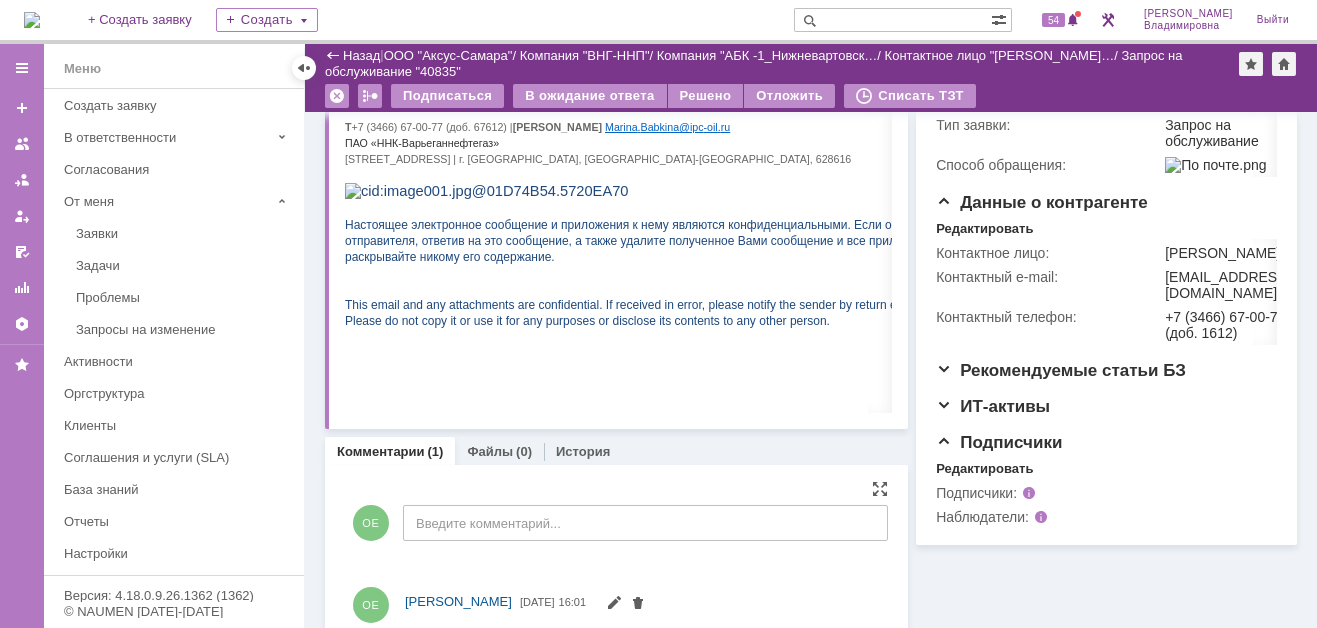 scroll, scrollTop: 450, scrollLeft: 0, axis: vertical 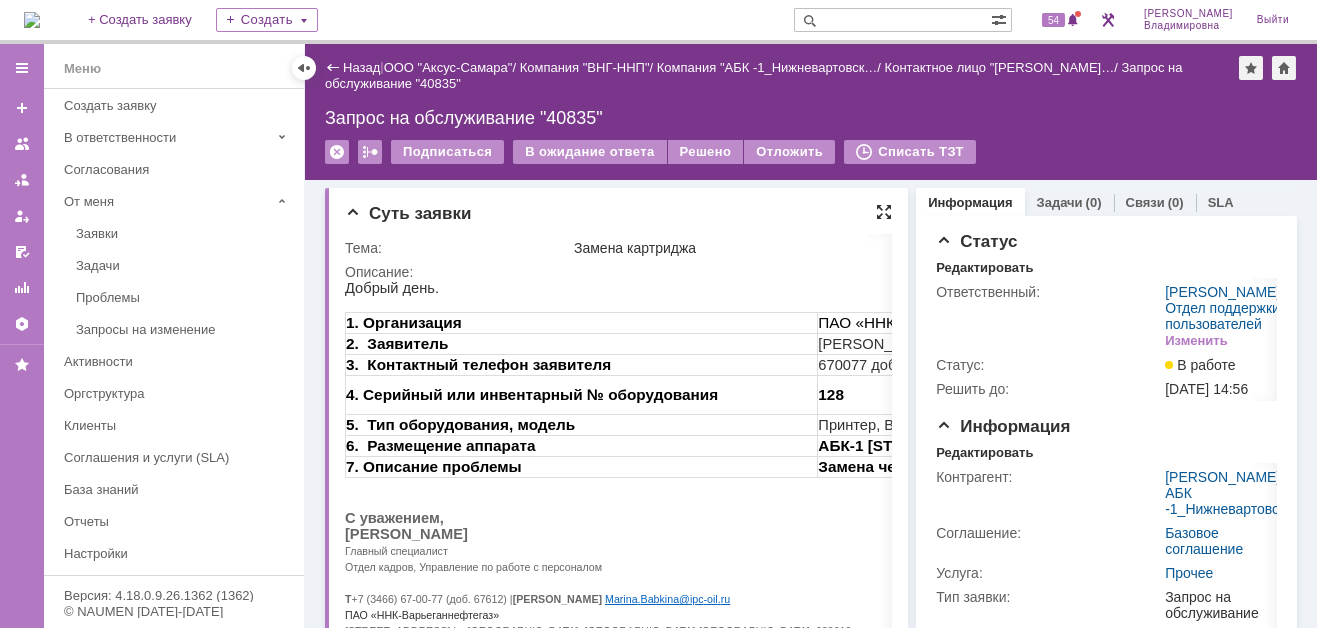 click at bounding box center [884, 212] 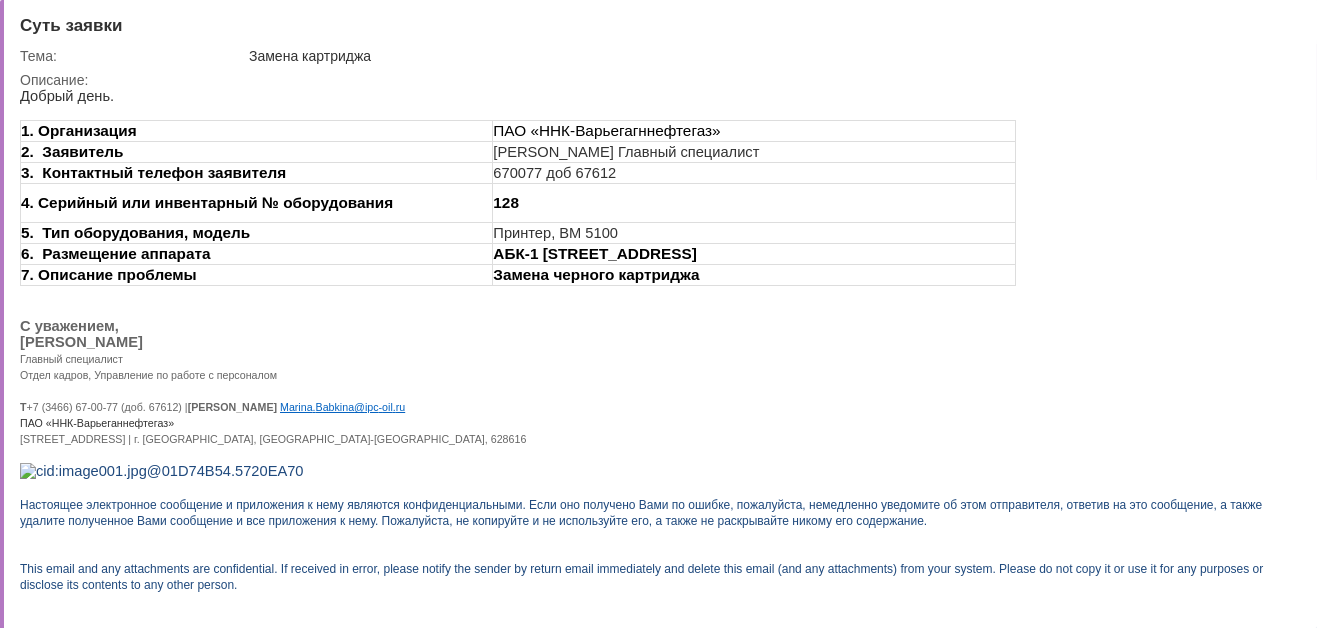 click at bounding box center (1285, 24) 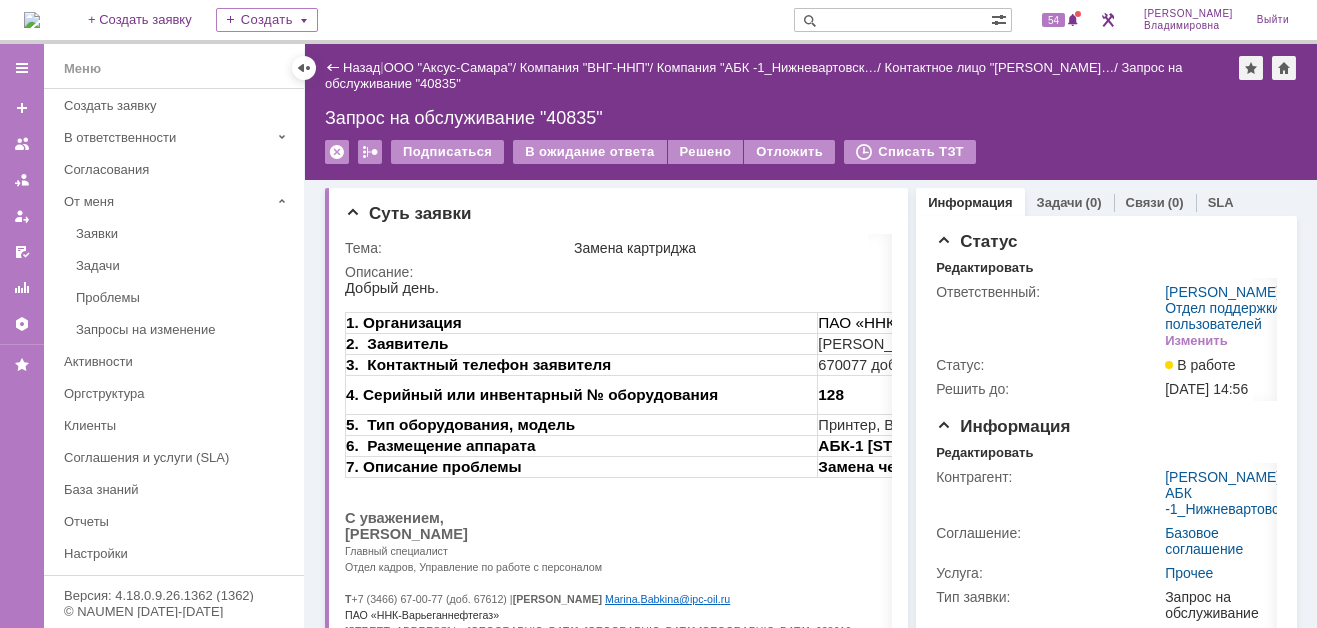 scroll, scrollTop: 8, scrollLeft: 0, axis: vertical 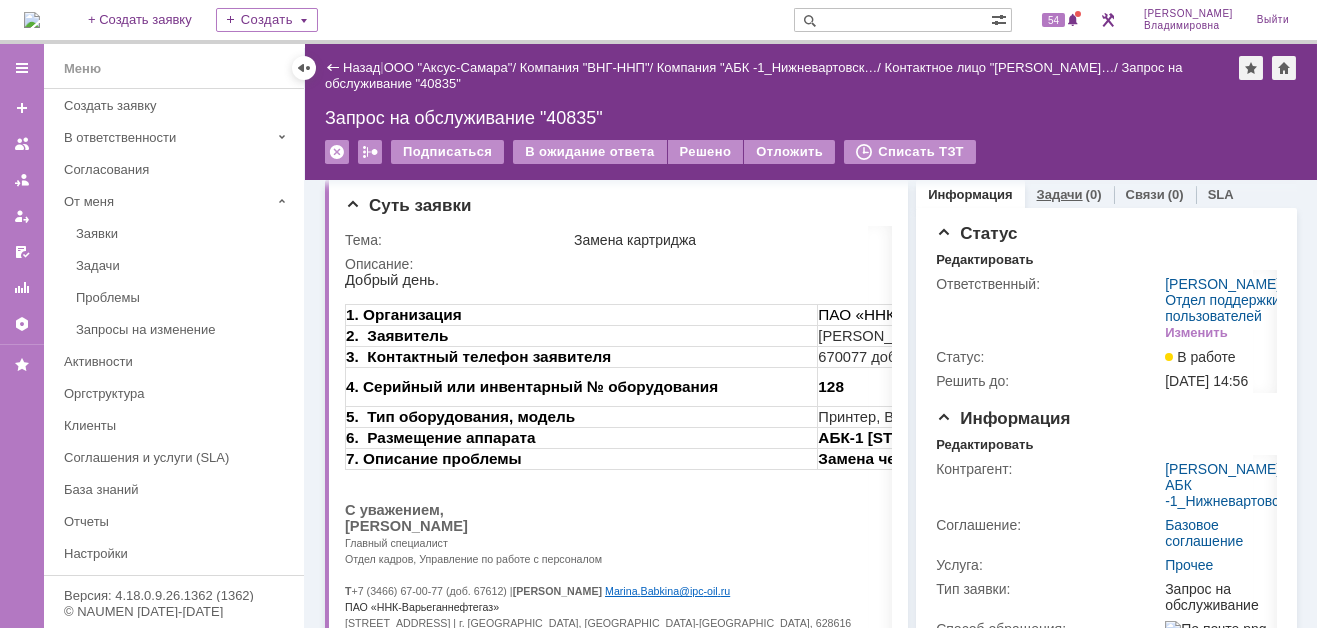 click on "Задачи" at bounding box center [1060, 194] 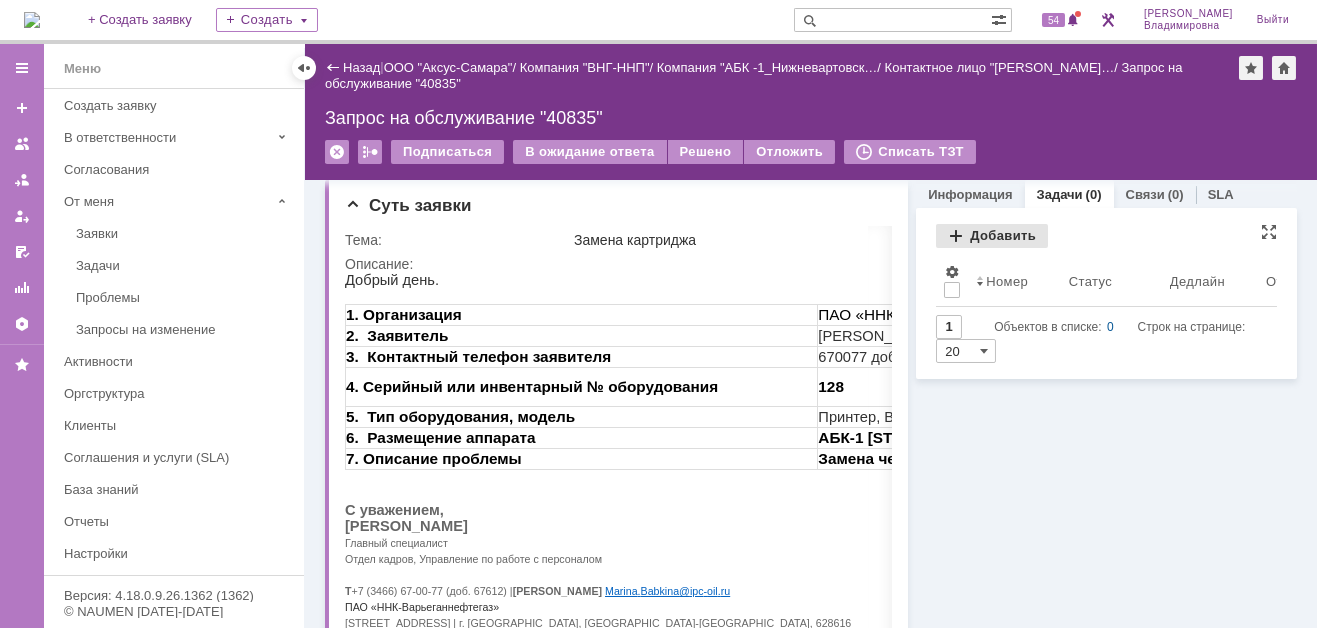 click on "Добавить" at bounding box center [992, 236] 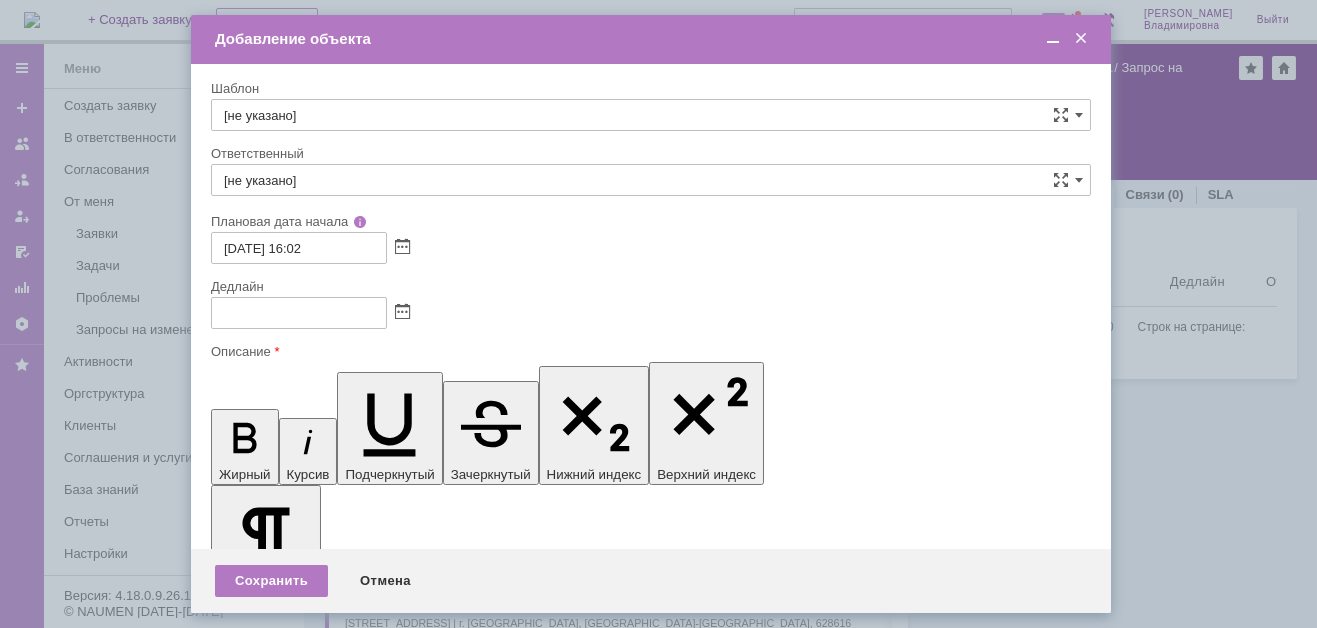 scroll, scrollTop: 0, scrollLeft: 0, axis: both 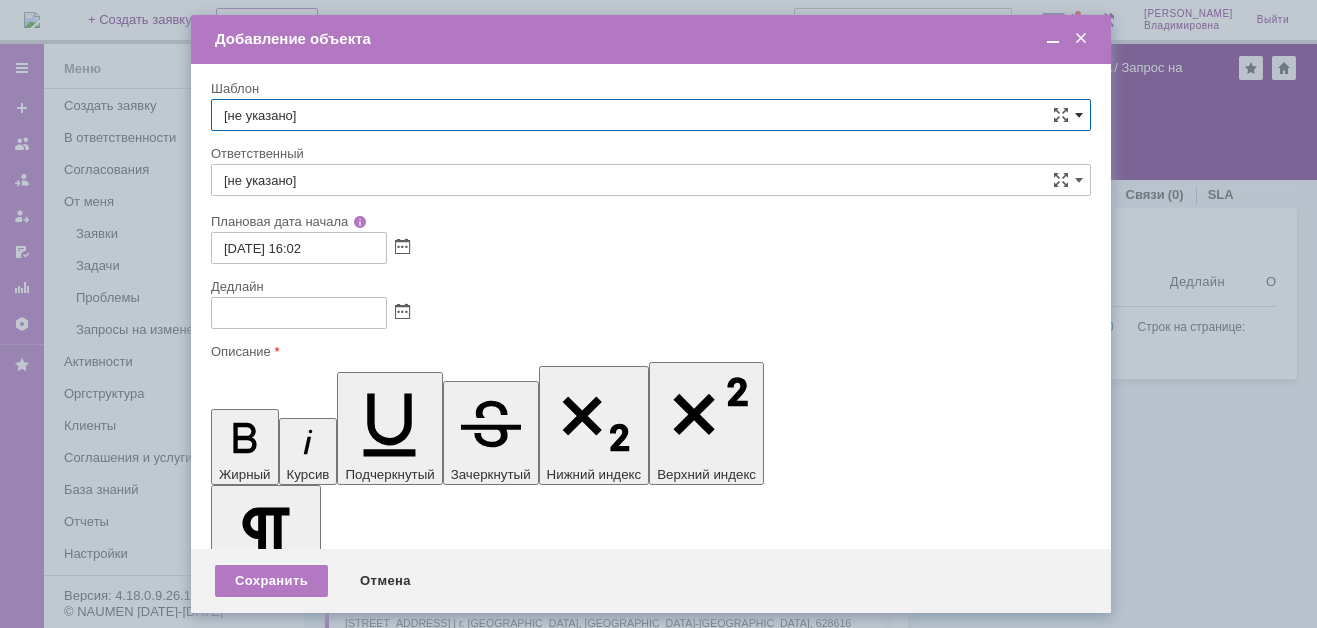 click at bounding box center (1079, 115) 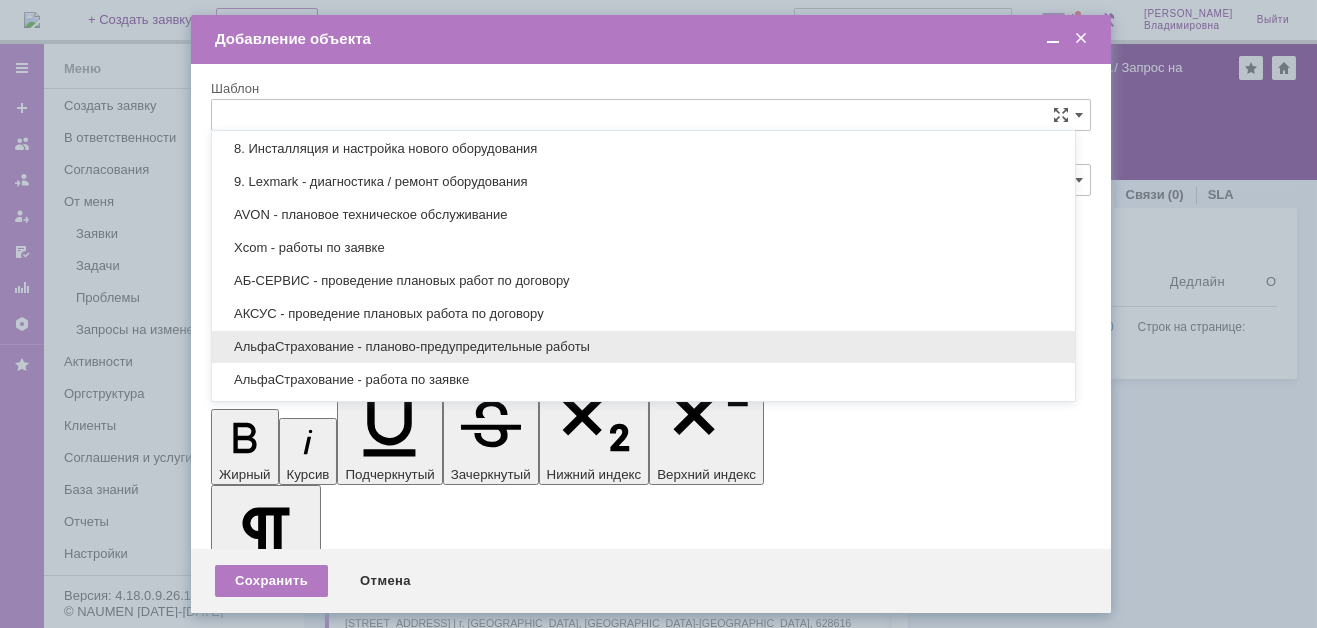 scroll, scrollTop: 579, scrollLeft: 0, axis: vertical 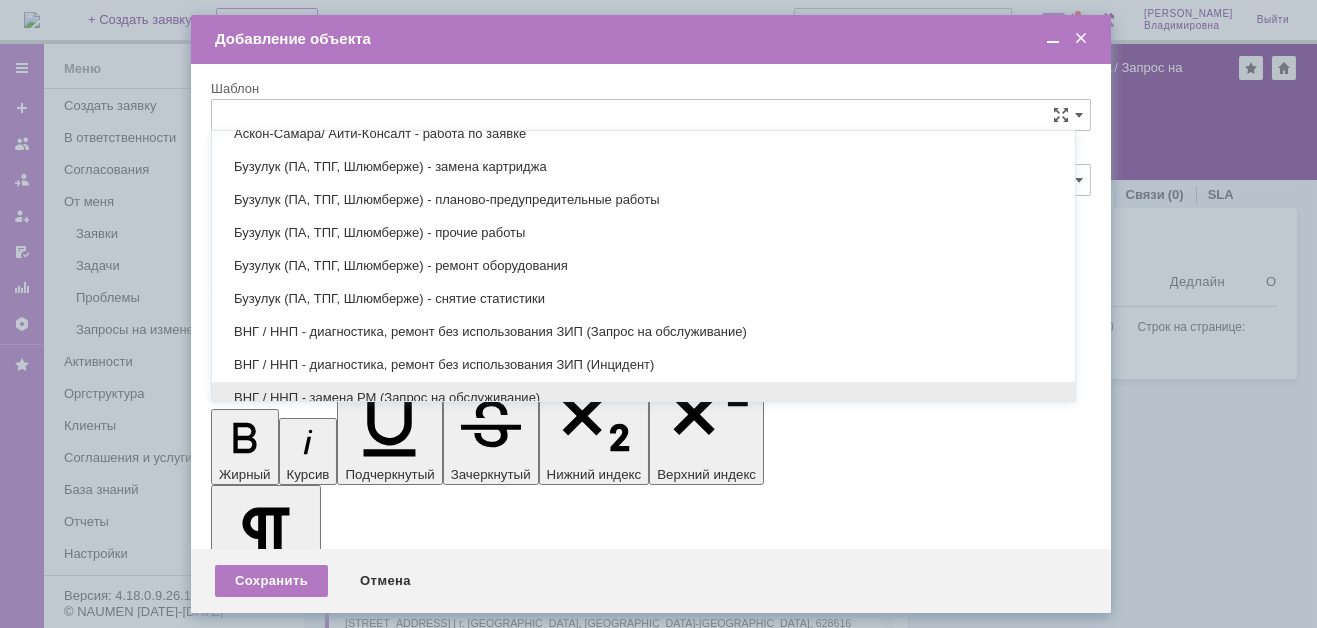 click on "ВНГ / ННП - замена РМ (Запрос на обслуживание)" at bounding box center [643, 398] 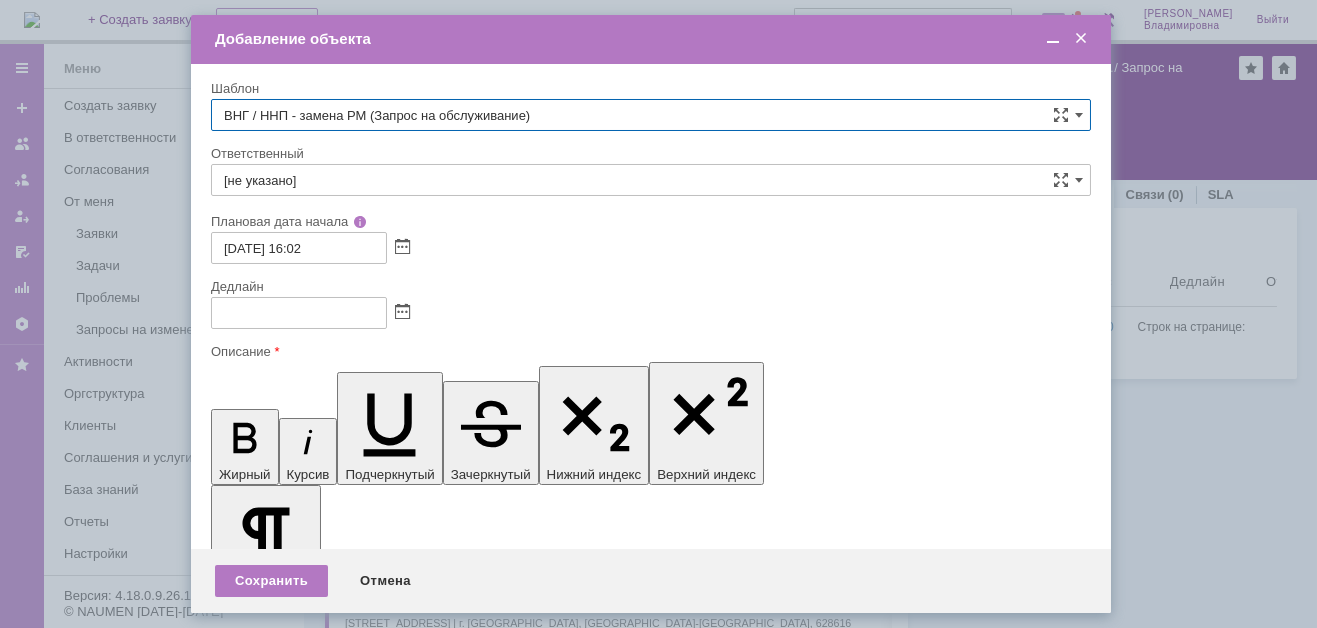 type on "Сидоров Евгений" 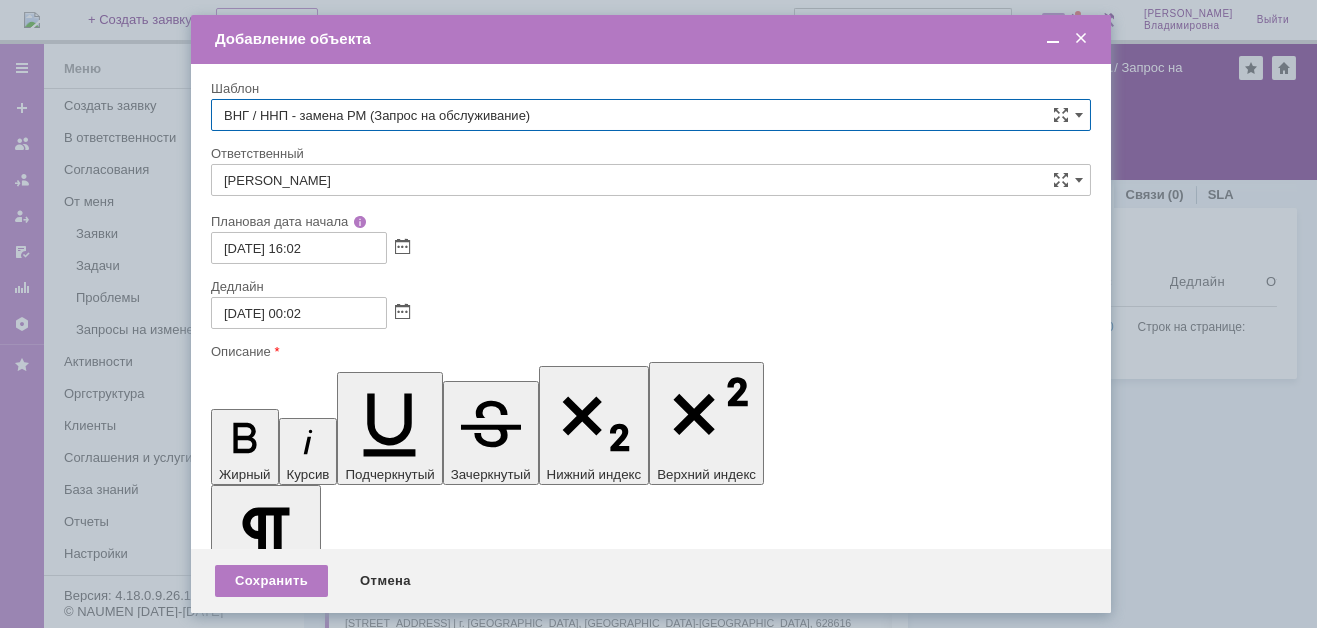 type on "ВНГ / ННП - замена РМ (Запрос на обслуживание)" 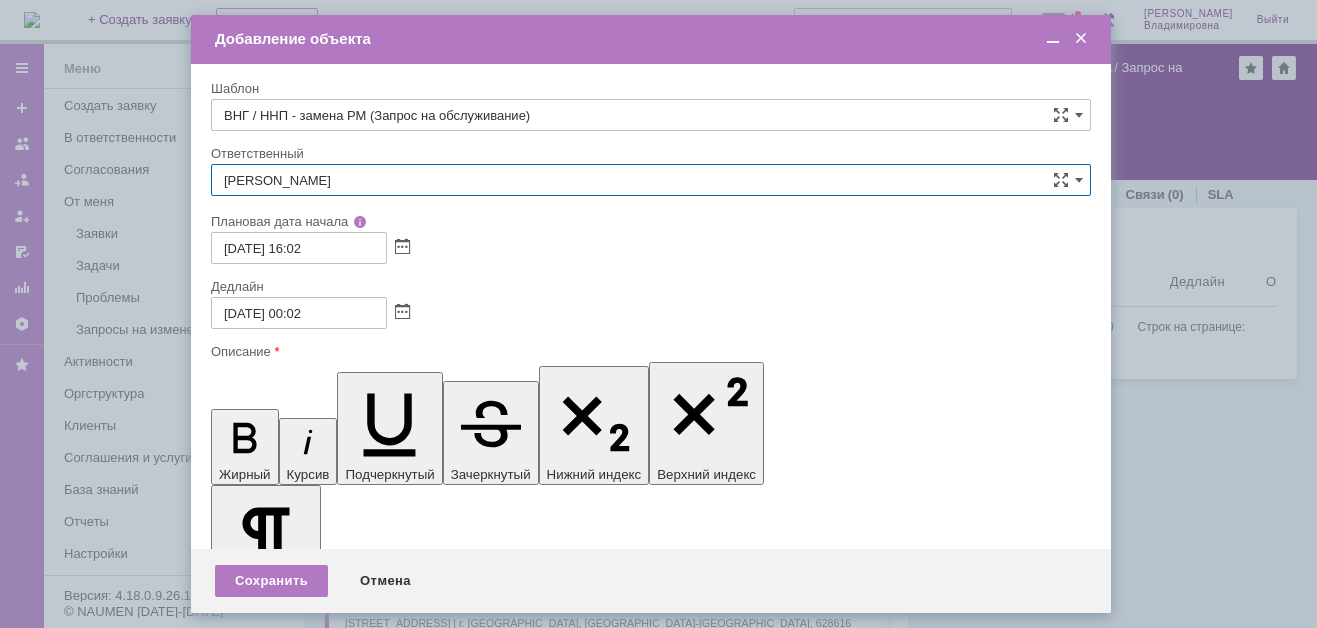 click on "Сидоров Евгений" at bounding box center (651, 180) 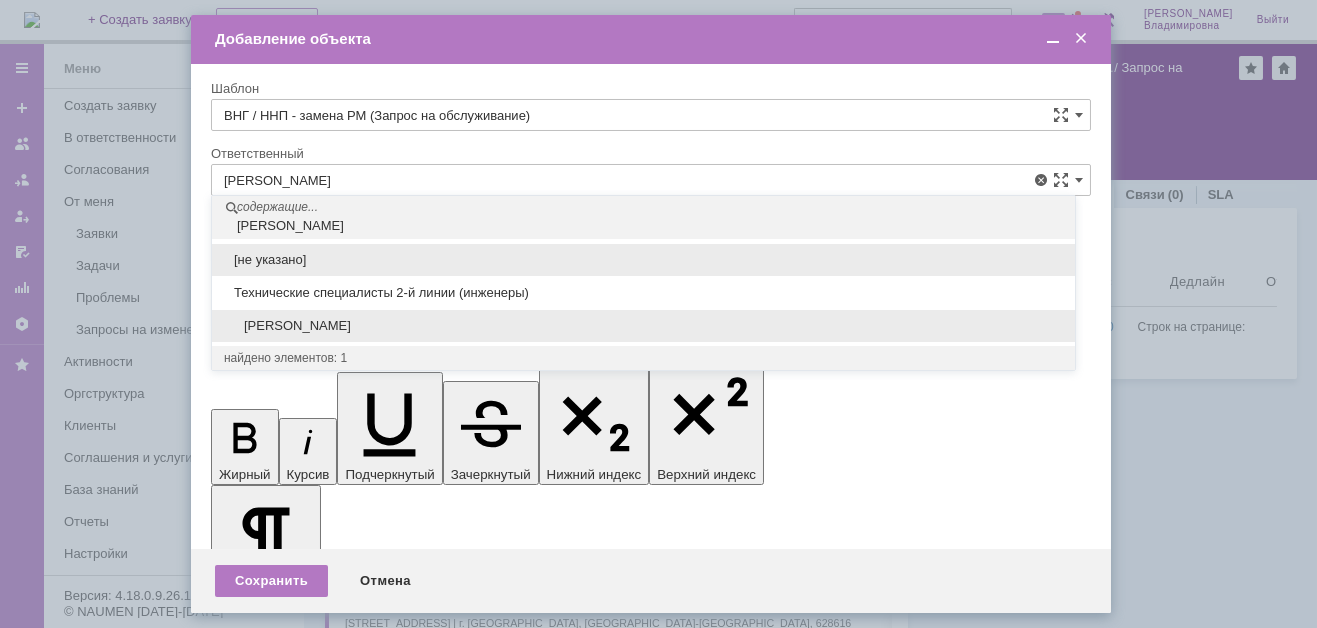 click on "[PERSON_NAME]" at bounding box center [643, 326] 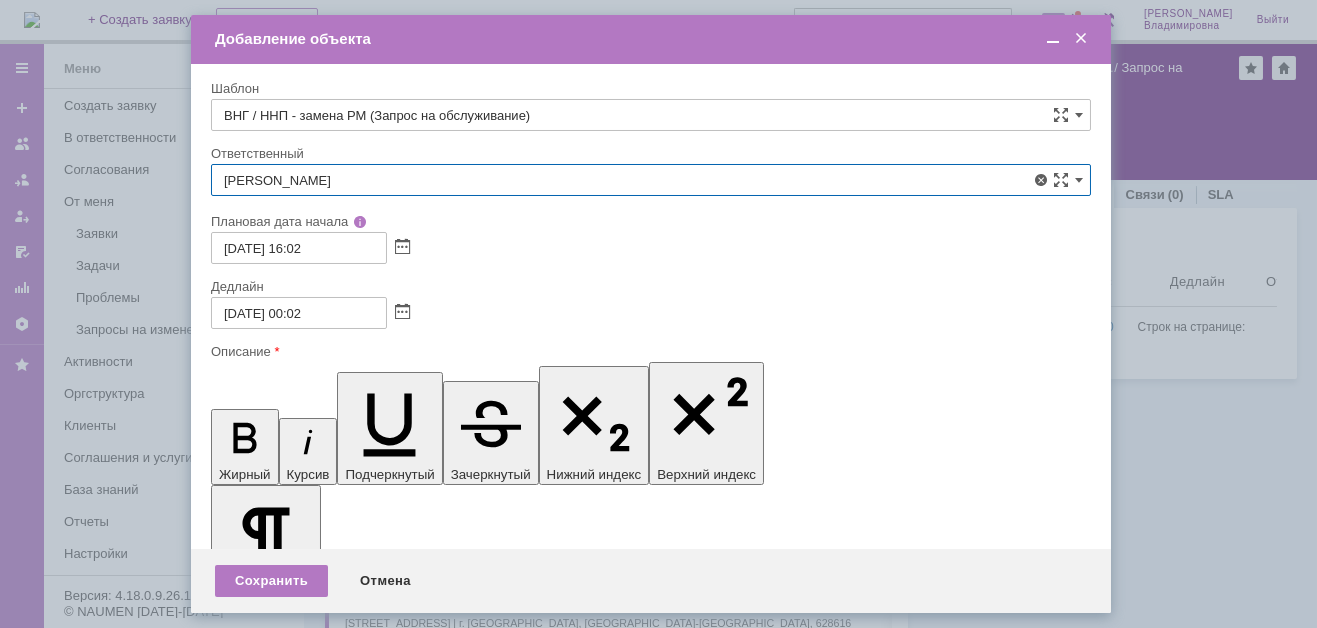type on "[PERSON_NAME]" 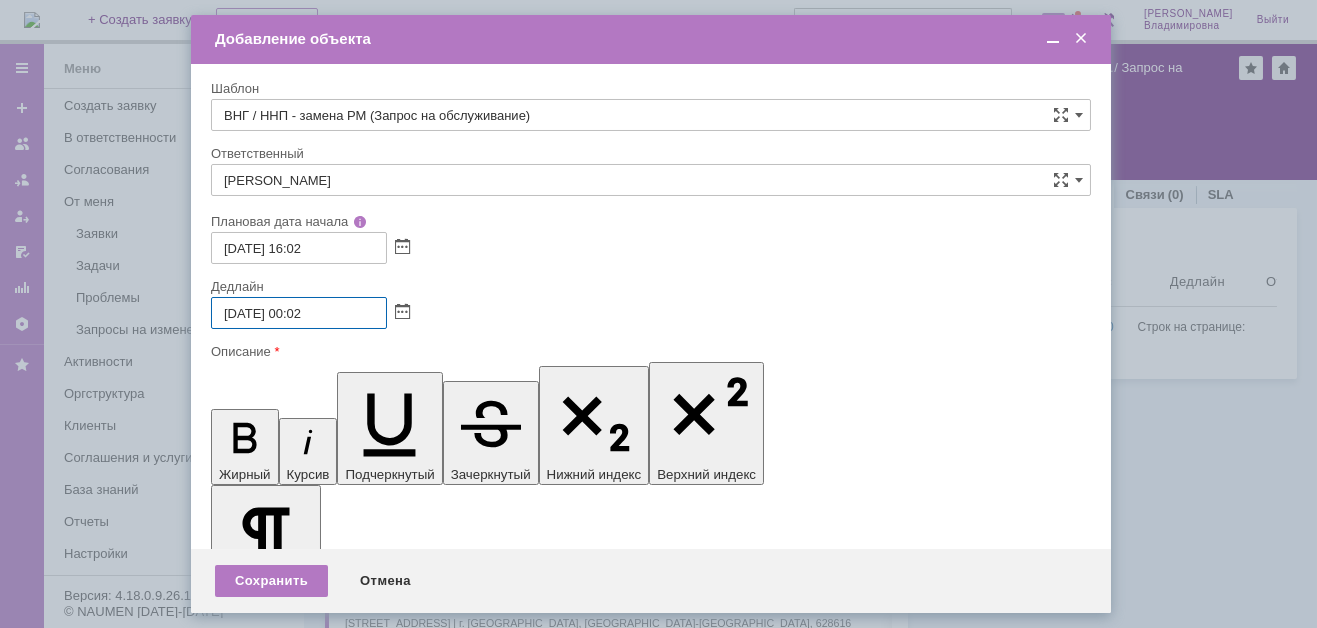 click on "16.07.2025 00:02" at bounding box center (299, 313) 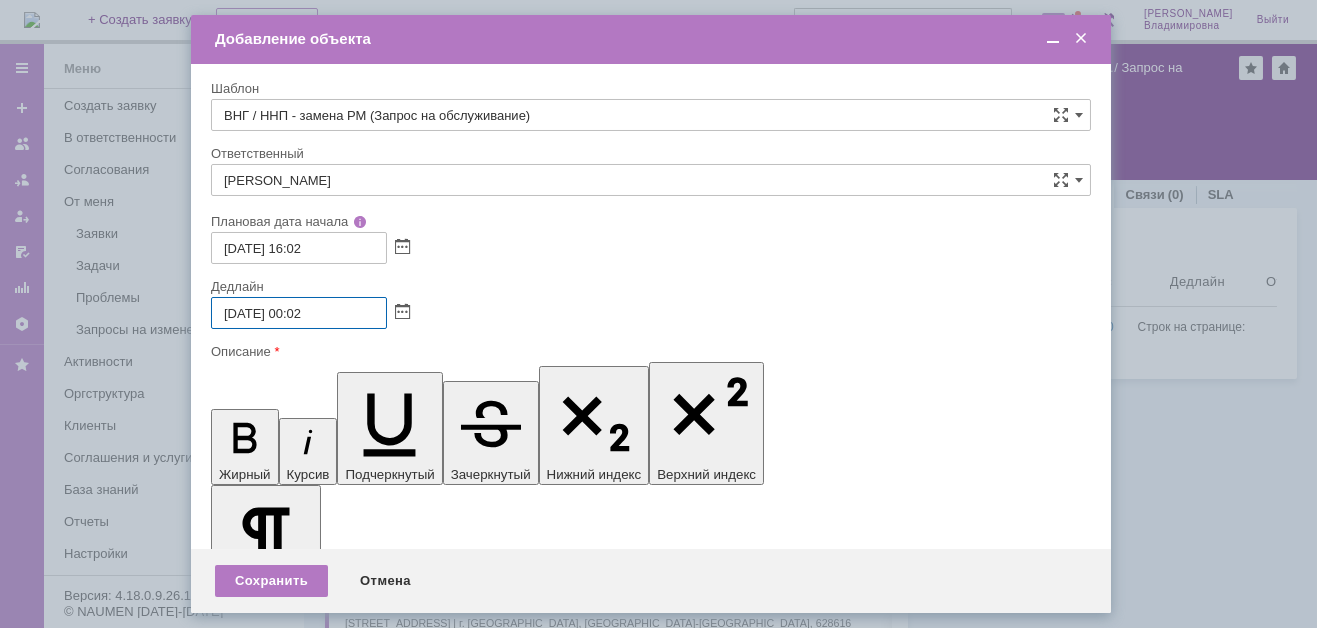 drag, startPoint x: 291, startPoint y: 315, endPoint x: 306, endPoint y: 318, distance: 15.297058 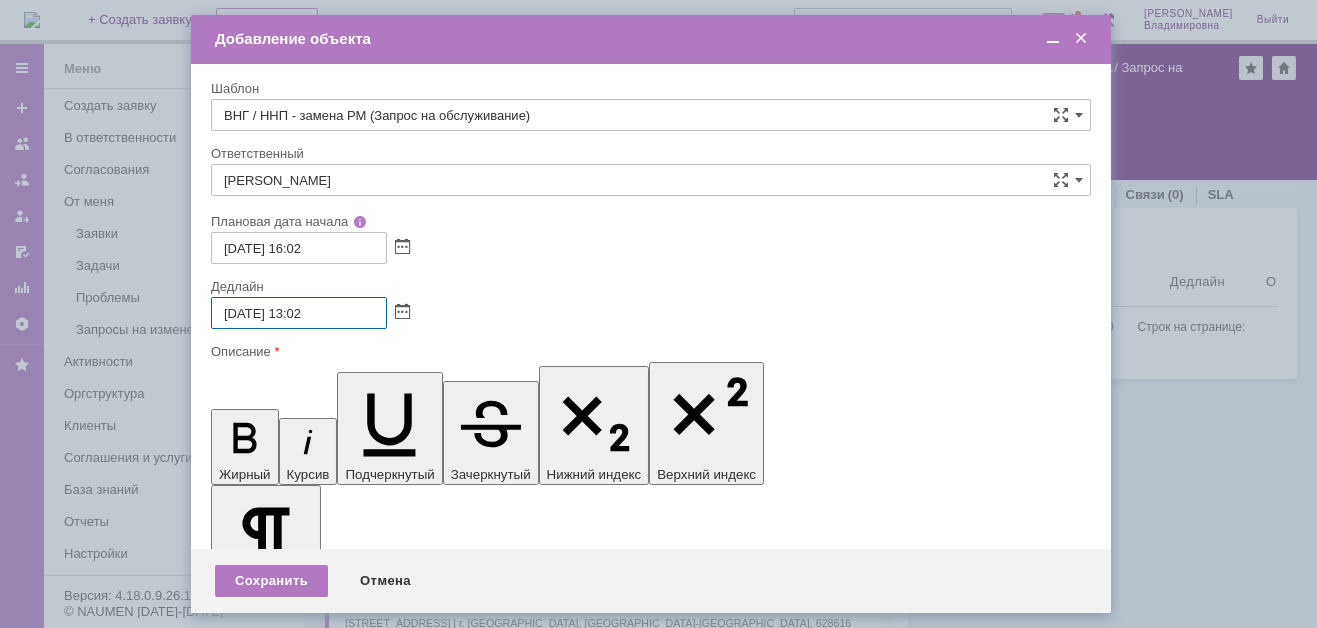 type on "17.07.2025 13:02" 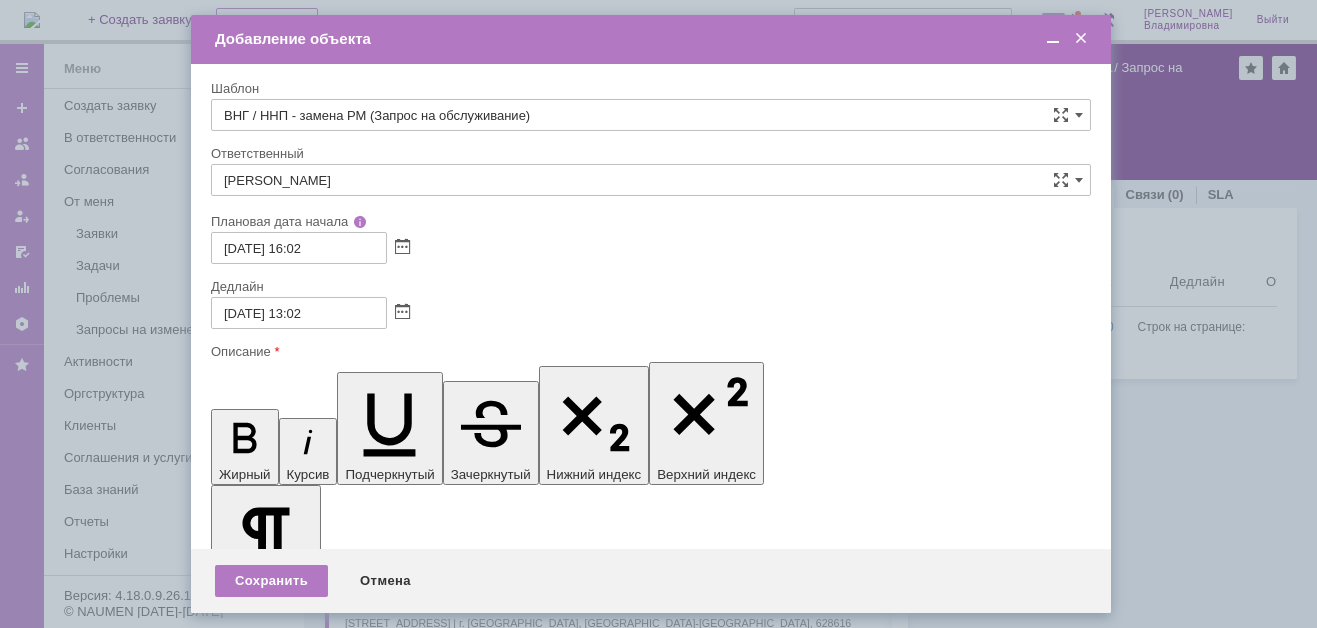 click on "К заявке в Service Desk должен быть прикреплён скан Акта в течение указанного в регламенте срока, что будет являться подтверждением выполнения работ __________________________________________________________________________________________" at bounding box center [374, 5988] 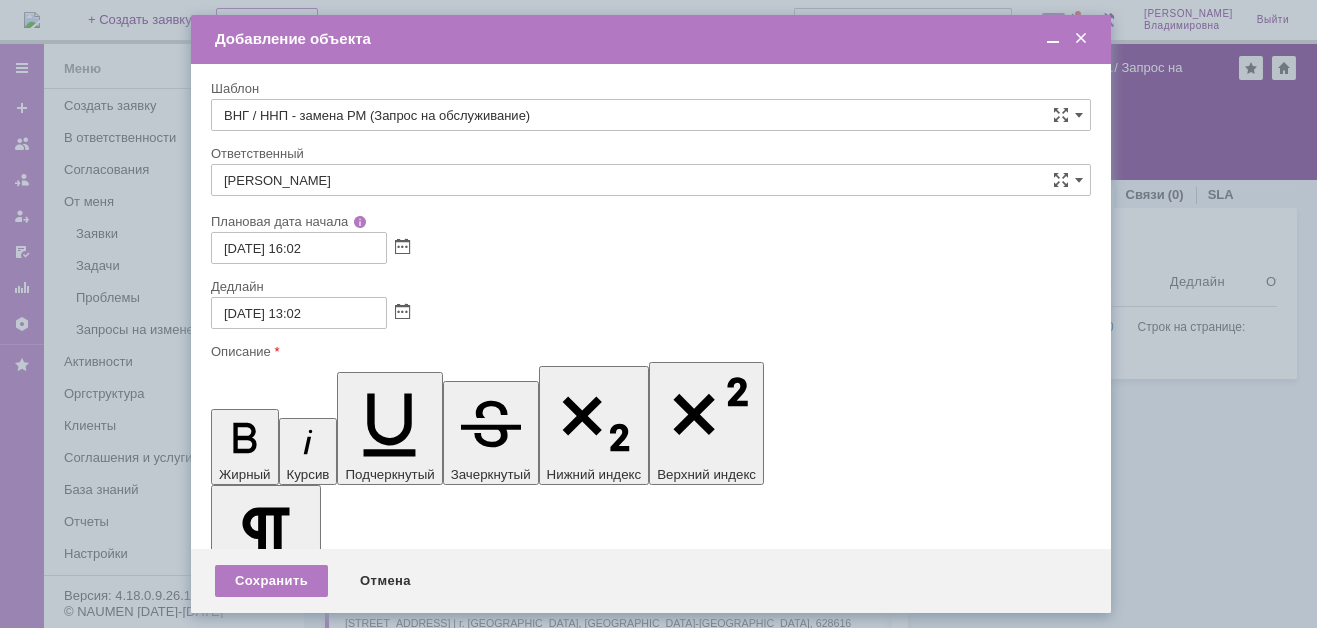 scroll, scrollTop: 31, scrollLeft: 0, axis: vertical 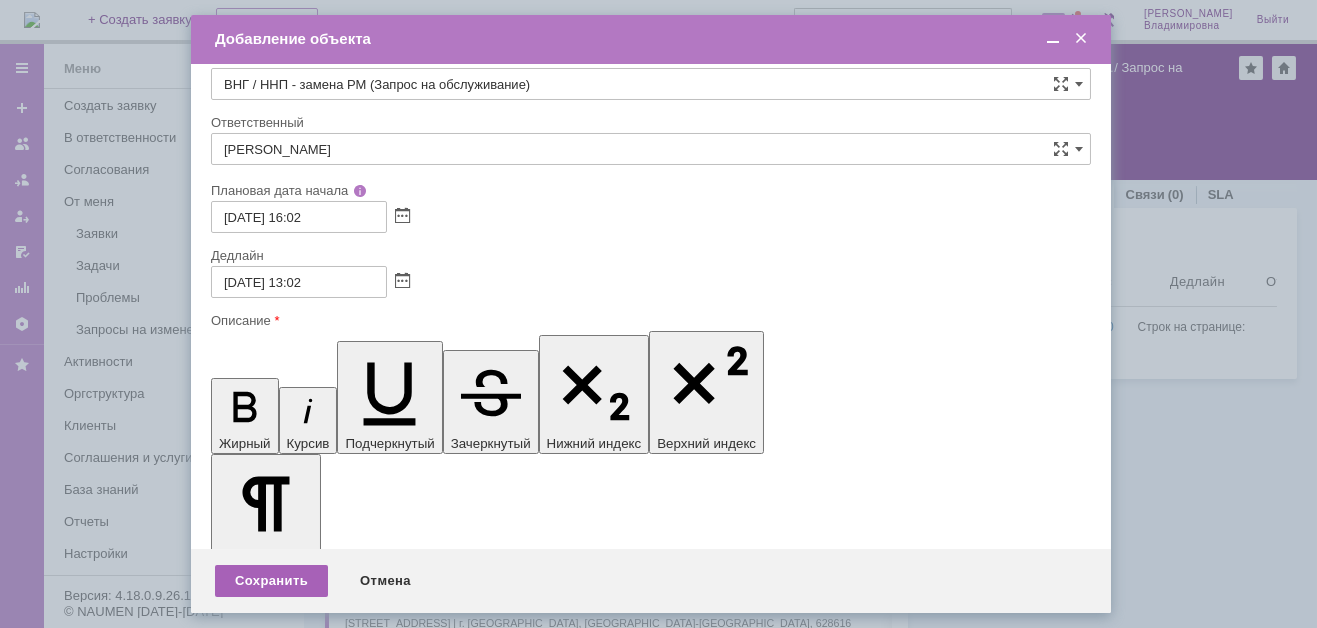 click on "Сохранить" at bounding box center (271, 581) 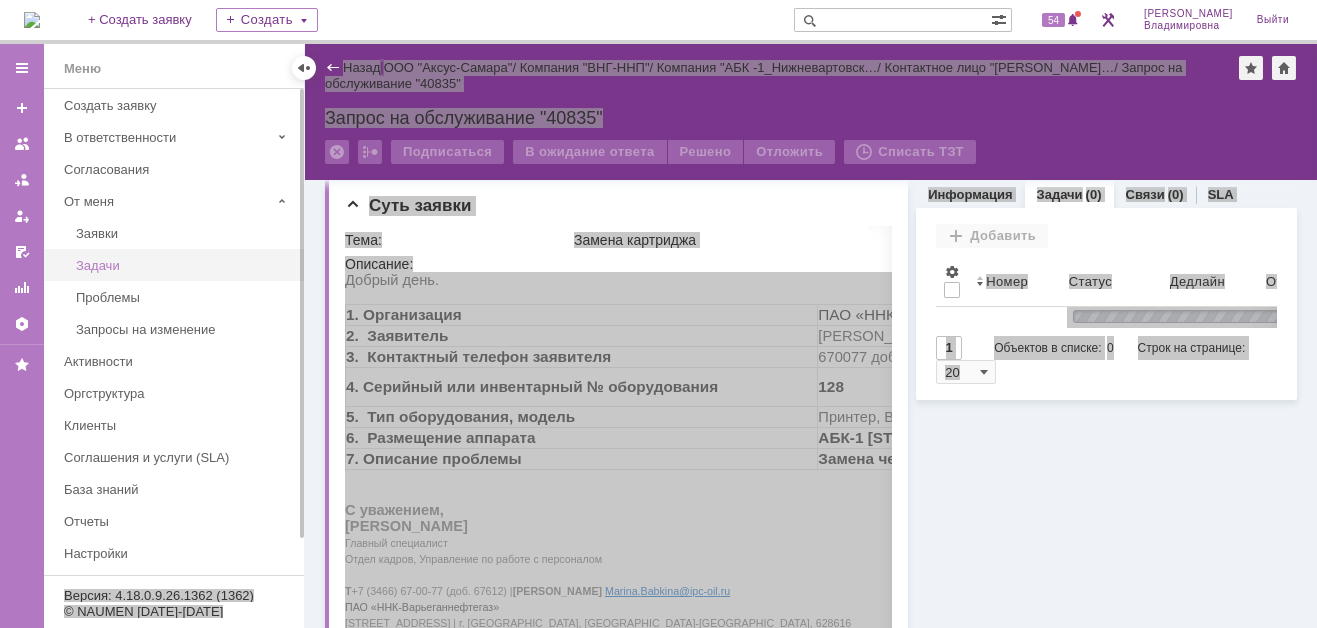 drag, startPoint x: 305, startPoint y: 580, endPoint x: 266, endPoint y: 257, distance: 325.34598 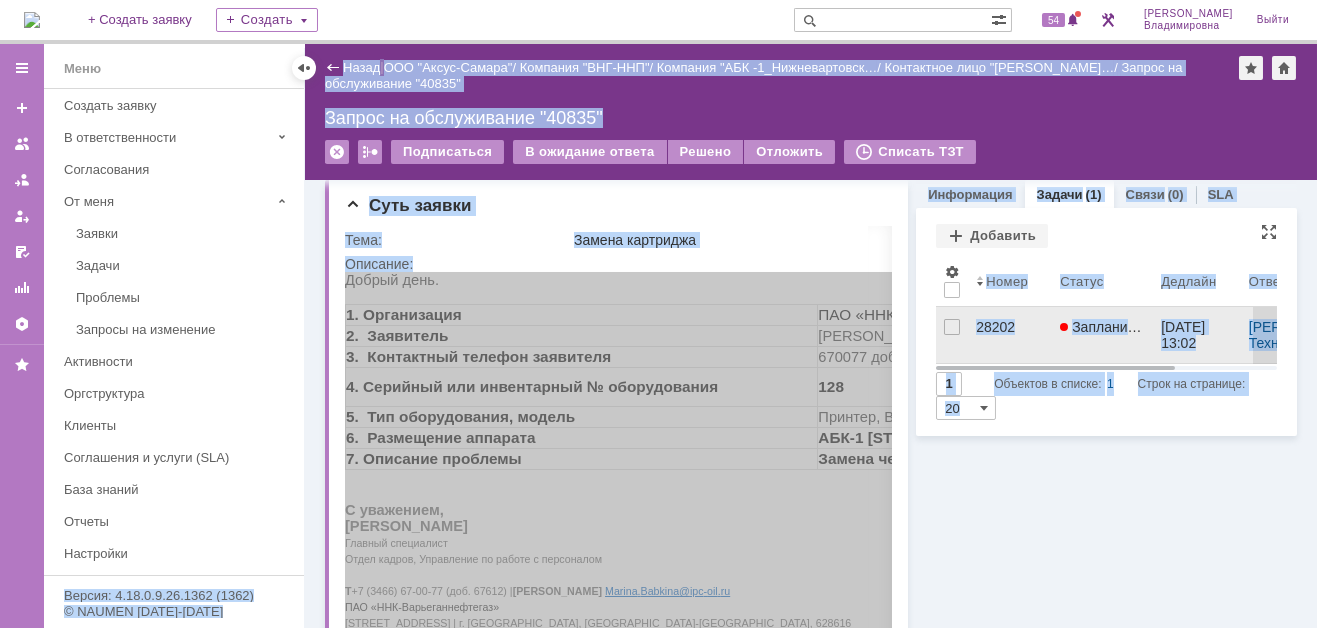click on "28202" at bounding box center [1010, 327] 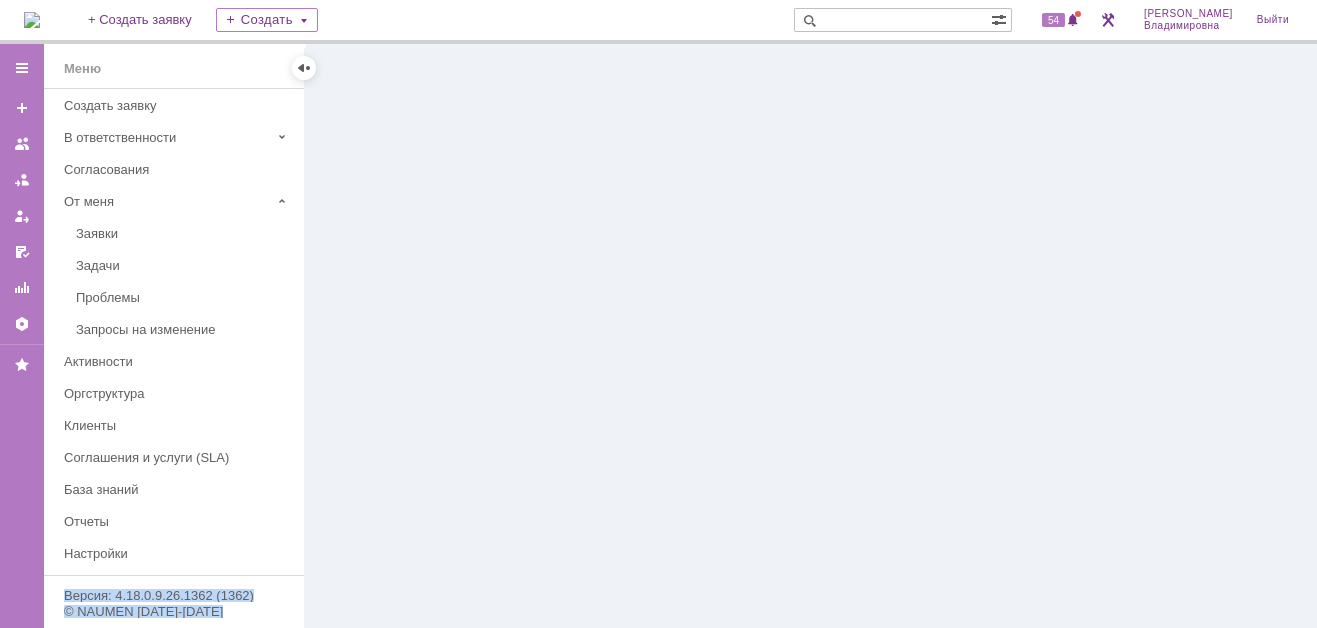 click at bounding box center (811, 336) 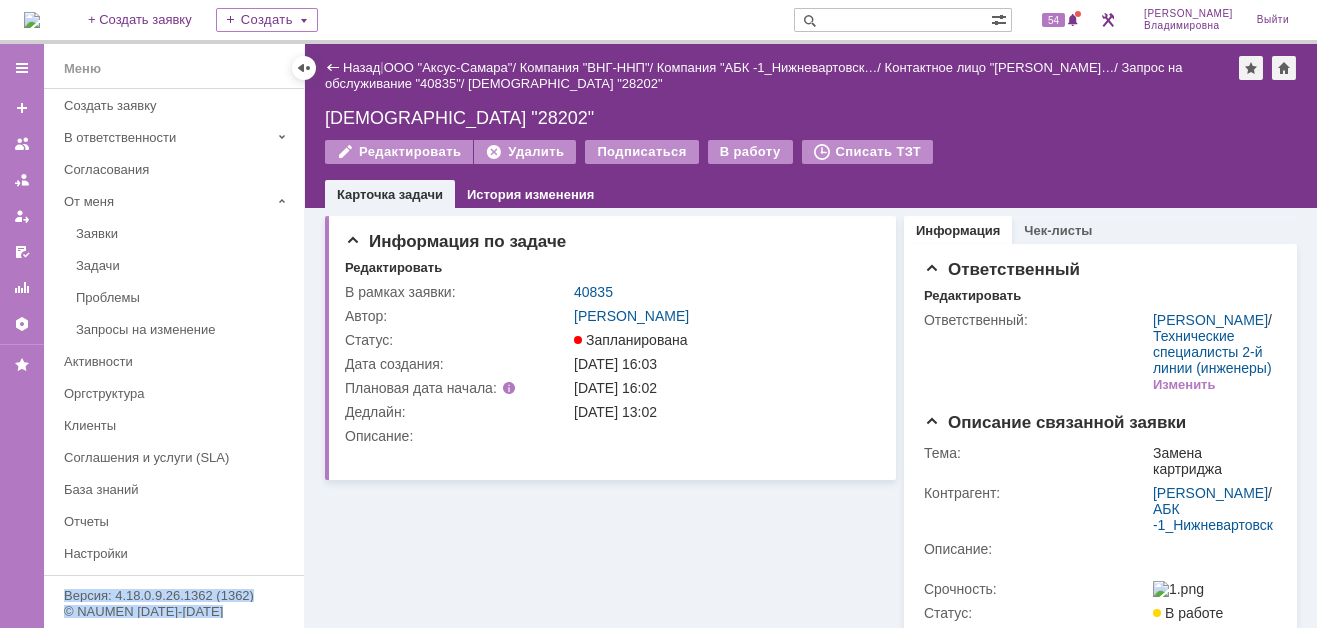 scroll, scrollTop: 0, scrollLeft: 0, axis: both 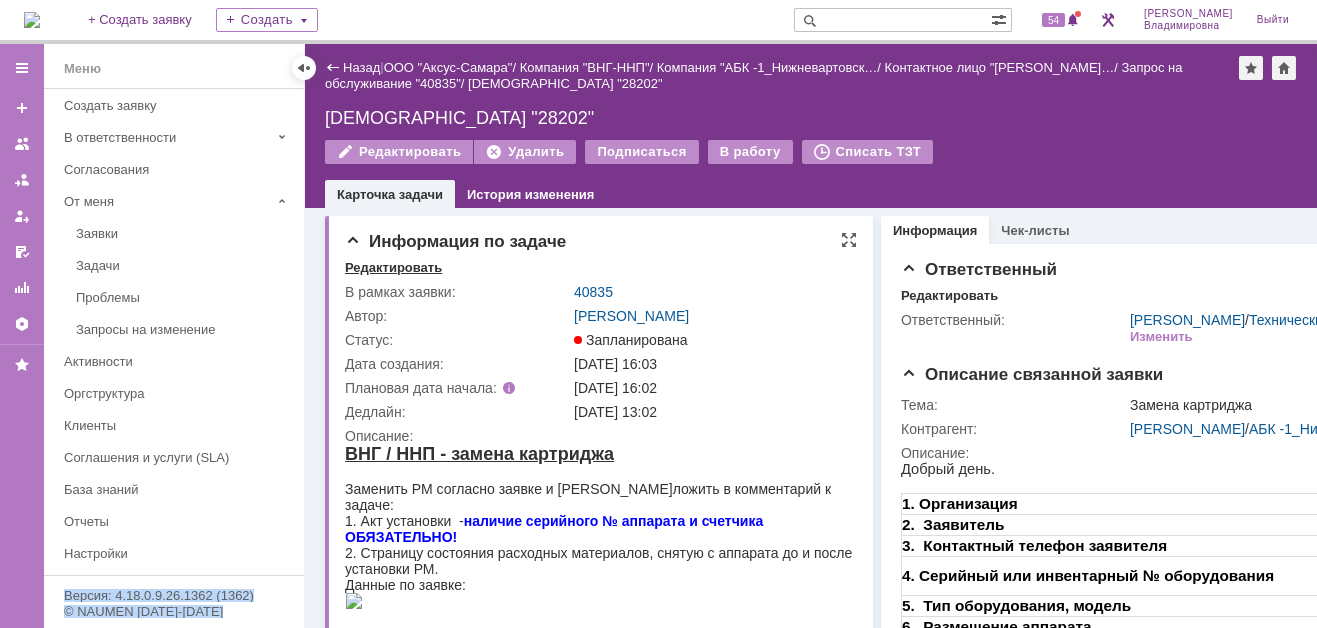 click on "Редактировать" at bounding box center [393, 268] 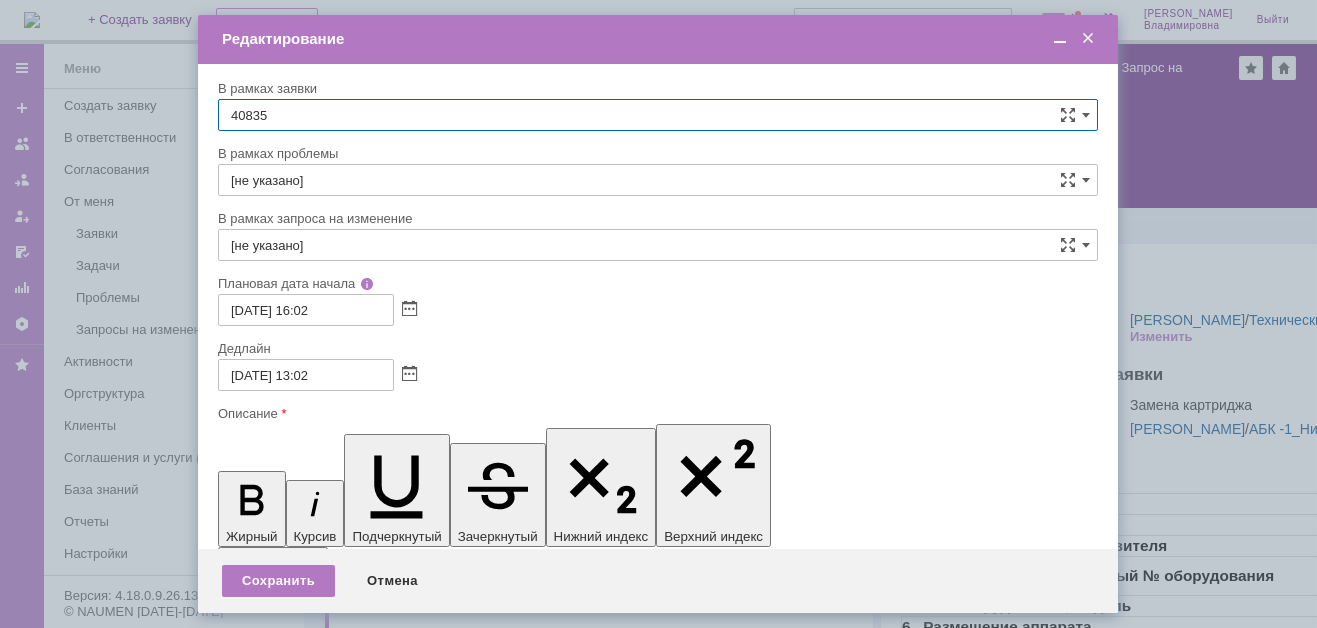 scroll, scrollTop: 0, scrollLeft: 0, axis: both 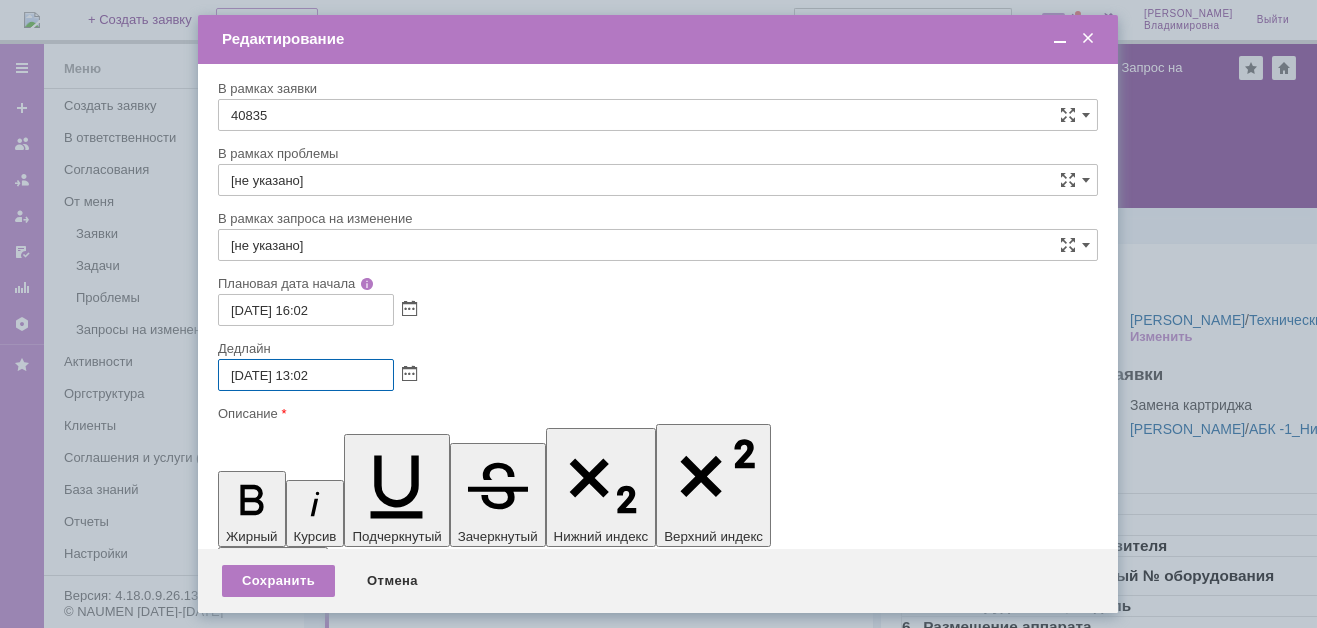 click on "17.07.2025 13:02" at bounding box center (306, 375) 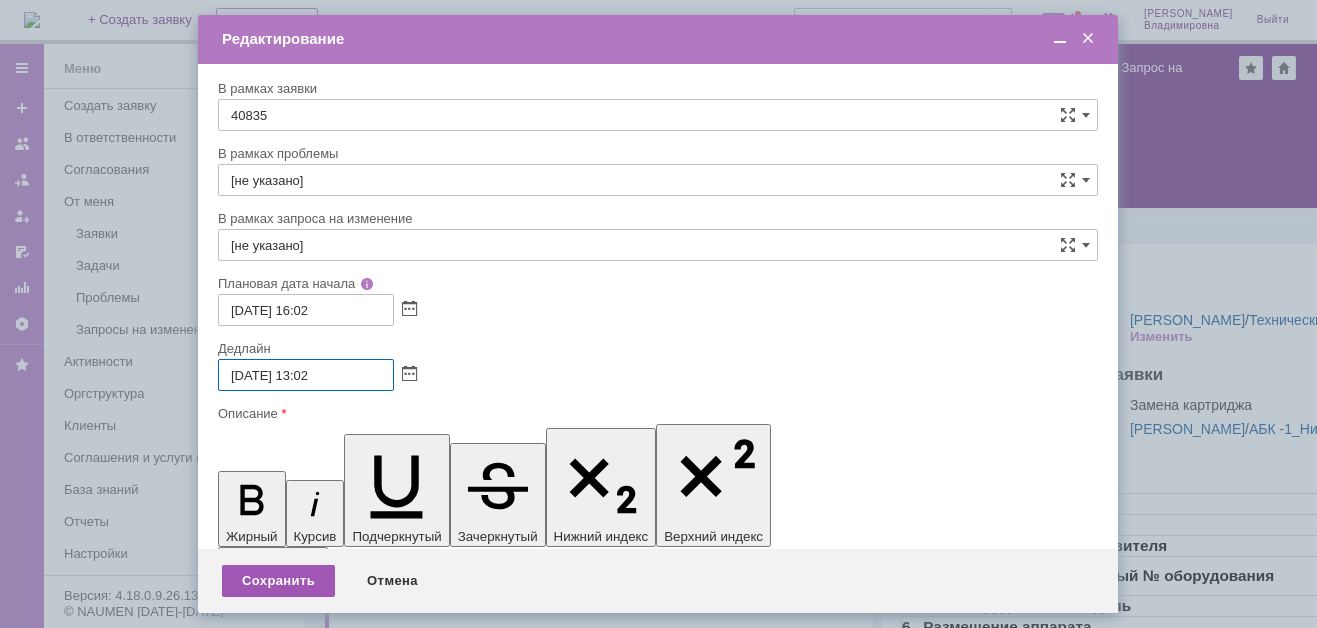 type on "[DATE] 13:02" 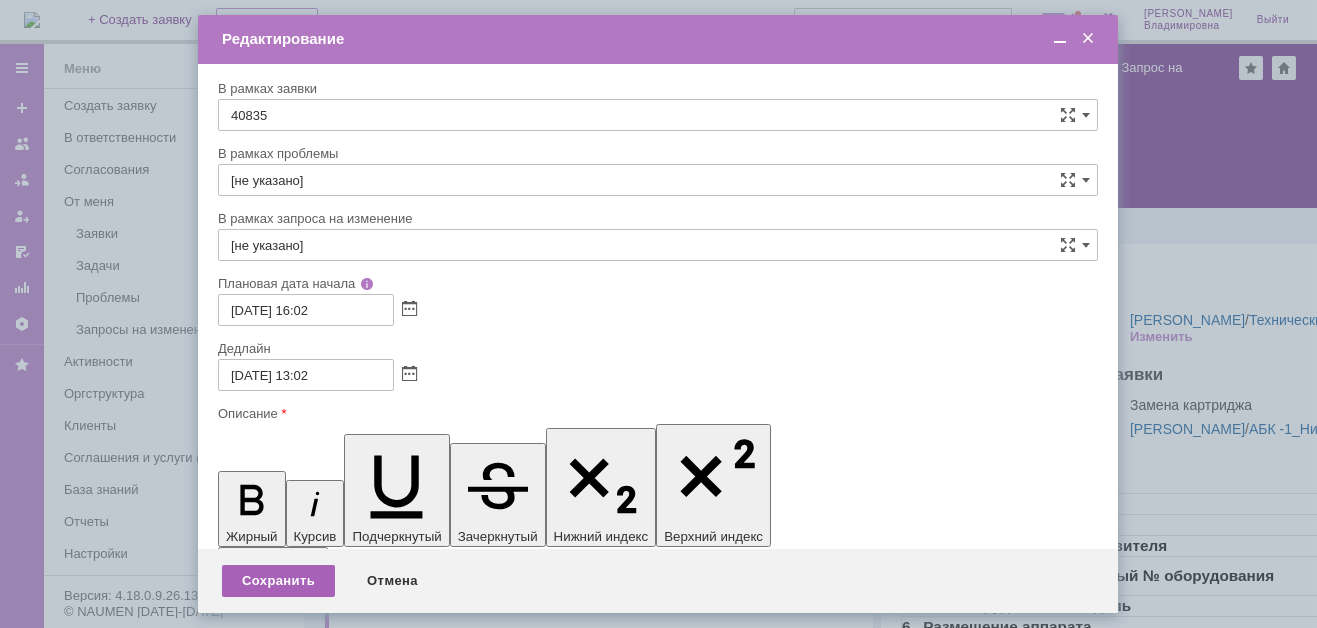 click on "Сохранить" at bounding box center [278, 581] 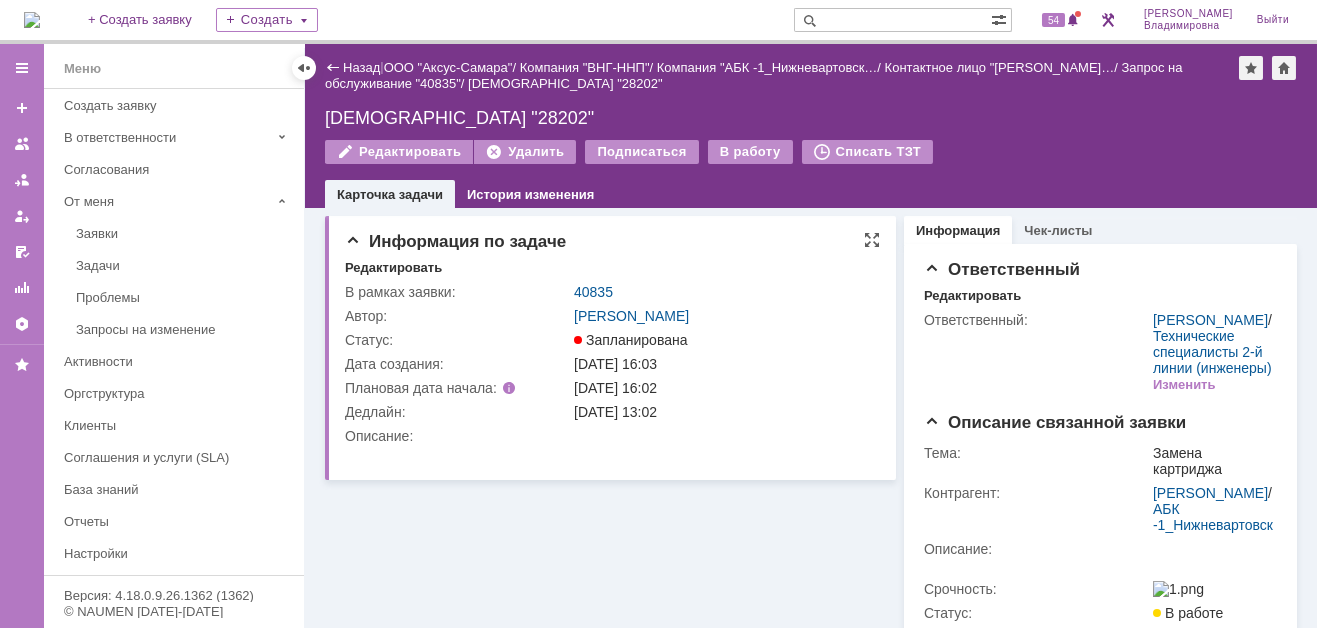scroll, scrollTop: 0, scrollLeft: 0, axis: both 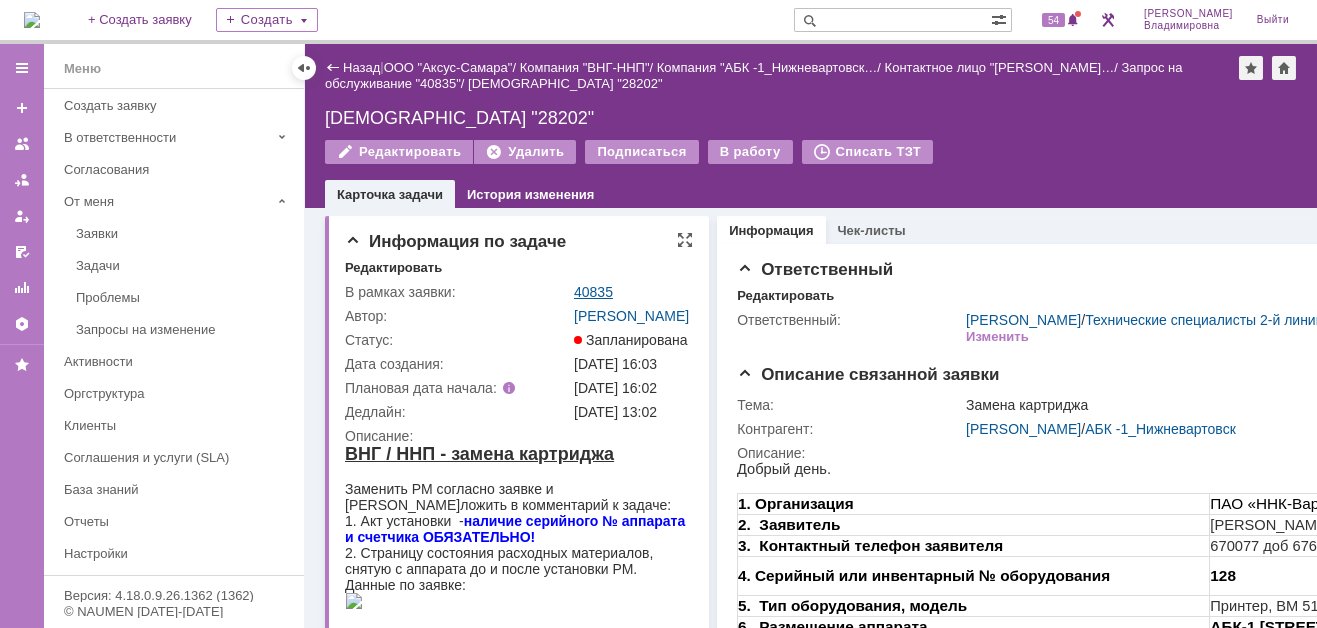 click on "40835" at bounding box center [593, 292] 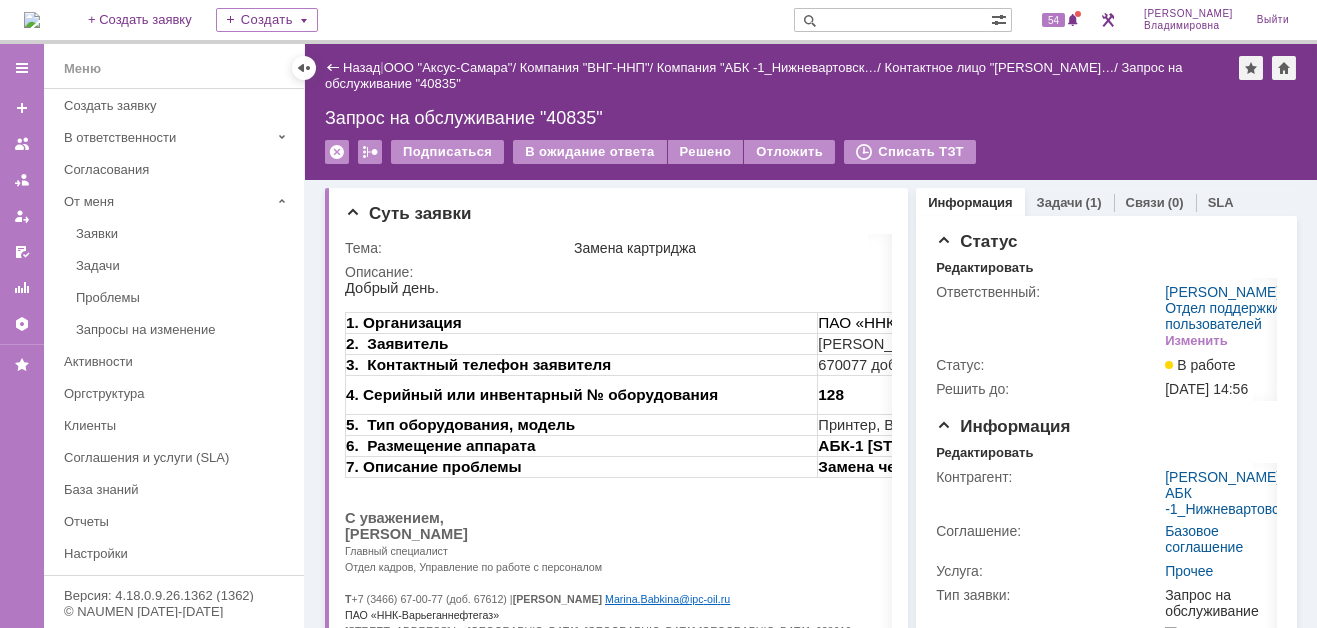 scroll, scrollTop: 0, scrollLeft: 0, axis: both 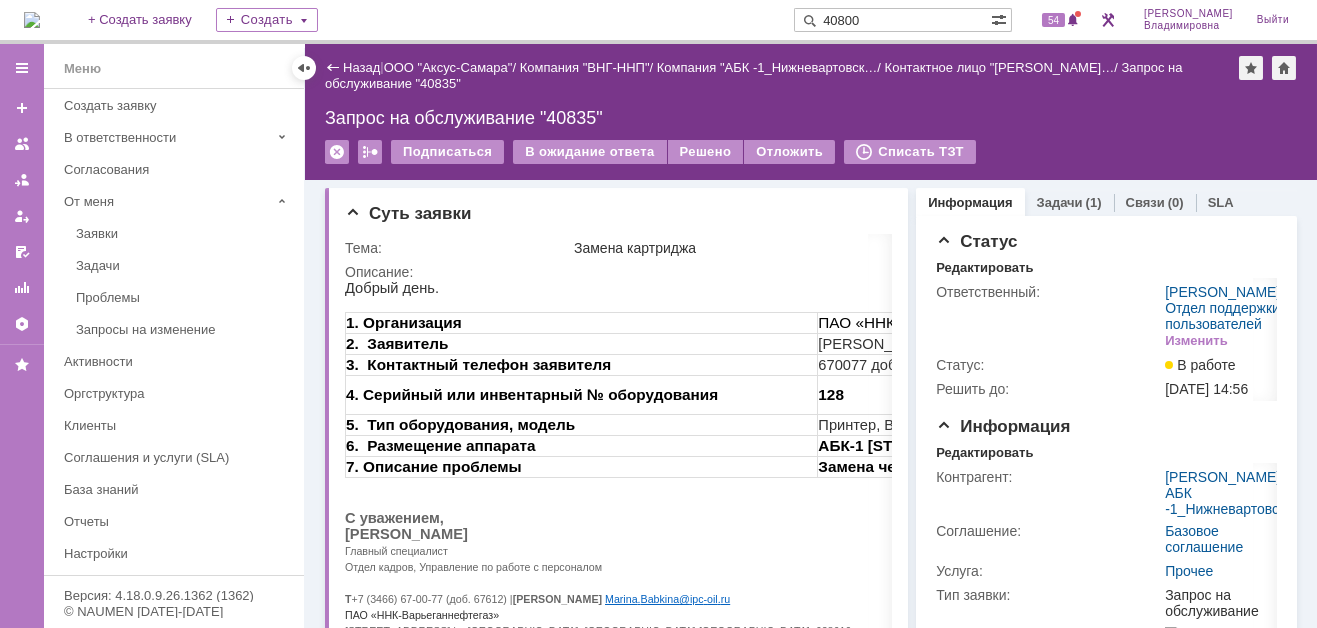 type on "40800" 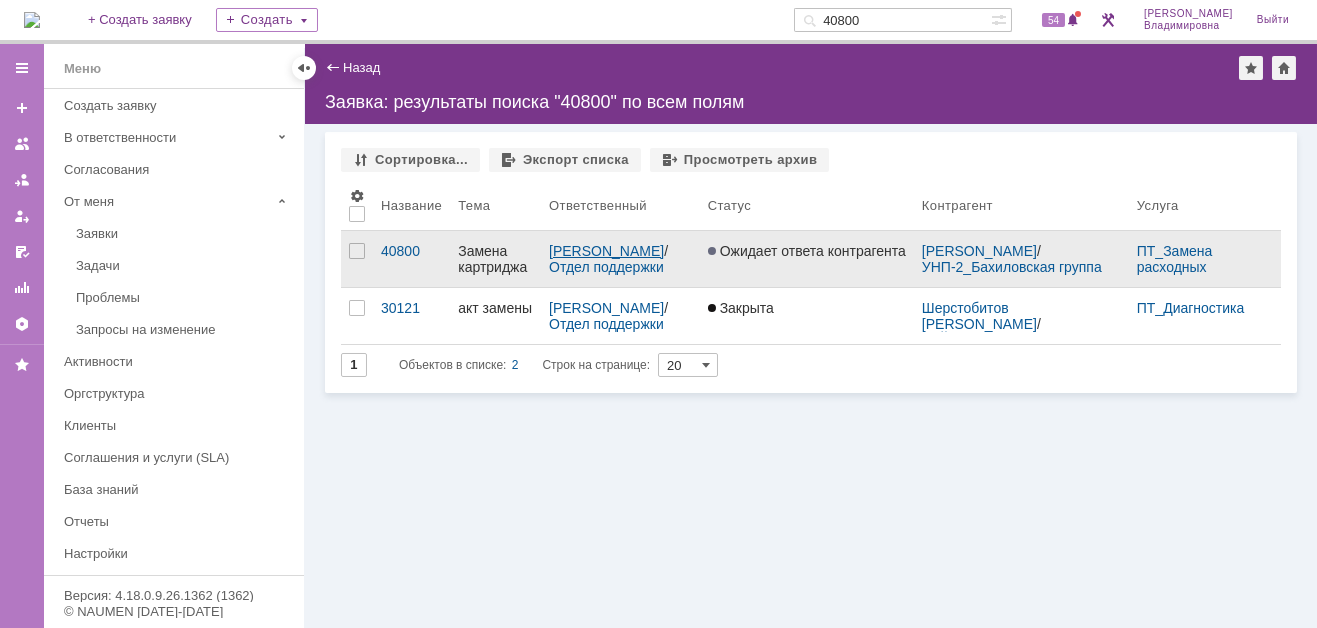 click on "[PERSON_NAME]" at bounding box center (606, 251) 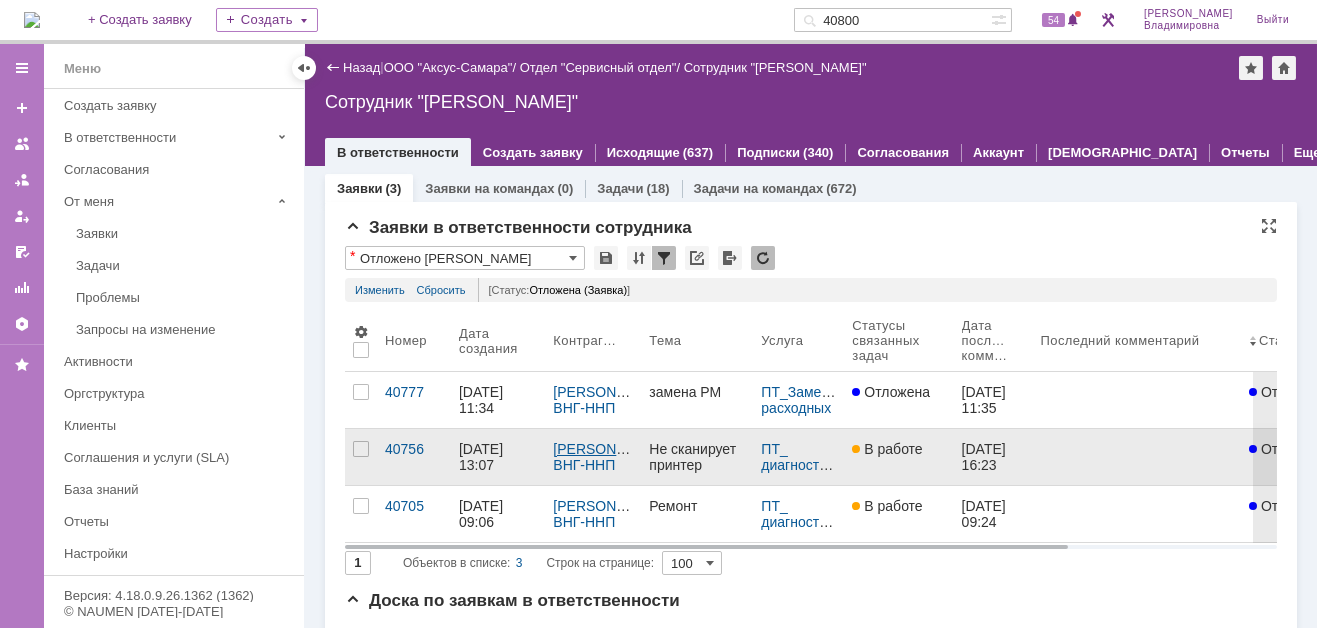 scroll, scrollTop: 0, scrollLeft: 0, axis: both 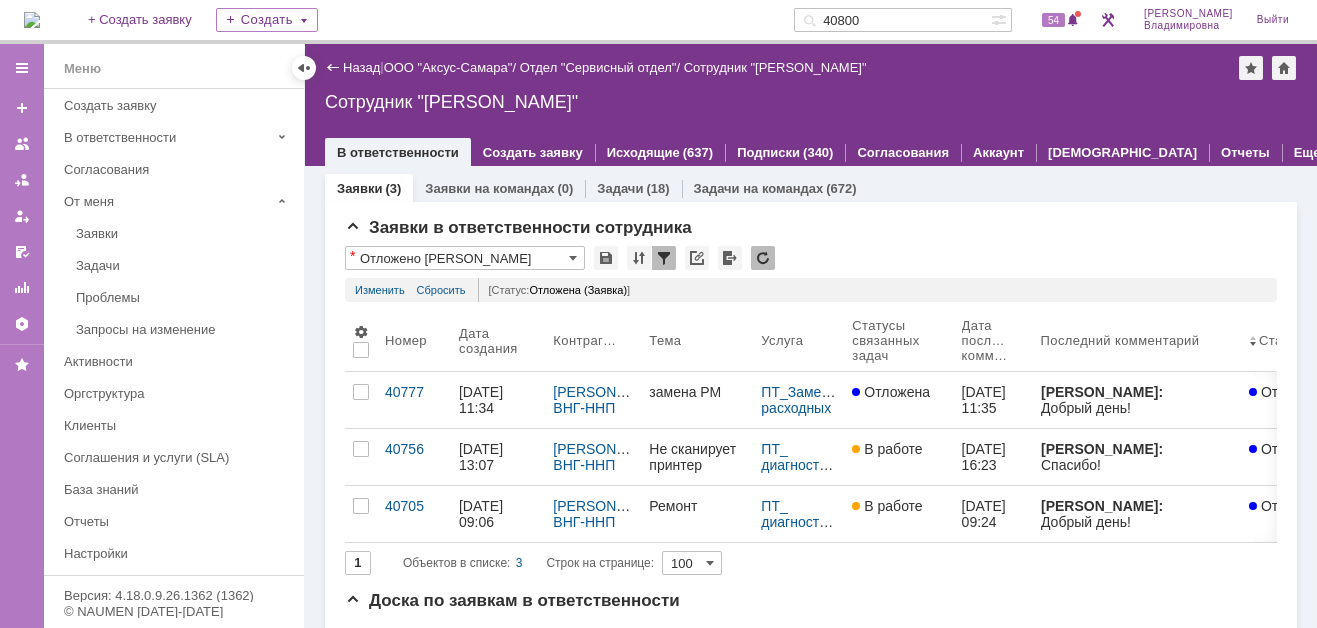 click on "40800" at bounding box center [892, 20] 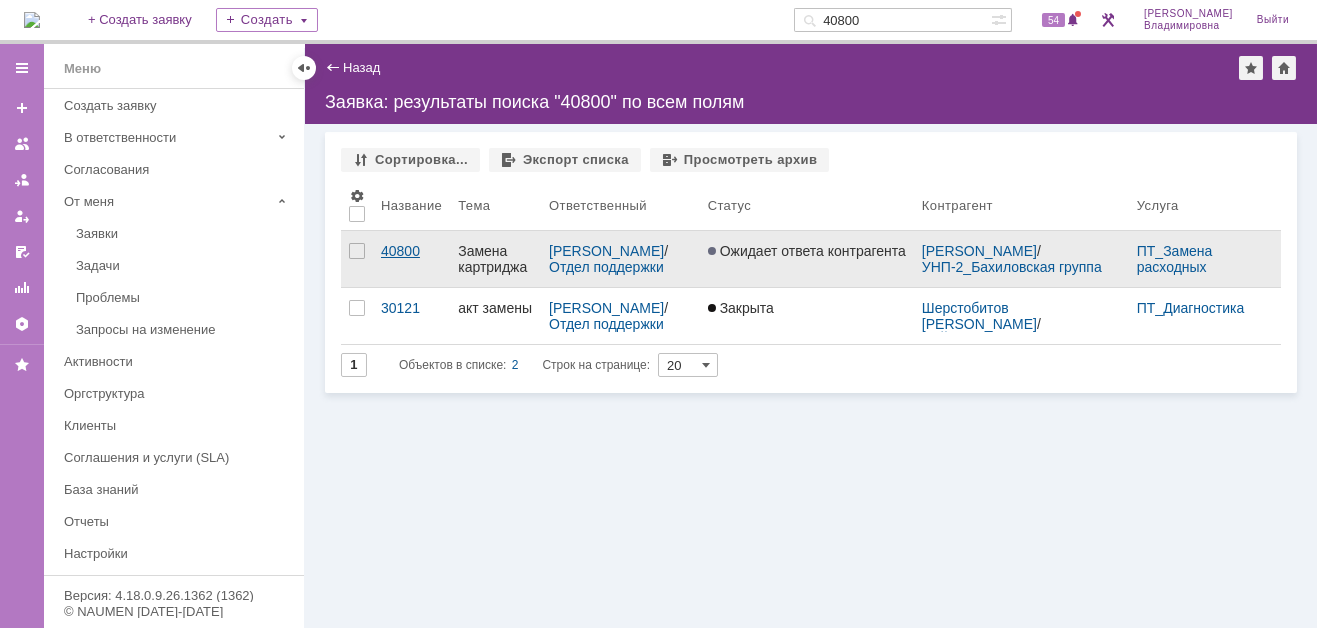 click on "40800" at bounding box center [411, 251] 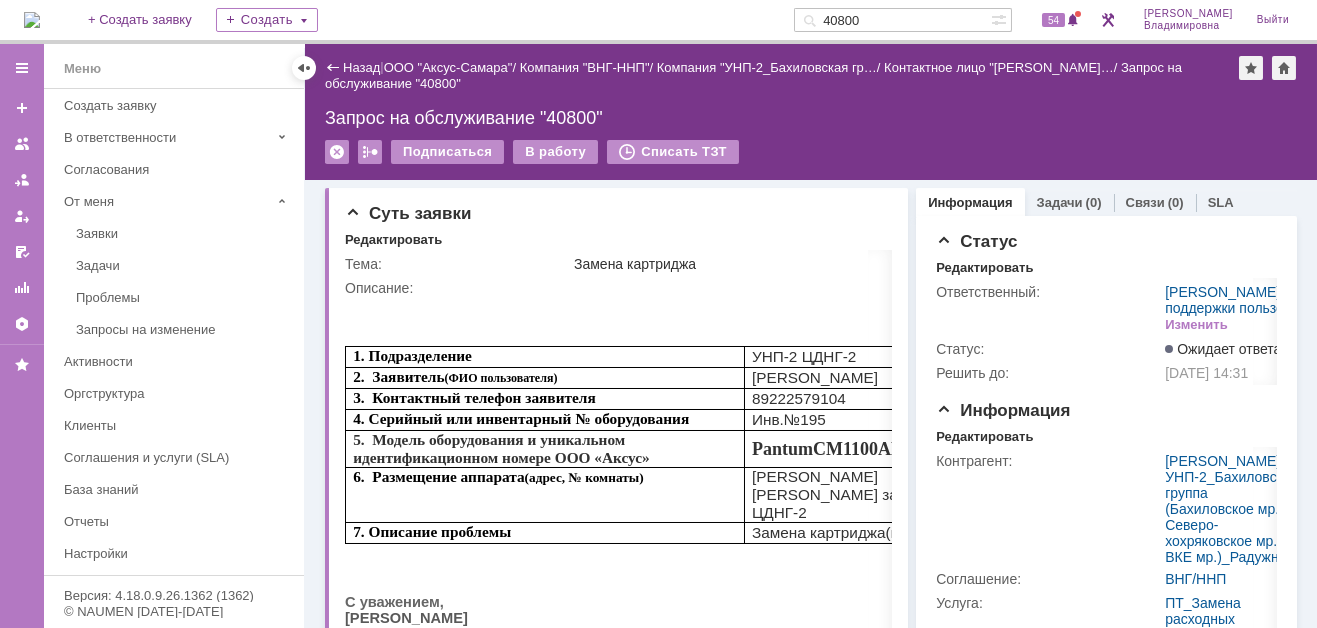 scroll, scrollTop: 0, scrollLeft: 0, axis: both 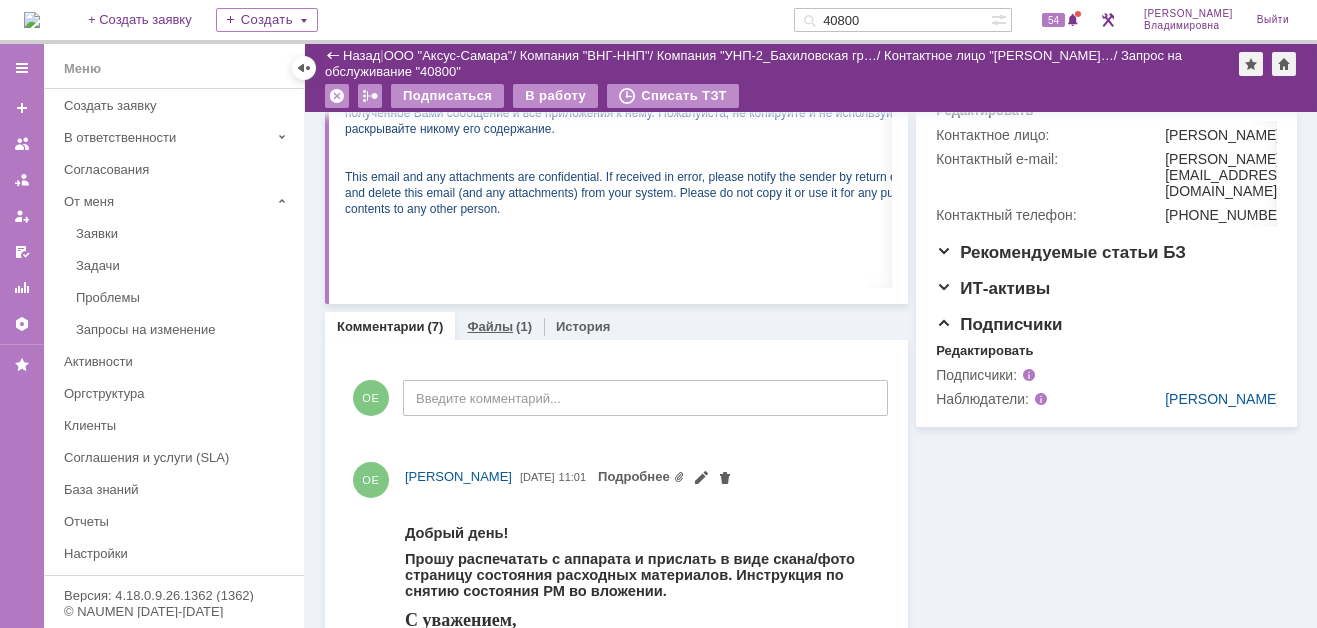 click on "Файлы" at bounding box center [490, 326] 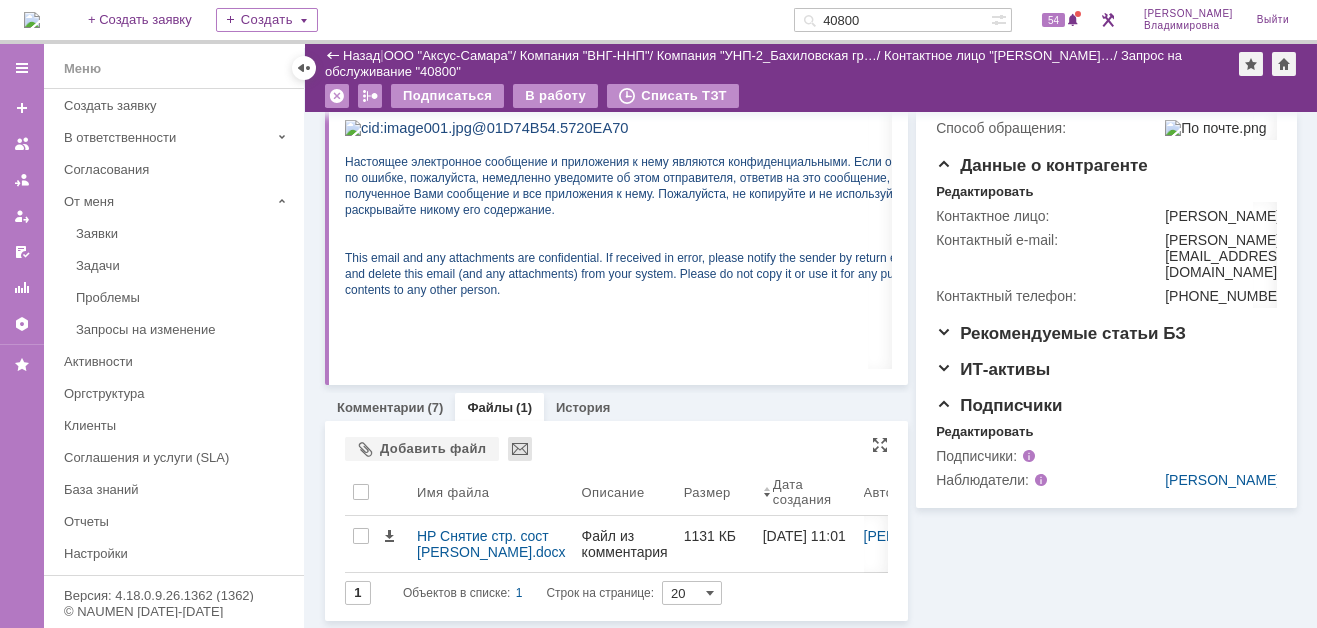 scroll, scrollTop: 518, scrollLeft: 0, axis: vertical 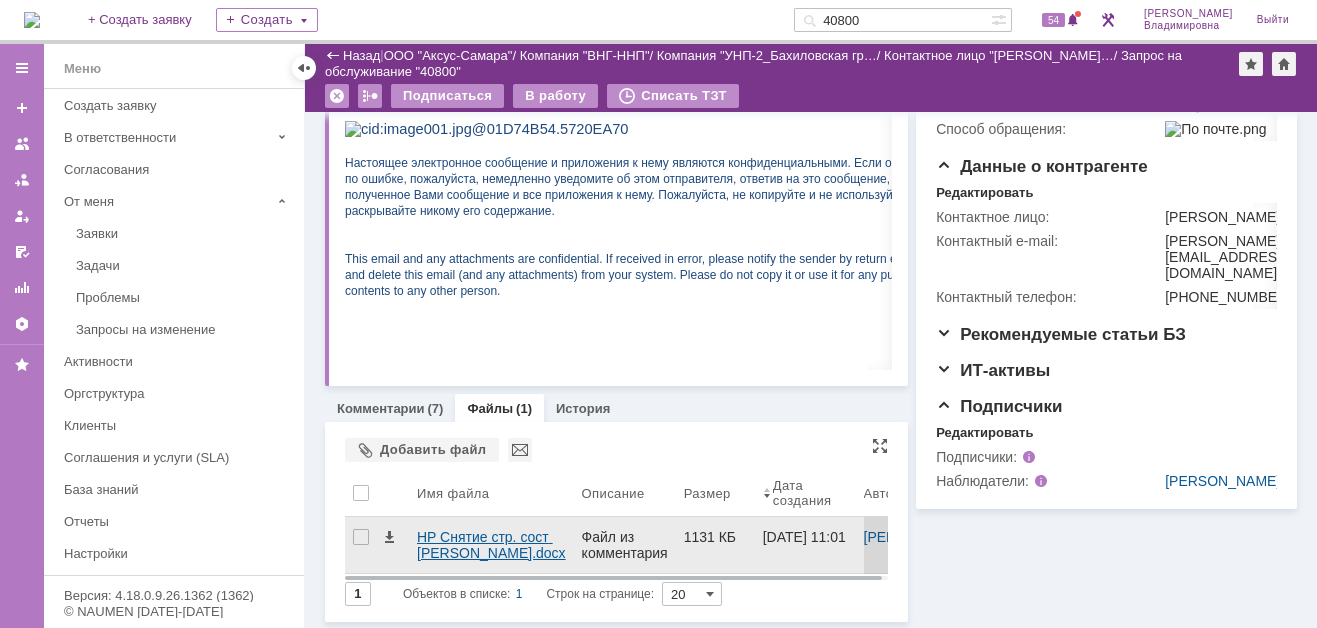click on "HP Снятие стр. сост РМ.docx" at bounding box center (491, 545) 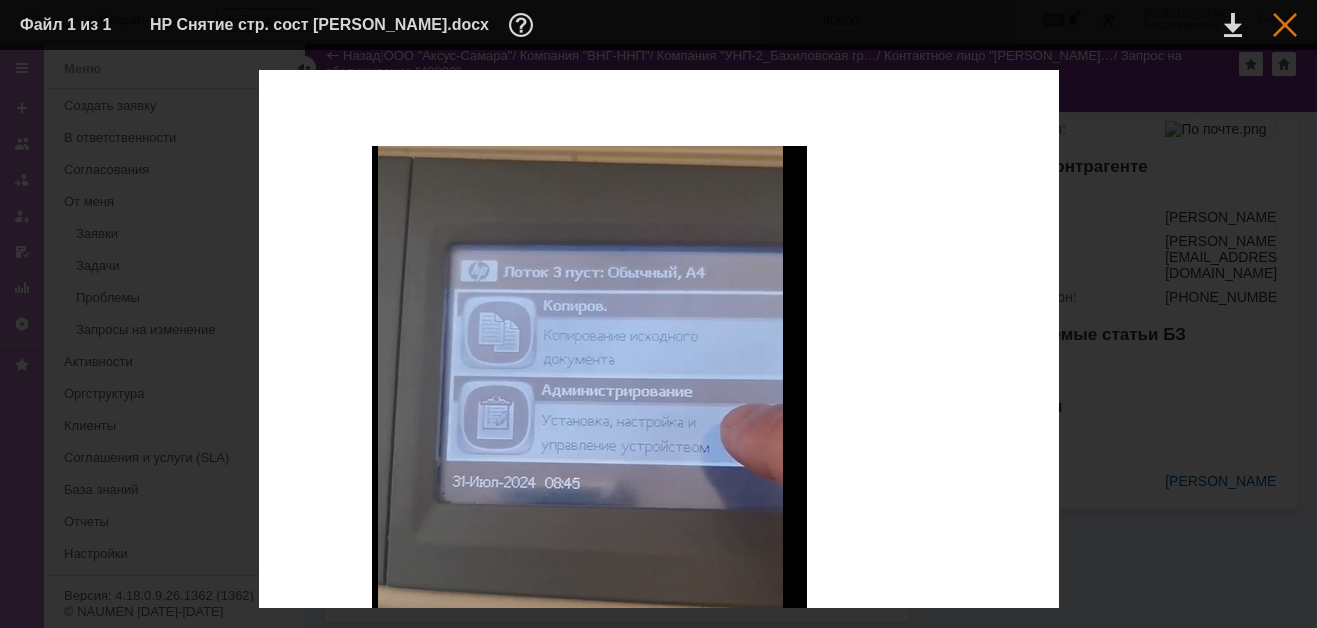 click at bounding box center [1285, 25] 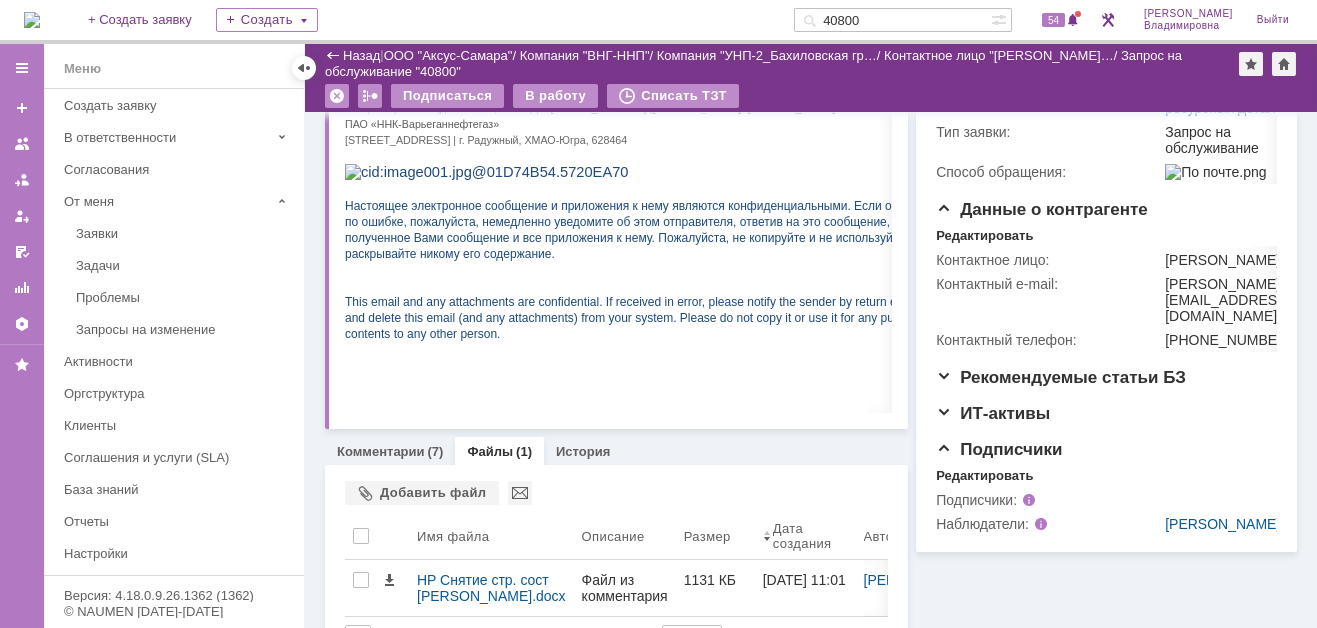 scroll, scrollTop: 518, scrollLeft: 0, axis: vertical 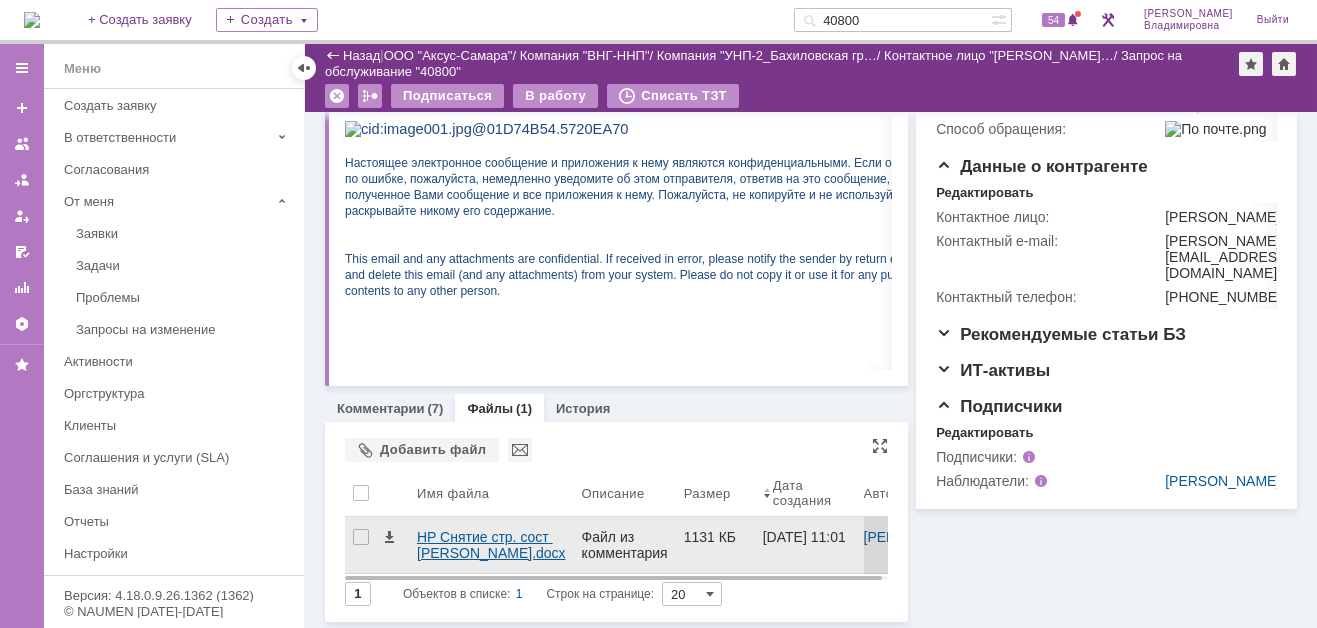 click on "HP Снятие стр. сост РМ.docx" at bounding box center [491, 545] 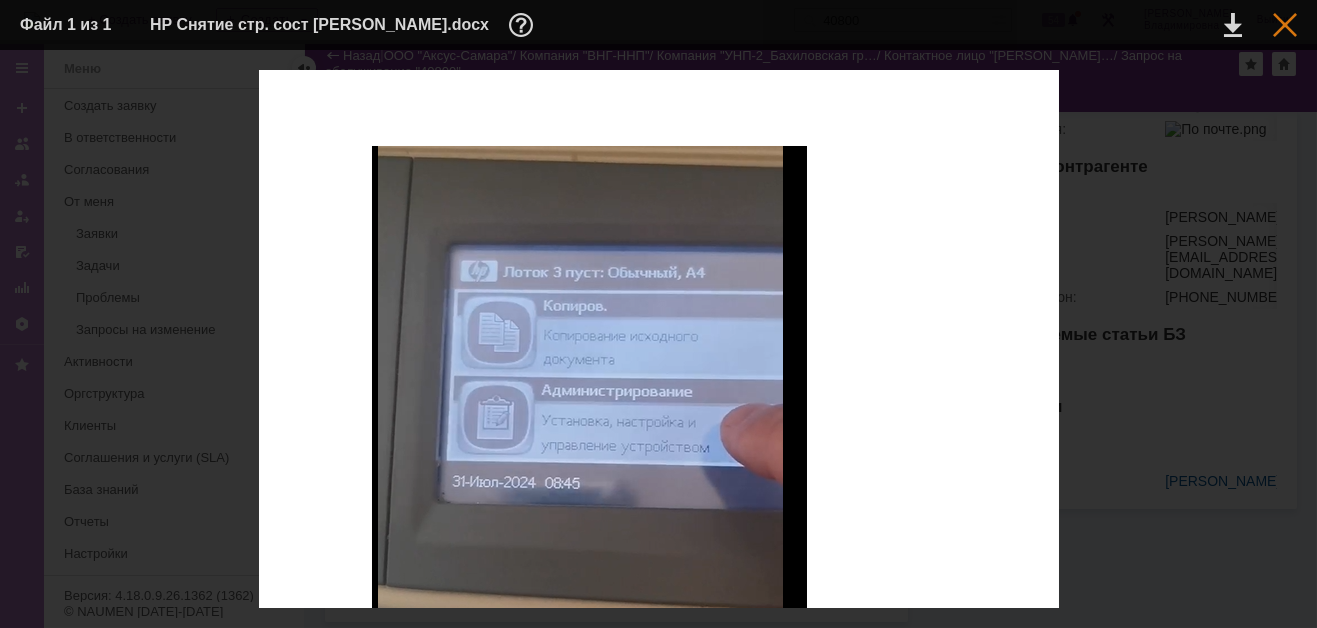 click at bounding box center (1285, 25) 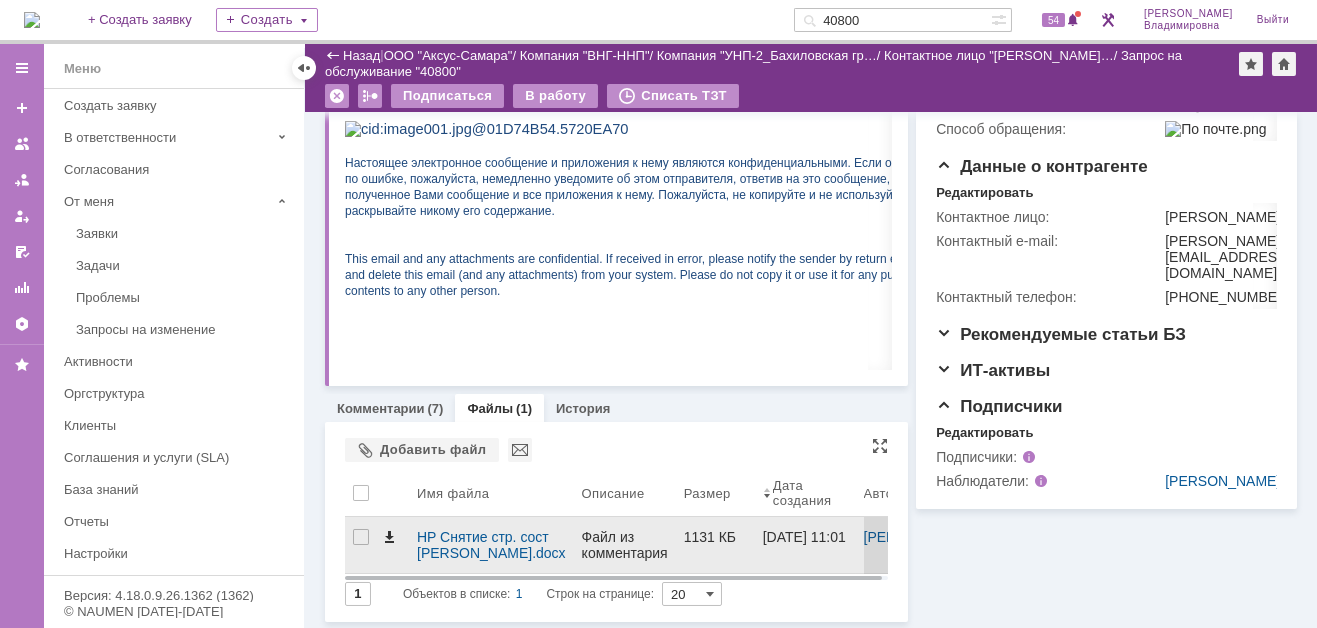drag, startPoint x: 466, startPoint y: 542, endPoint x: 380, endPoint y: 533, distance: 86.46965 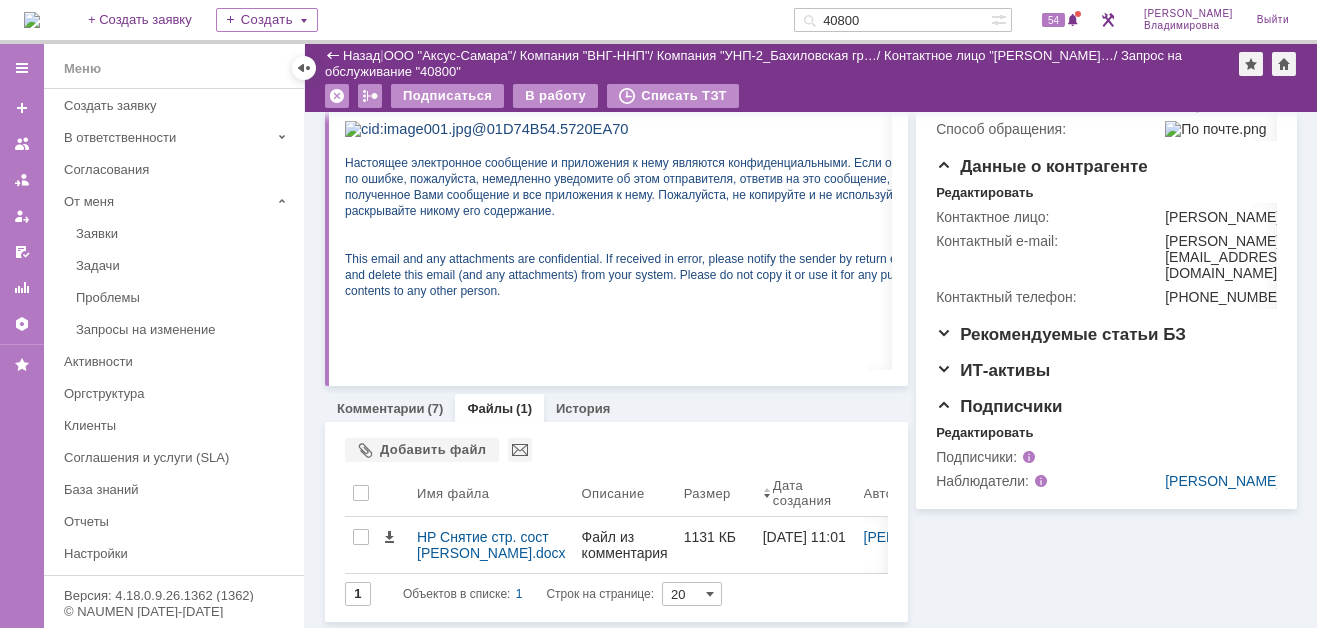 drag, startPoint x: 380, startPoint y: 533, endPoint x: 320, endPoint y: 407, distance: 139.55644 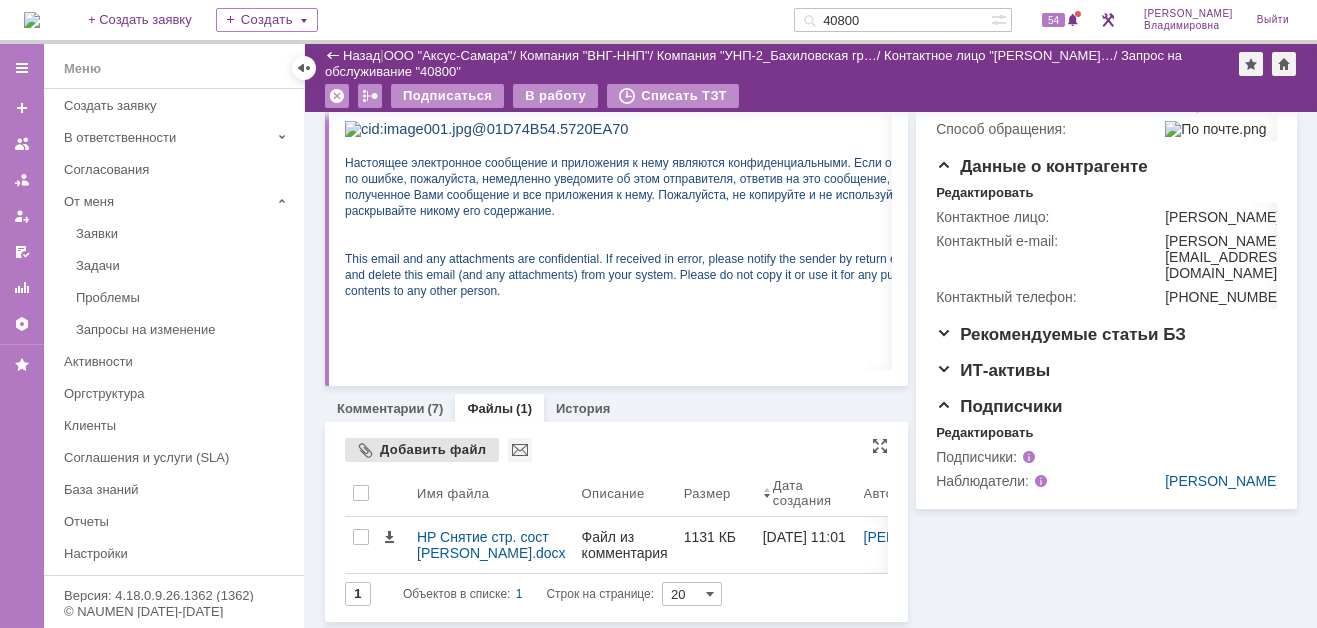 click on "Добавить файл" at bounding box center [422, 450] 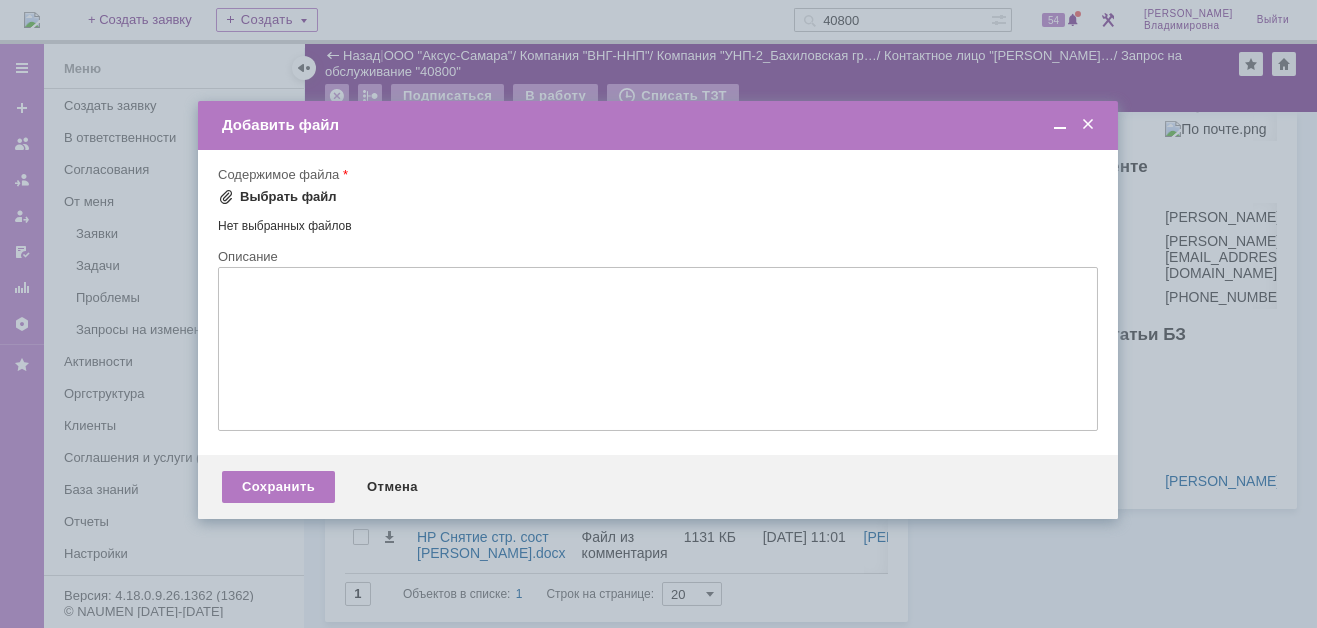 click at bounding box center (226, 197) 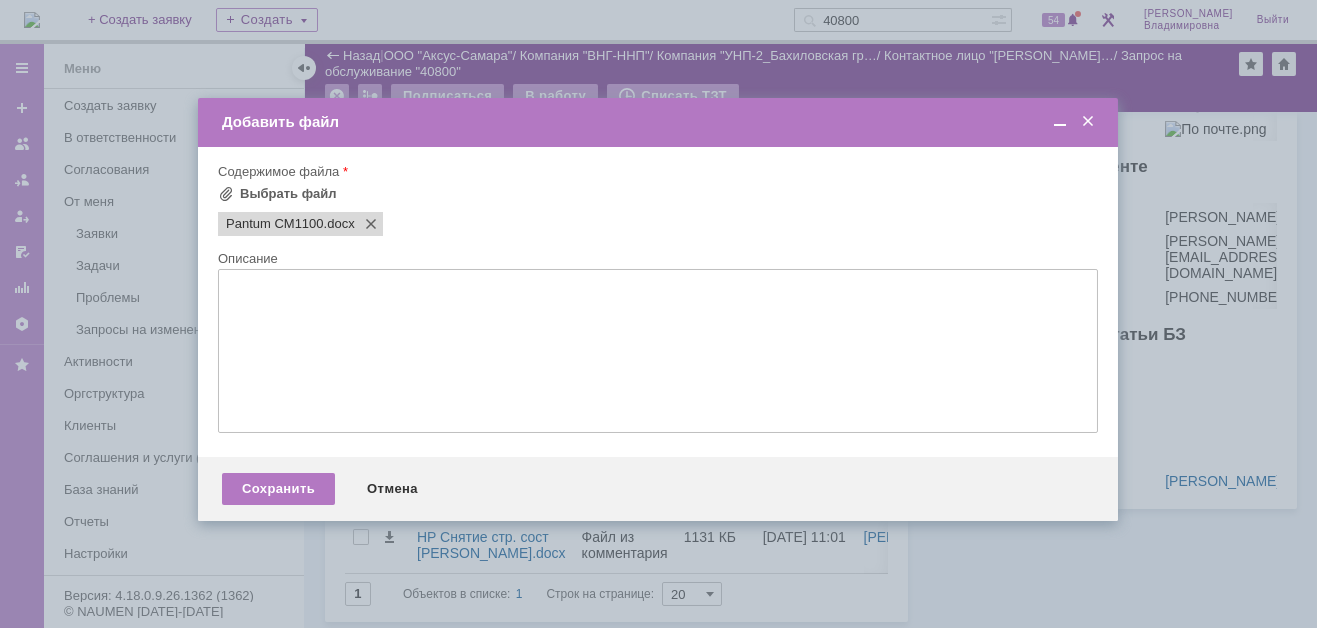 scroll, scrollTop: 0, scrollLeft: 0, axis: both 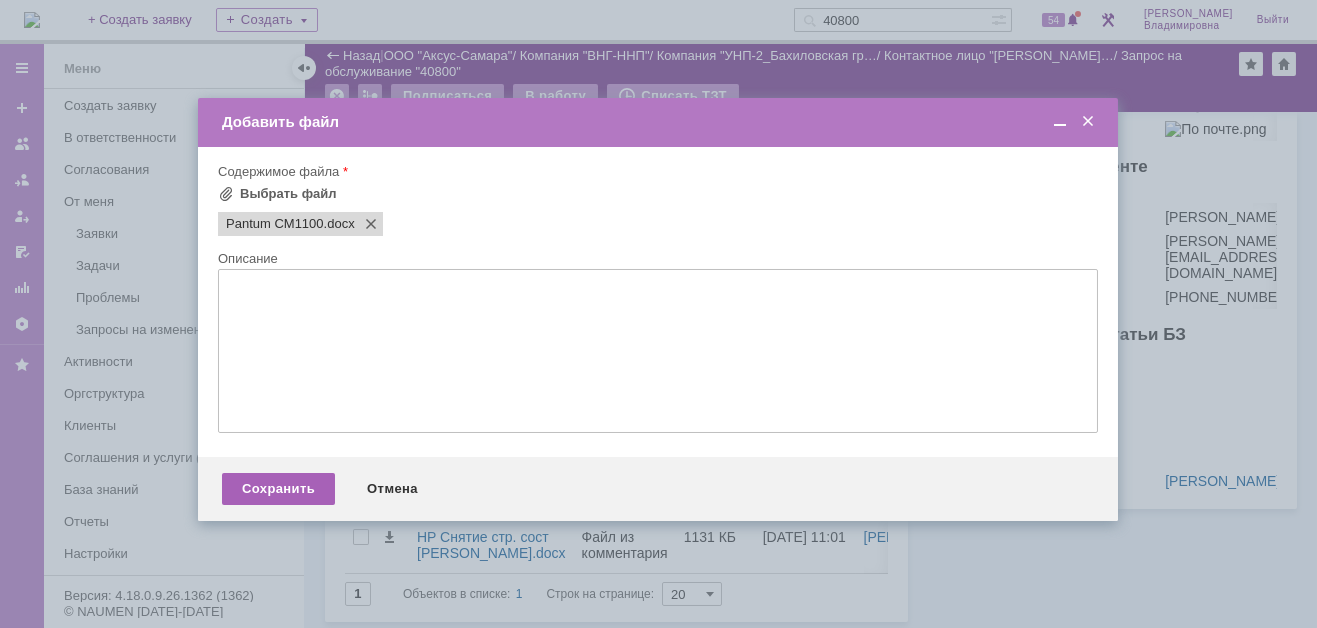 click on "Сохранить" at bounding box center (278, 489) 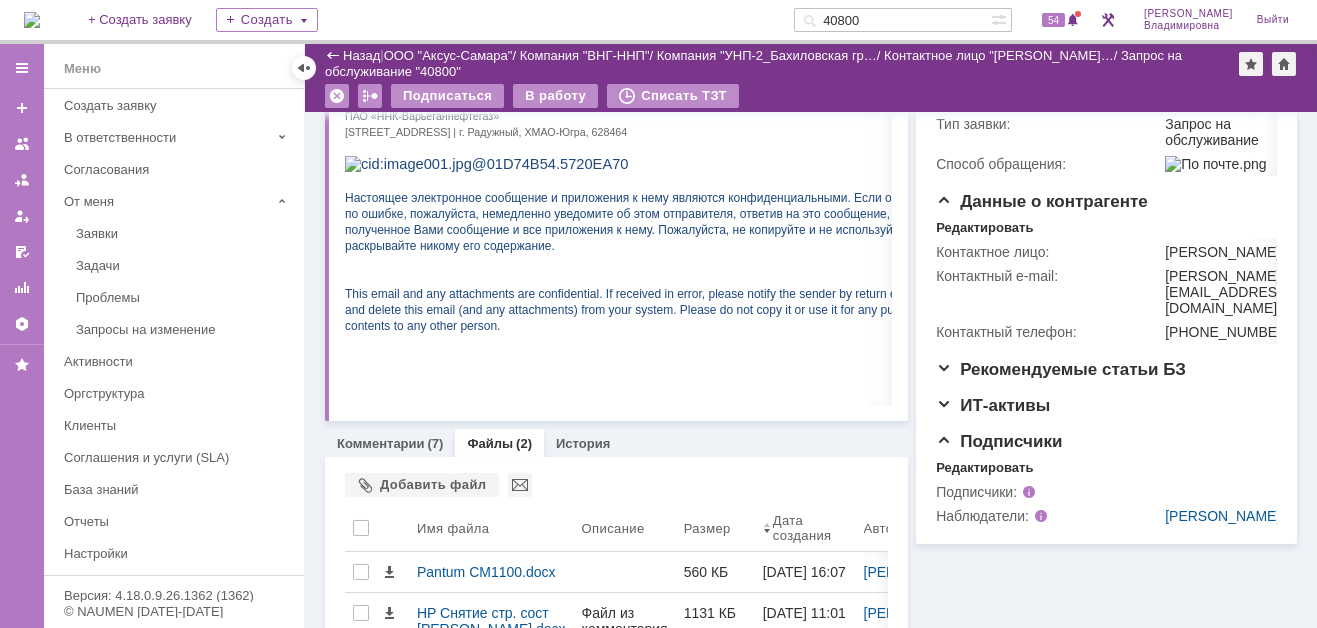 scroll, scrollTop: 518, scrollLeft: 0, axis: vertical 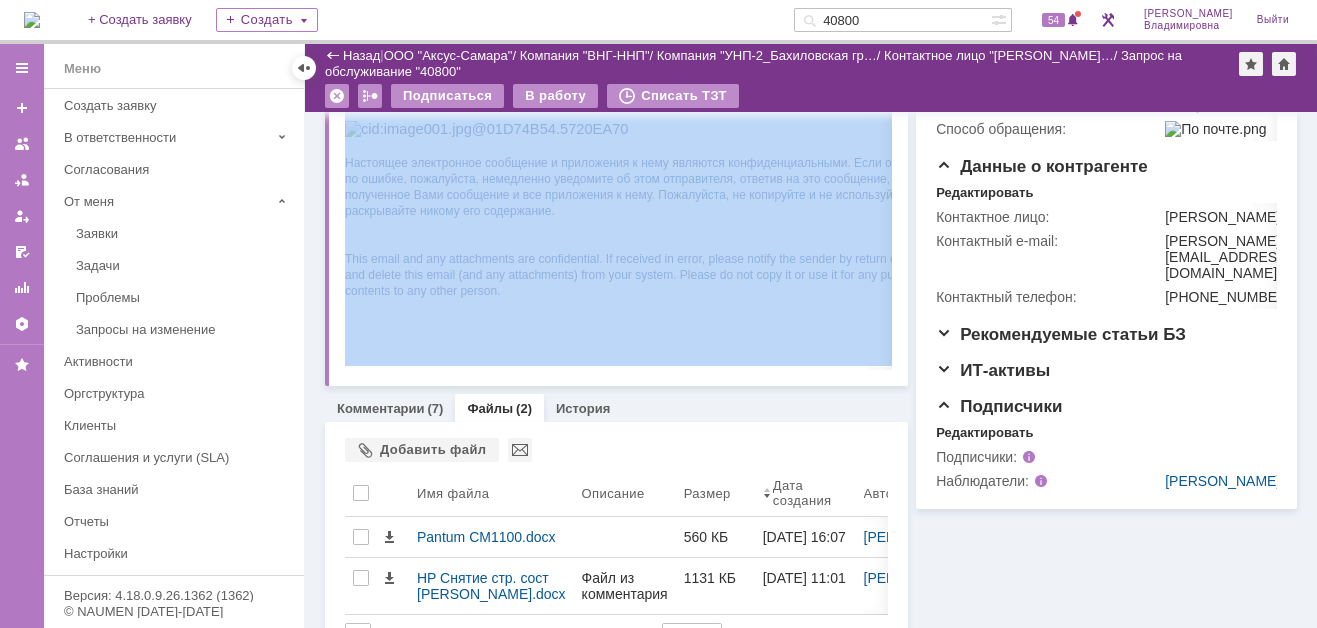 drag, startPoint x: 425, startPoint y: 589, endPoint x: 343, endPoint y: 348, distance: 254.56827 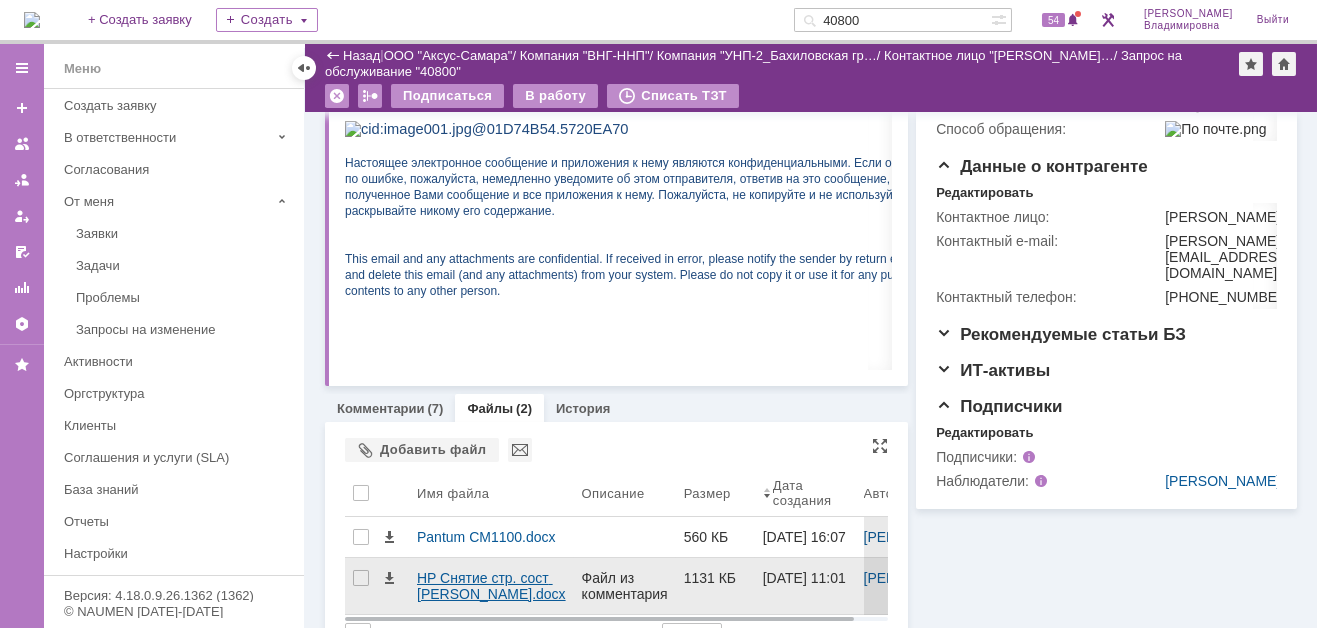 click on "HP Снятие стр. сост РМ.docx" at bounding box center (491, 586) 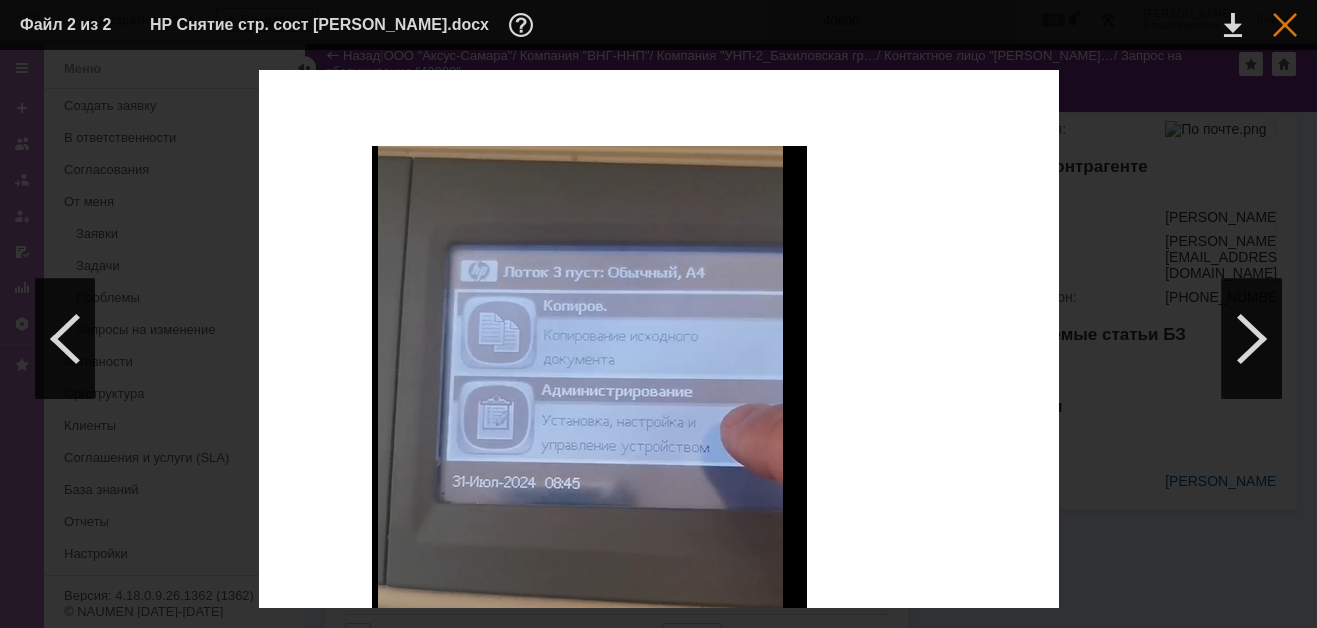 click at bounding box center (1285, 25) 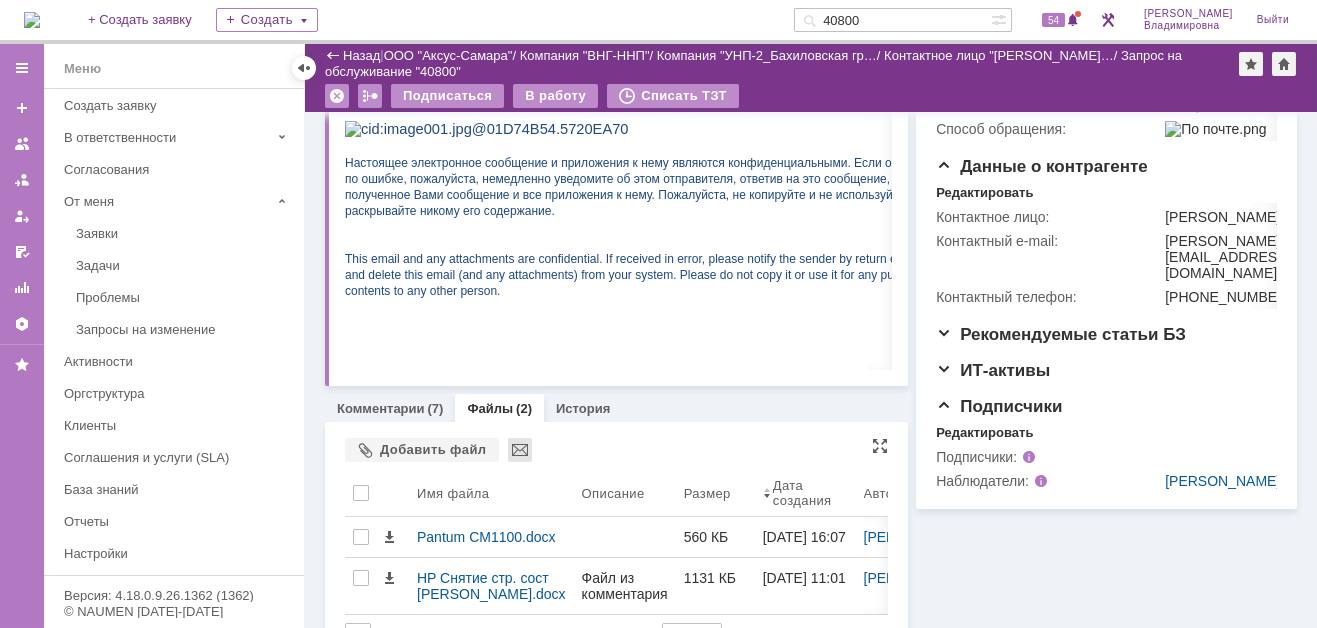 click at bounding box center [520, 450] 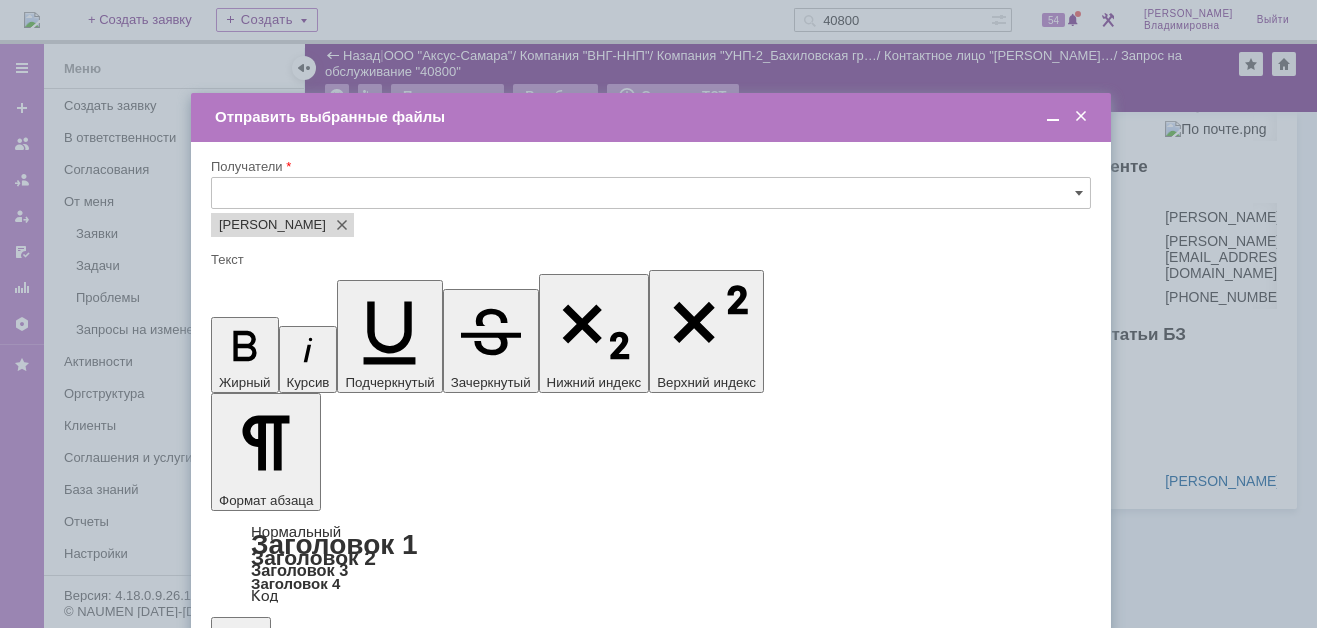 scroll, scrollTop: 0, scrollLeft: 0, axis: both 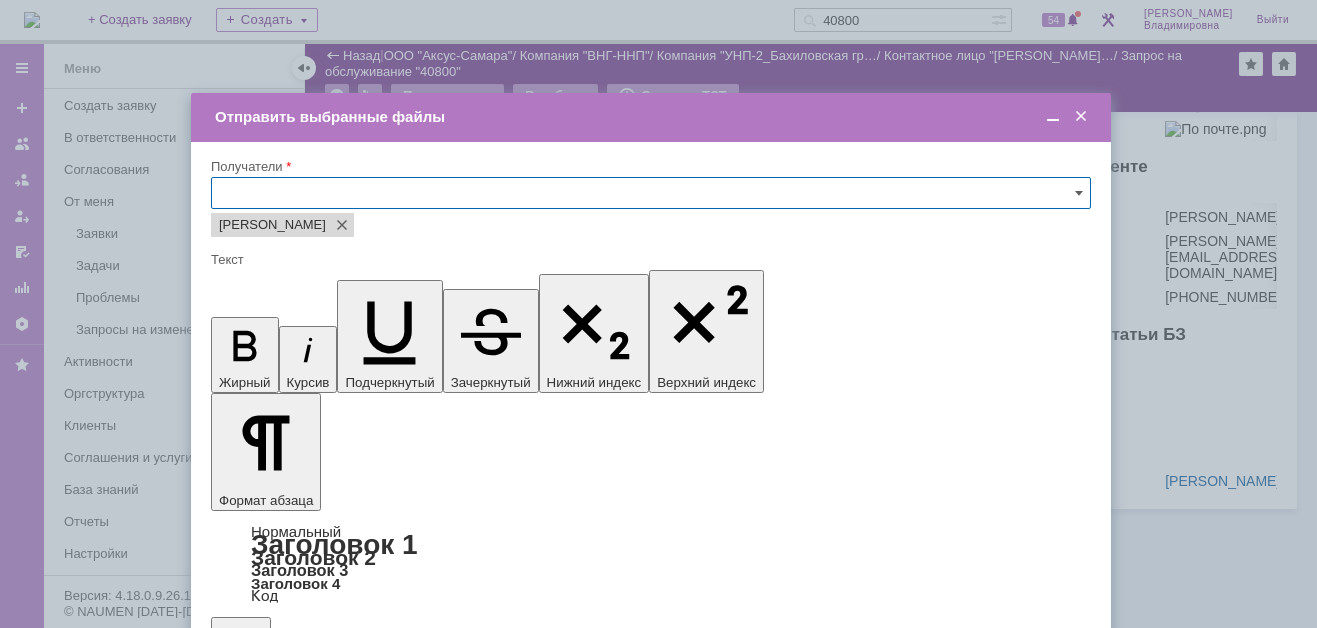 click at bounding box center (1081, 117) 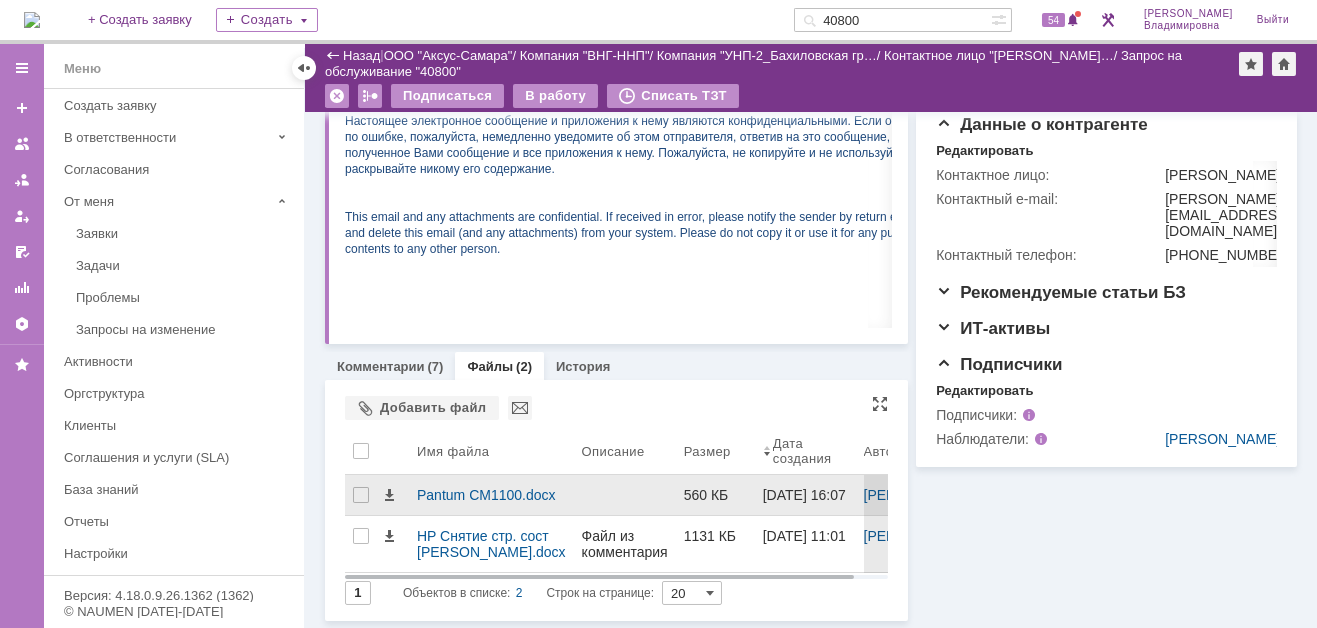 scroll, scrollTop: 575, scrollLeft: 0, axis: vertical 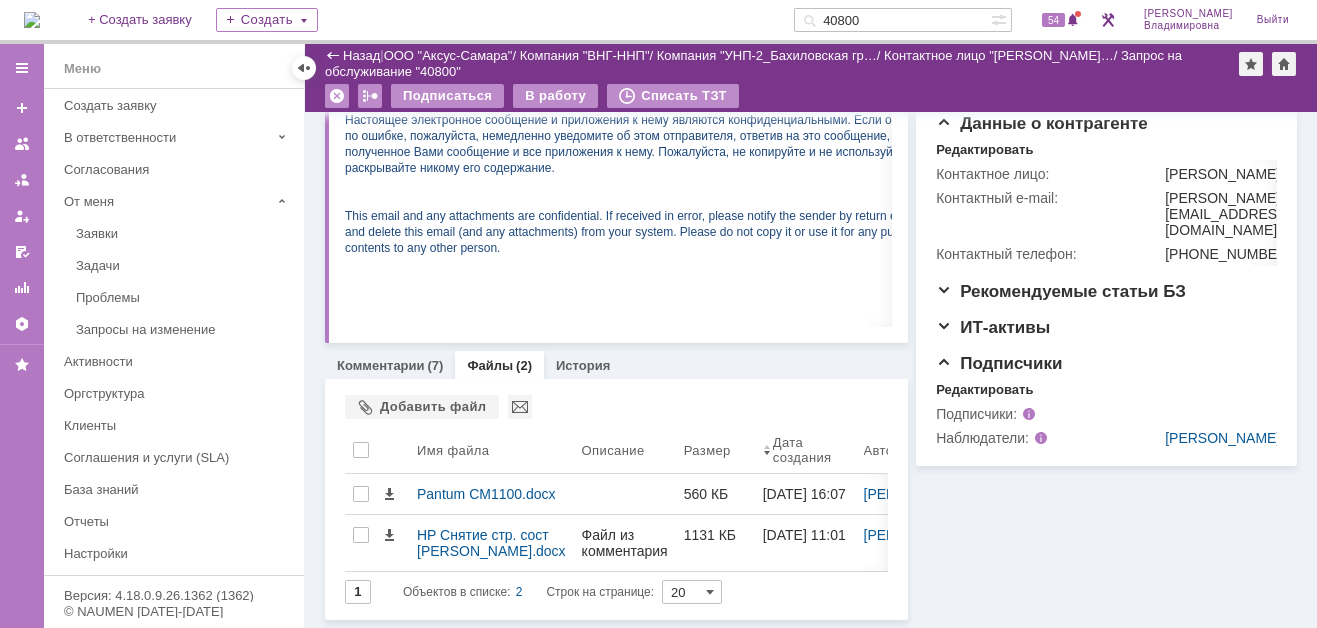 drag, startPoint x: 454, startPoint y: 544, endPoint x: 336, endPoint y: 482, distance: 133.29666 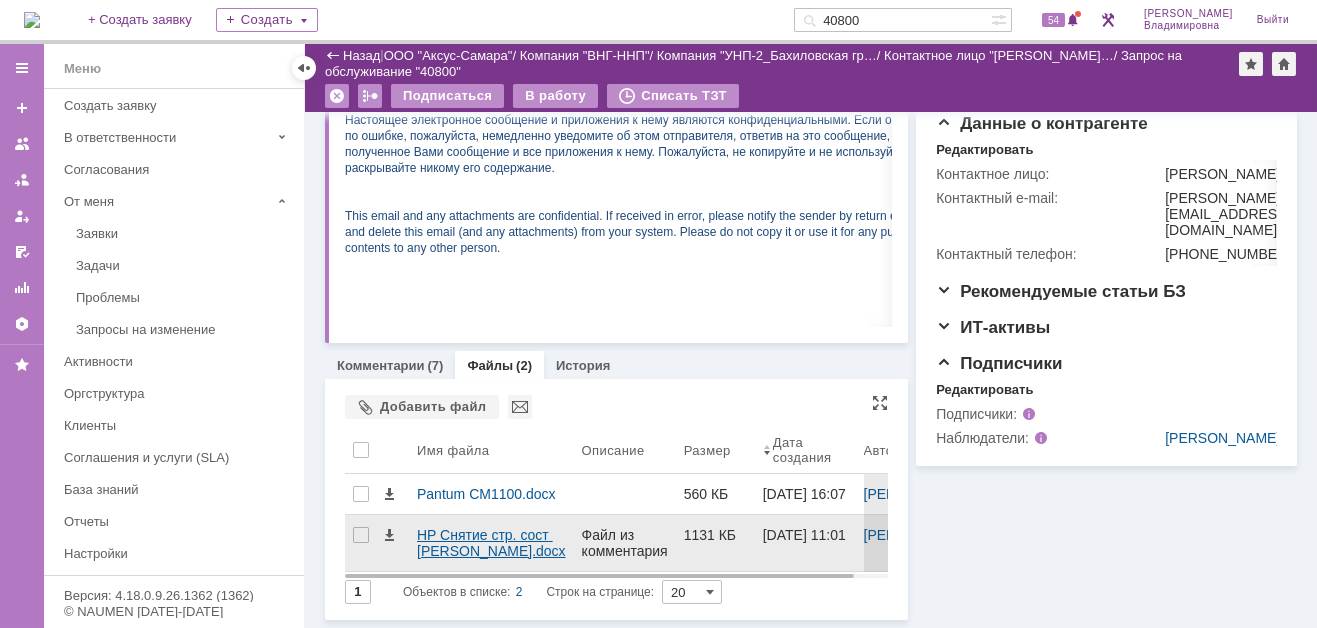 drag, startPoint x: 448, startPoint y: 535, endPoint x: 463, endPoint y: 556, distance: 25.806976 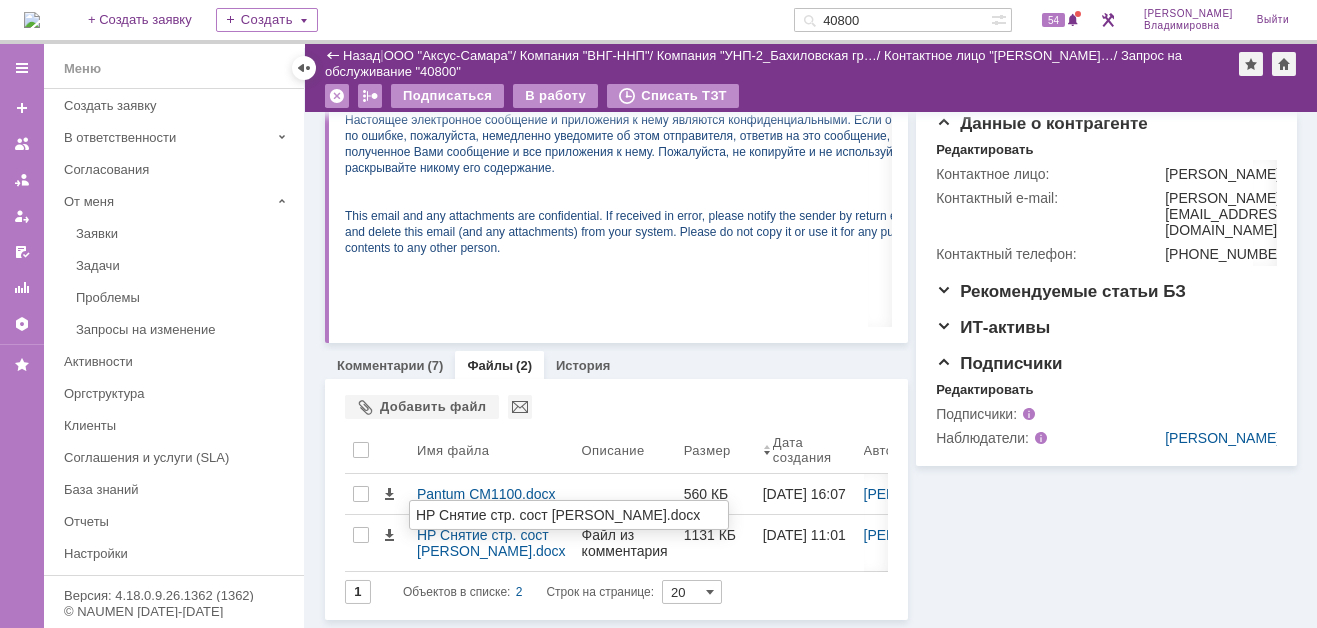 drag, startPoint x: 413, startPoint y: 544, endPoint x: 334, endPoint y: 486, distance: 98.005104 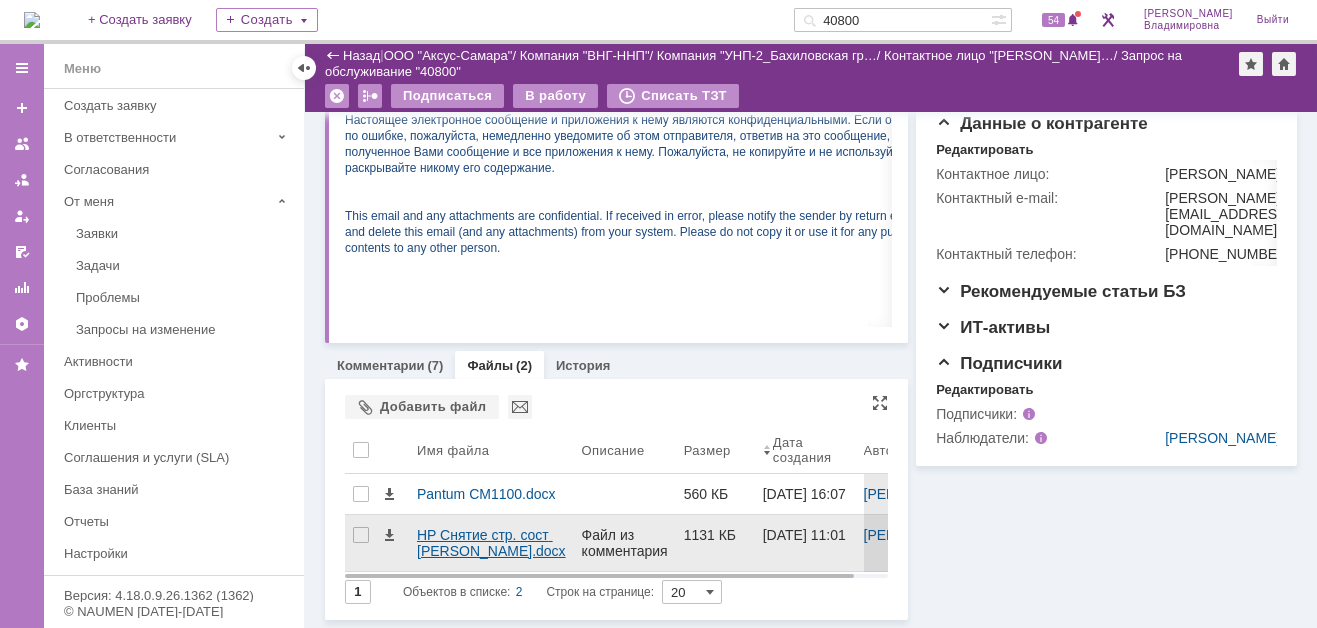 click on "HP Снятие стр. сост РМ.docx" at bounding box center [491, 543] 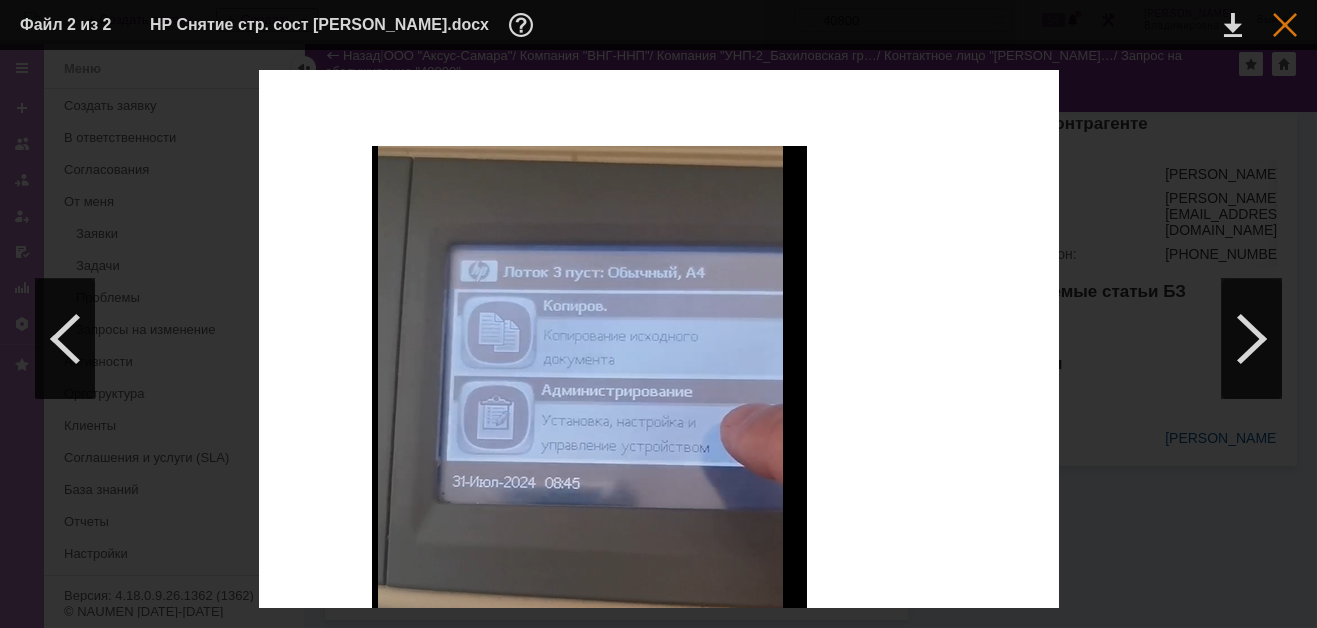 click at bounding box center [1285, 25] 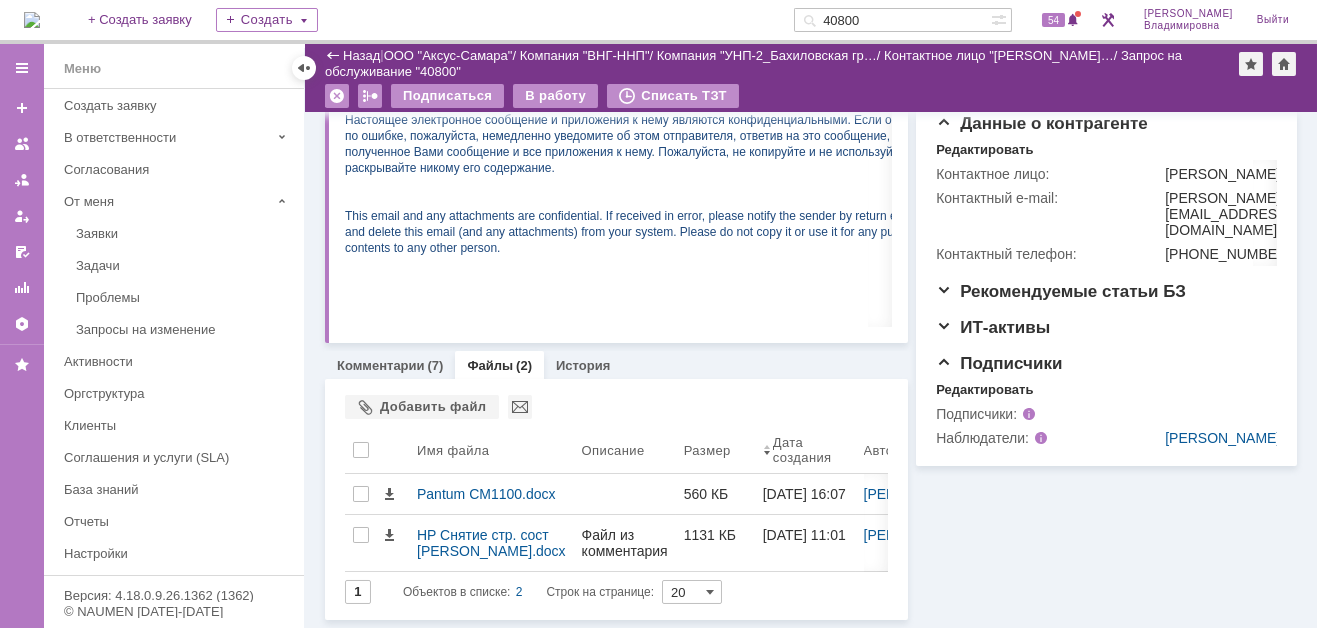 drag, startPoint x: 436, startPoint y: 542, endPoint x: 323, endPoint y: 454, distance: 143.2236 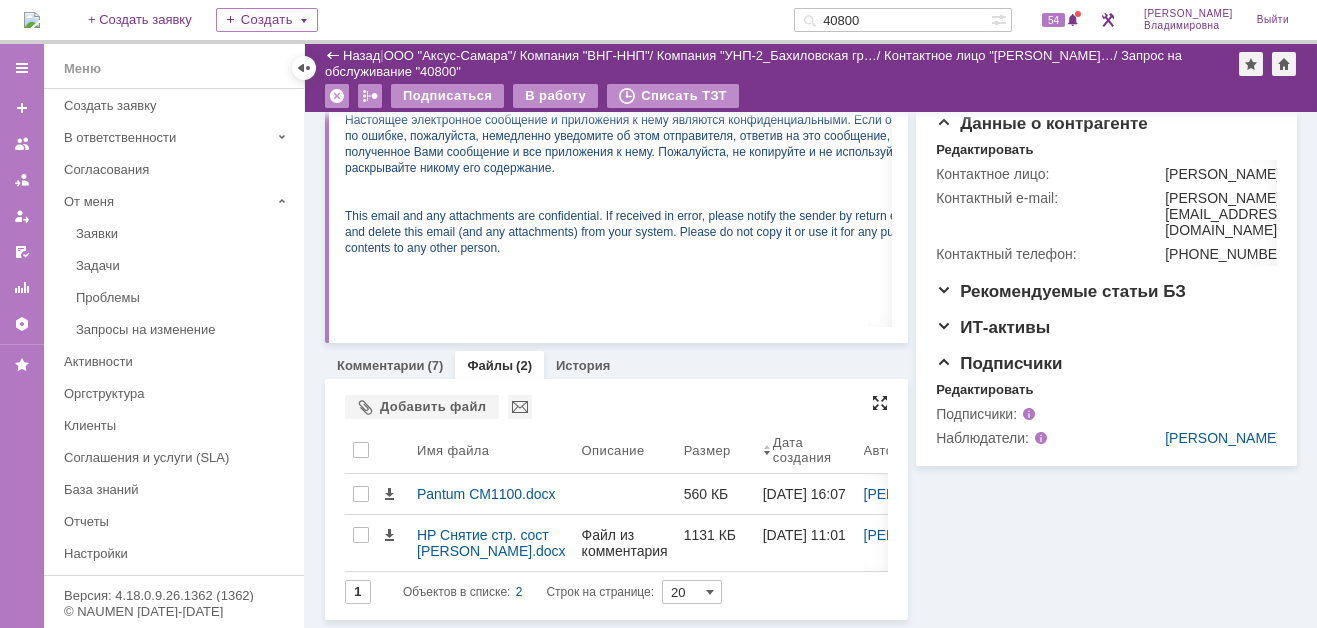 click at bounding box center (880, 403) 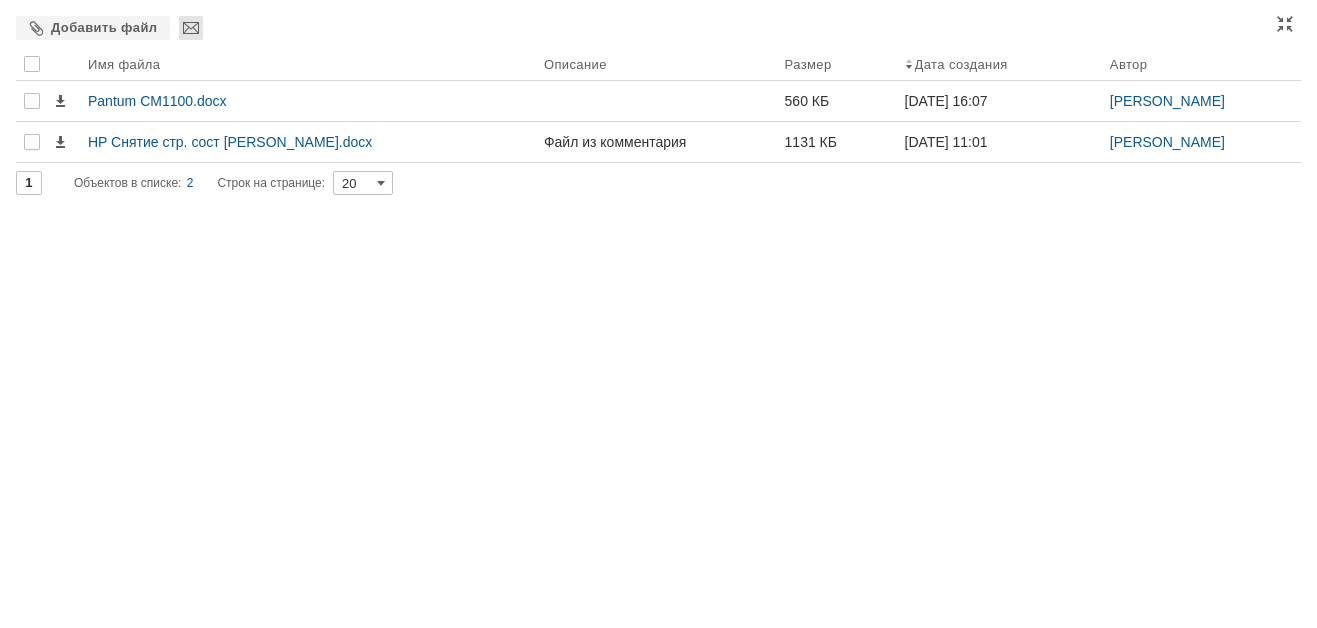 drag, startPoint x: 105, startPoint y: 143, endPoint x: 184, endPoint y: 32, distance: 136.24243 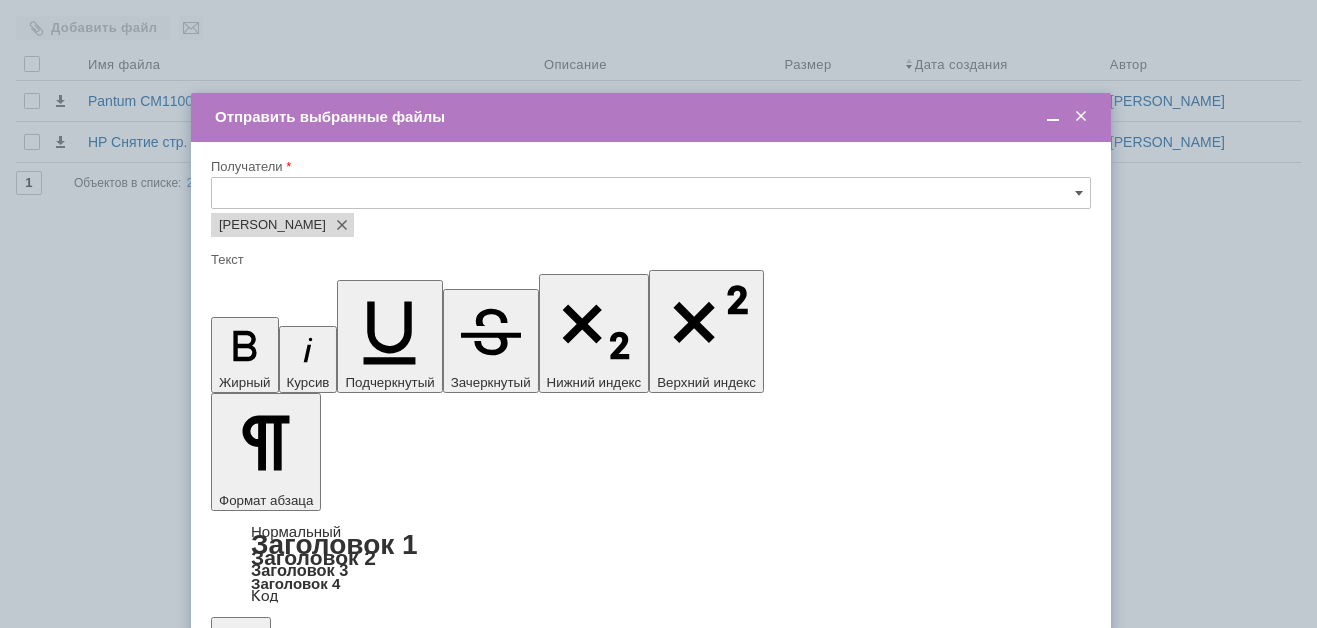 scroll, scrollTop: 0, scrollLeft: 0, axis: both 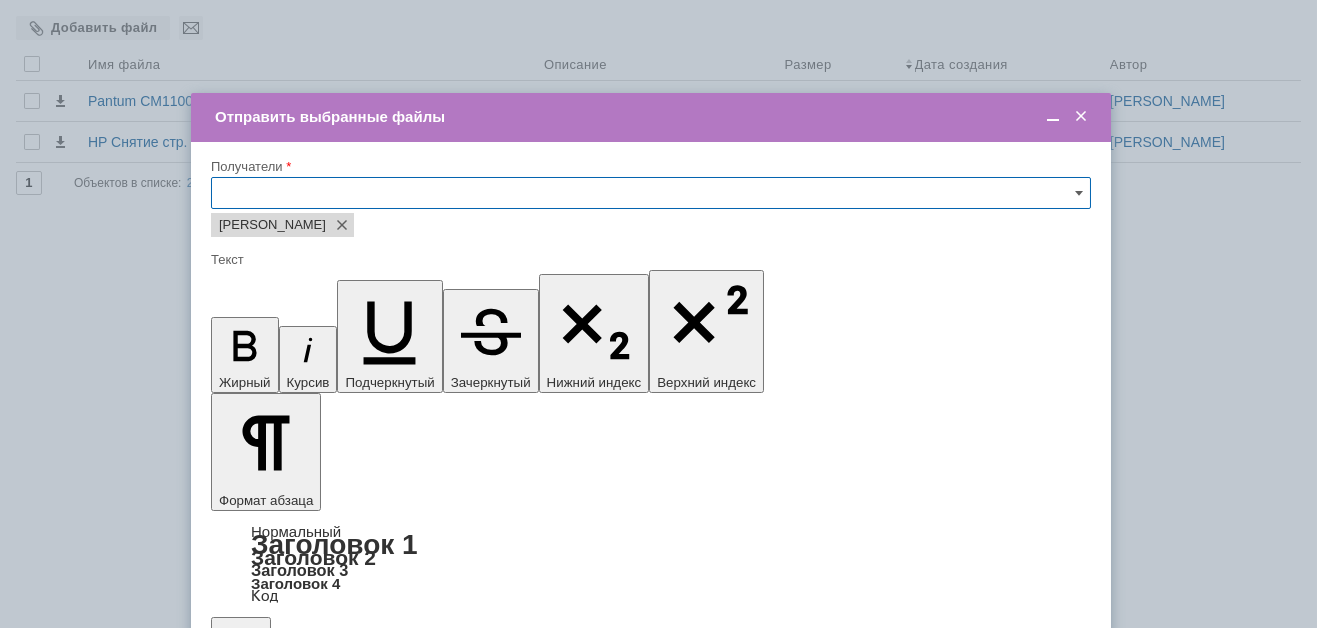 click at bounding box center (1081, 117) 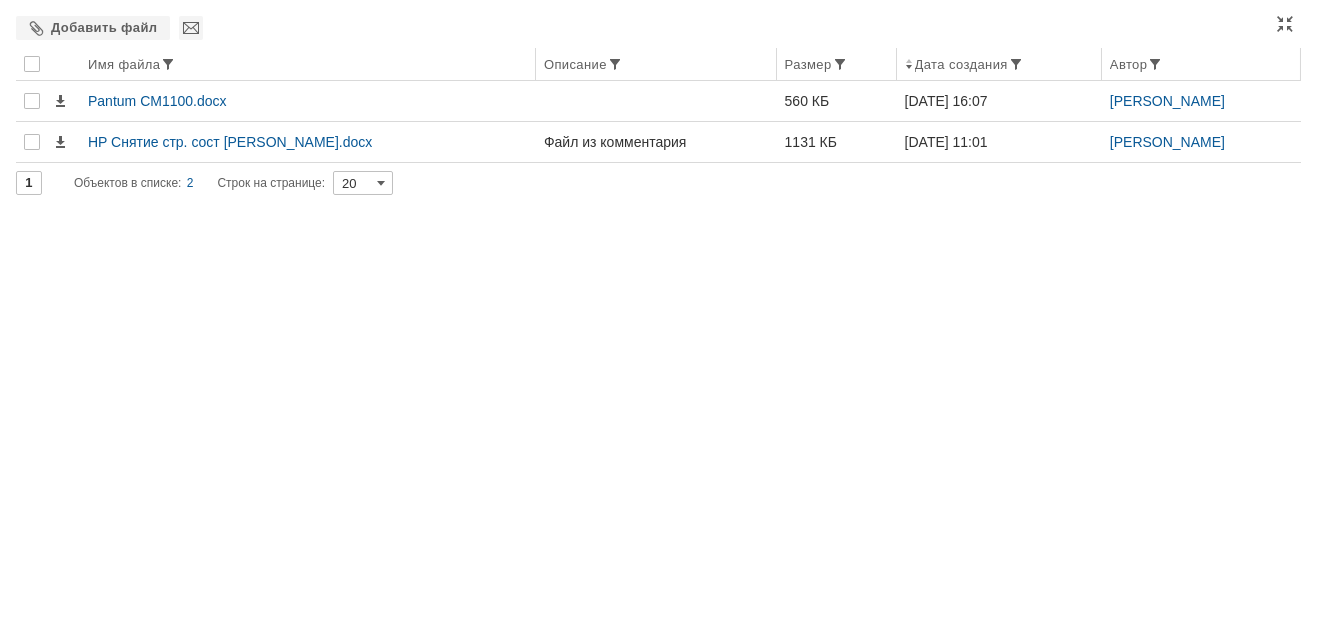 click on "Имя файла" at bounding box center (308, 64) 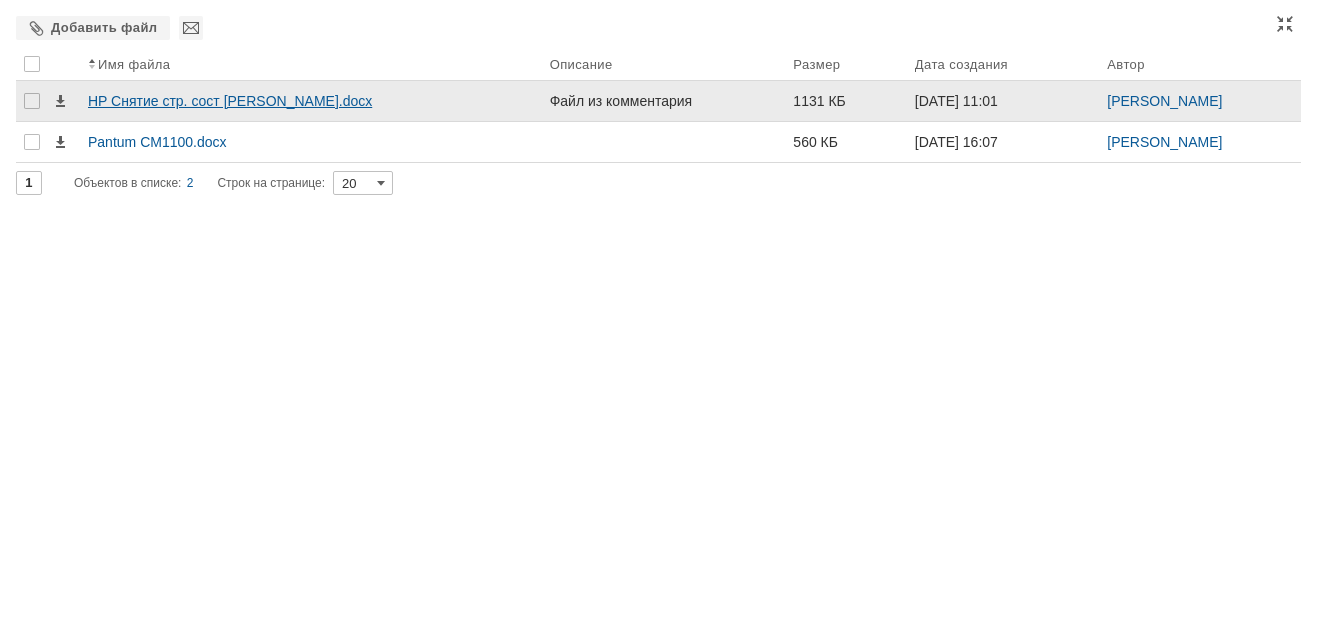 click on "HP Снятие стр. сост РМ.docx" at bounding box center [311, 101] 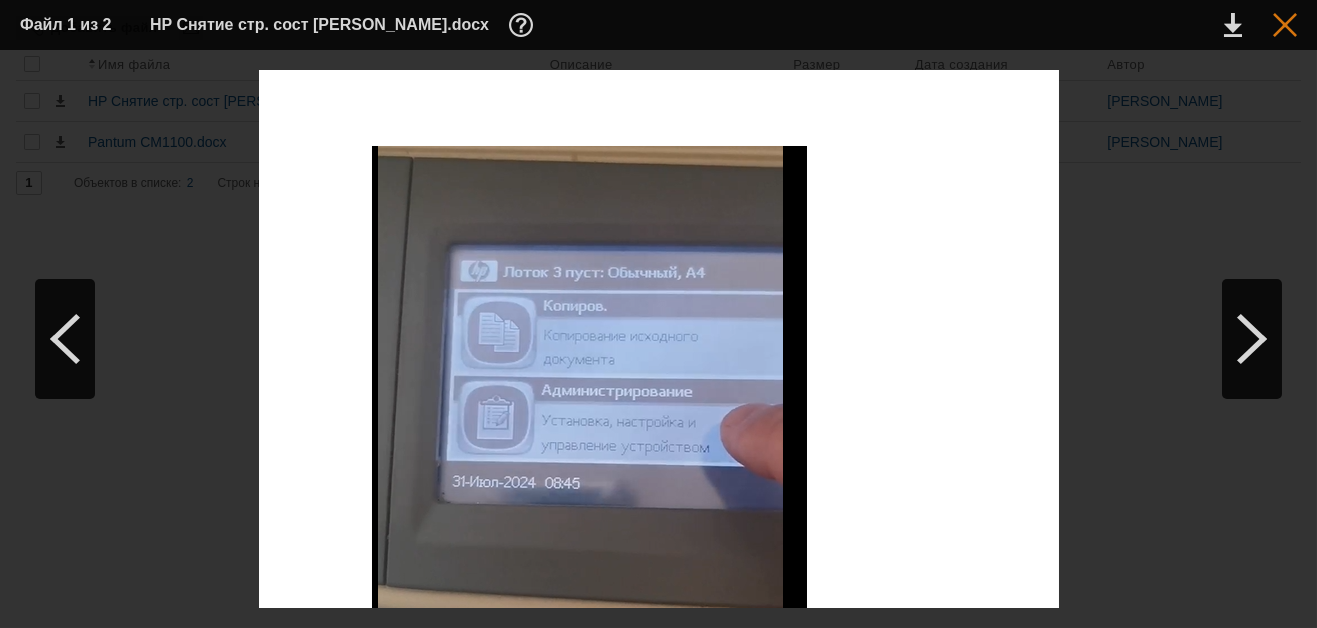 click at bounding box center (1285, 25) 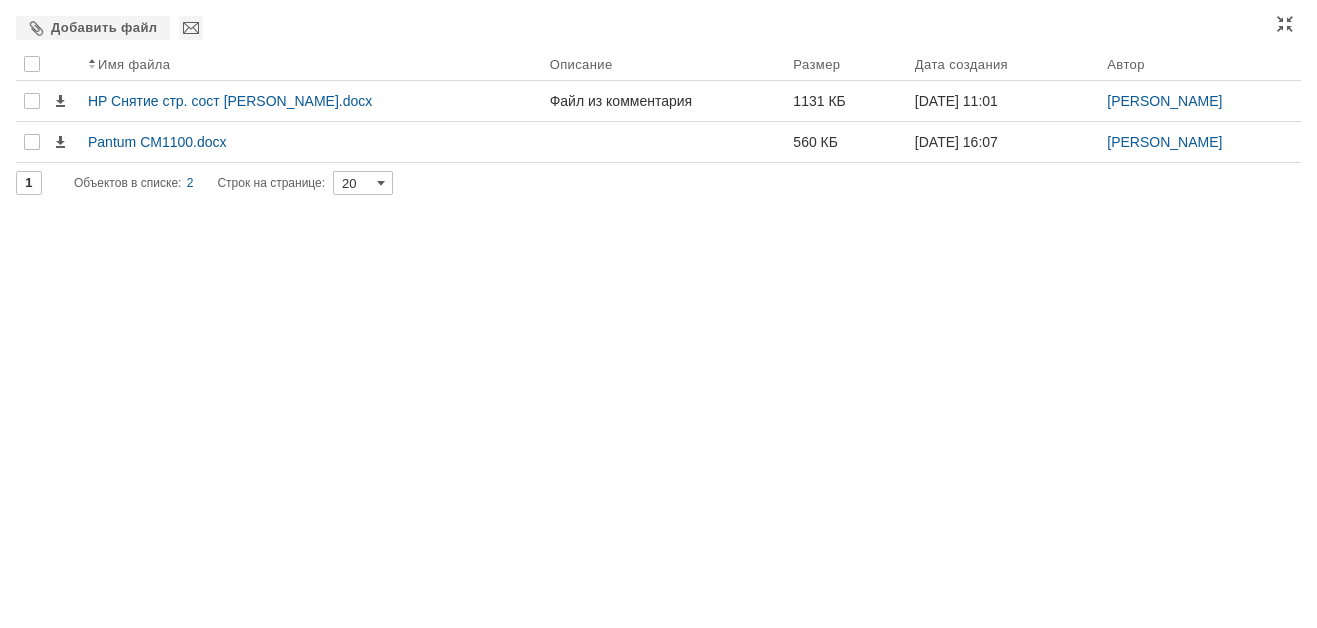 drag, startPoint x: 236, startPoint y: 103, endPoint x: 171, endPoint y: 300, distance: 207.44638 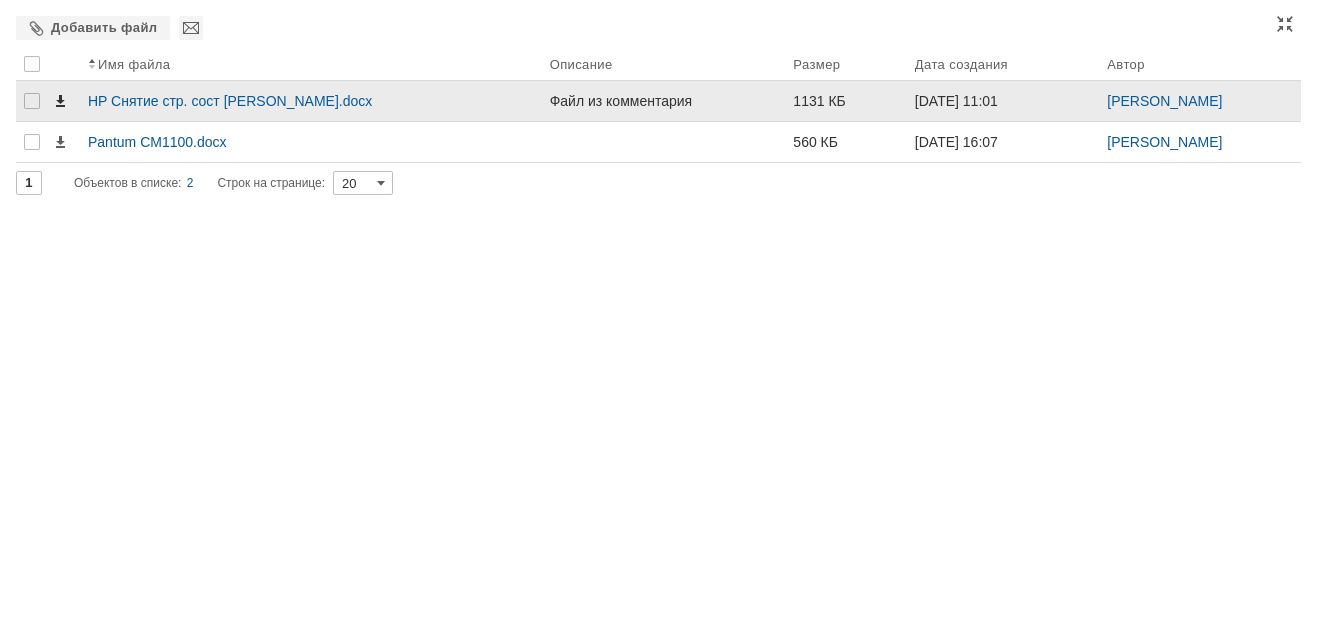click at bounding box center [60, 101] 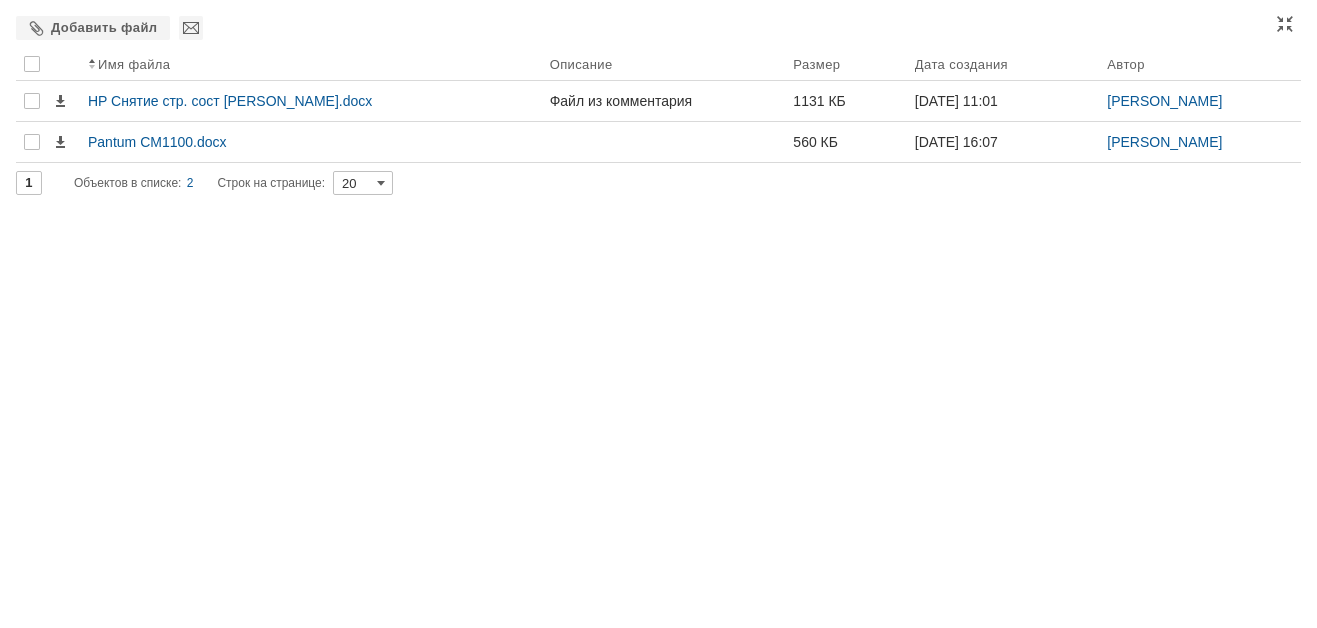 drag, startPoint x: 60, startPoint y: 97, endPoint x: 76, endPoint y: 443, distance: 346.36975 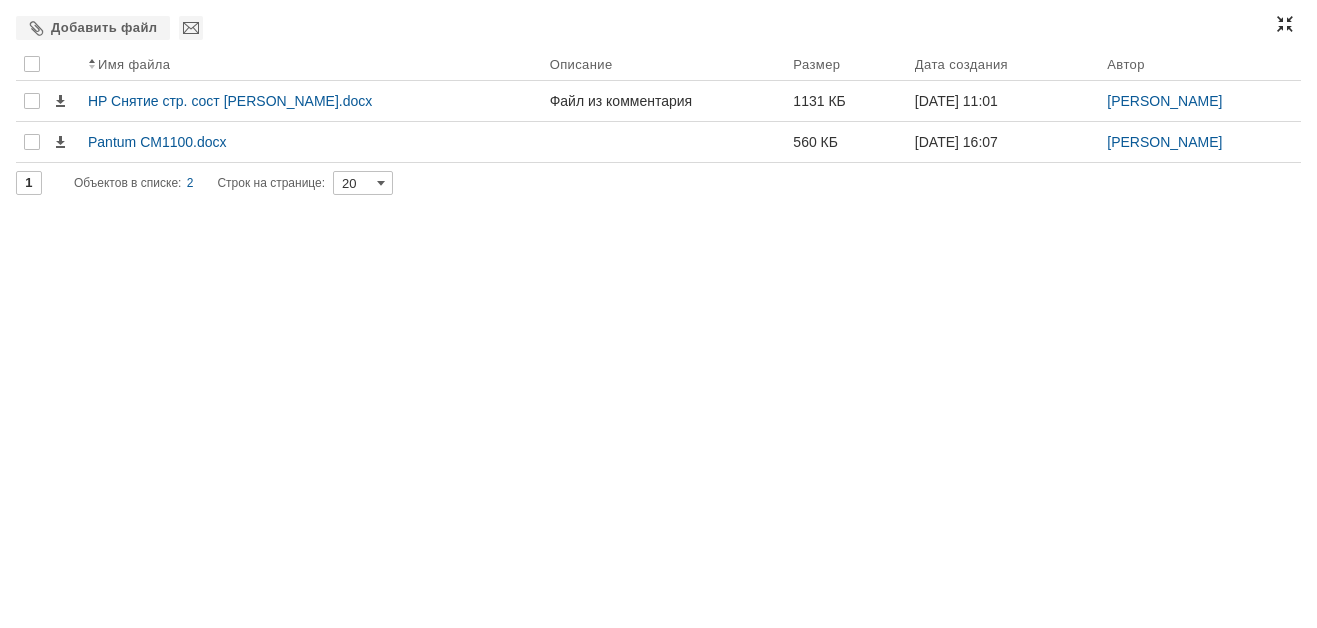 click at bounding box center [1285, 24] 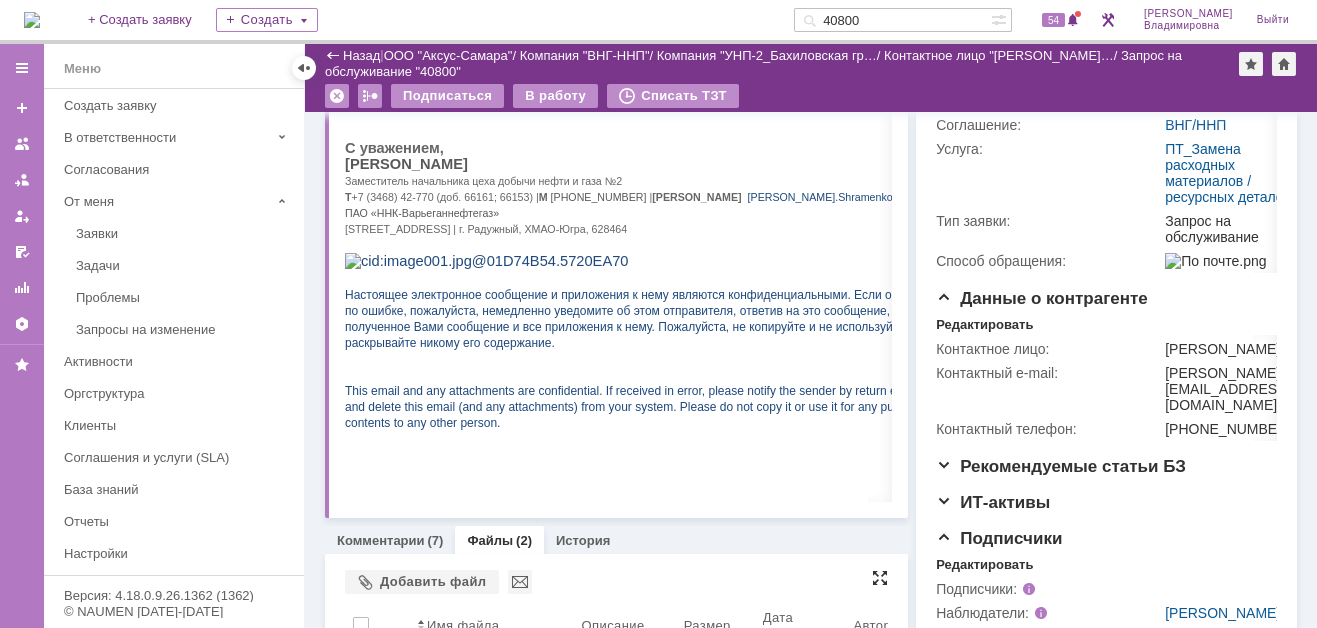 scroll, scrollTop: 576, scrollLeft: 0, axis: vertical 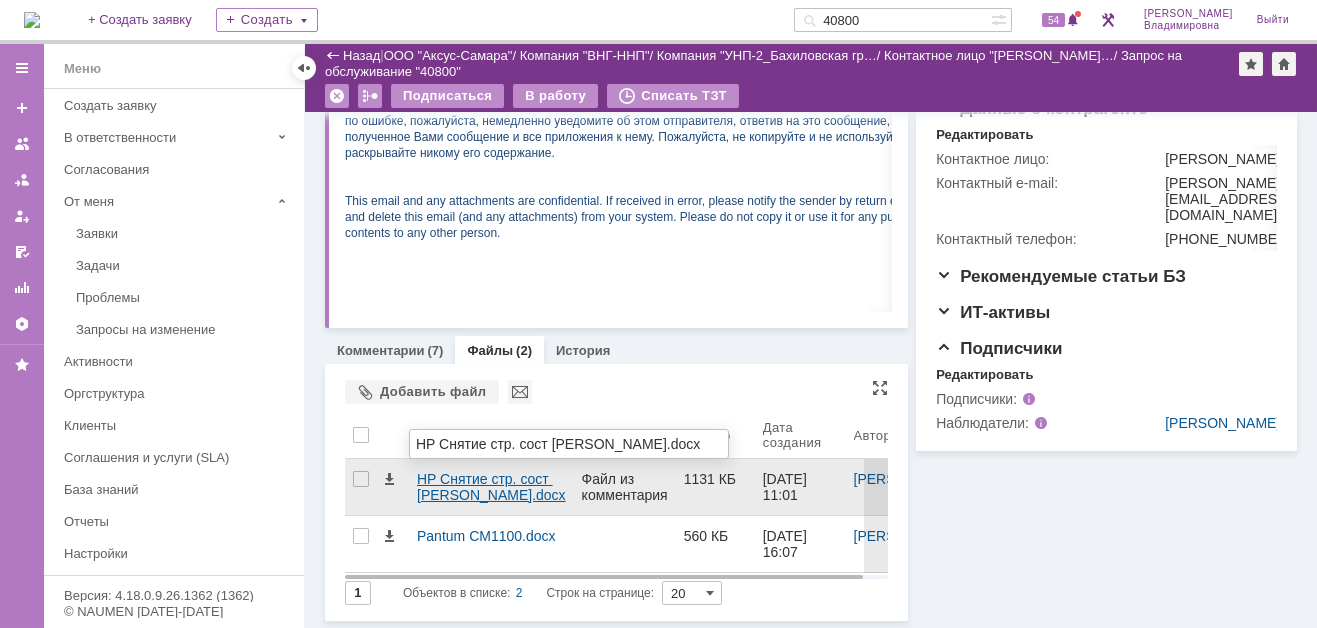 click on "HP Снятие стр. сост РМ.docx" at bounding box center [491, 487] 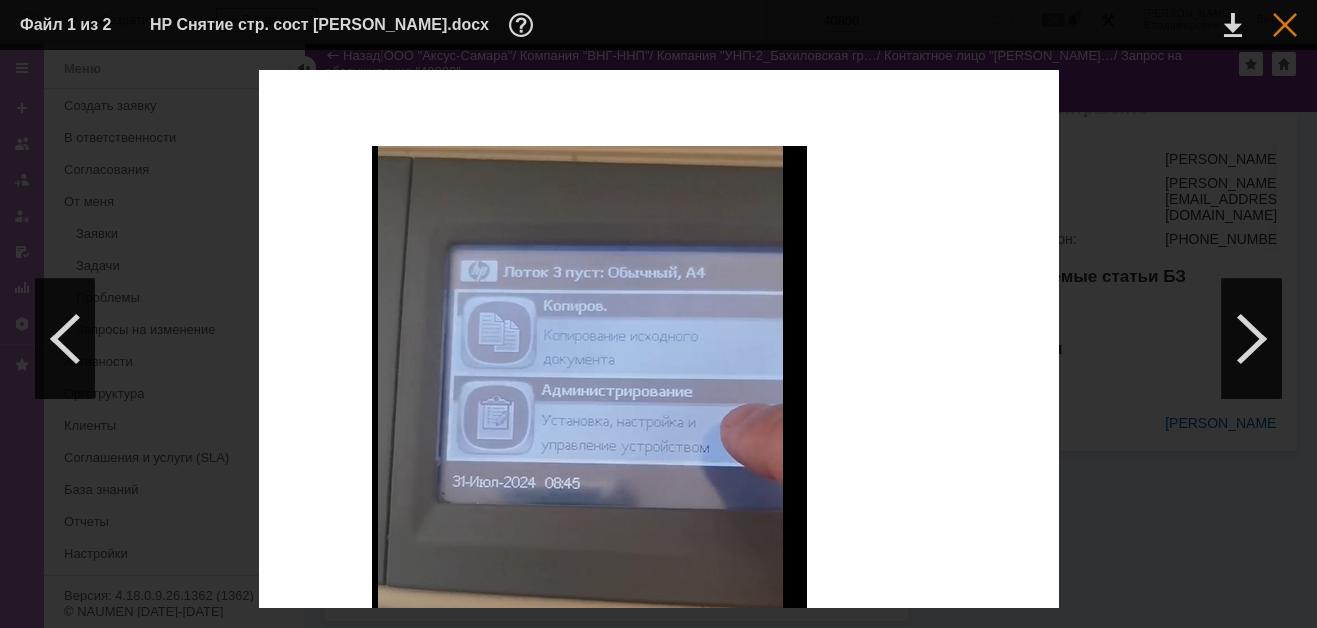 click at bounding box center (1285, 25) 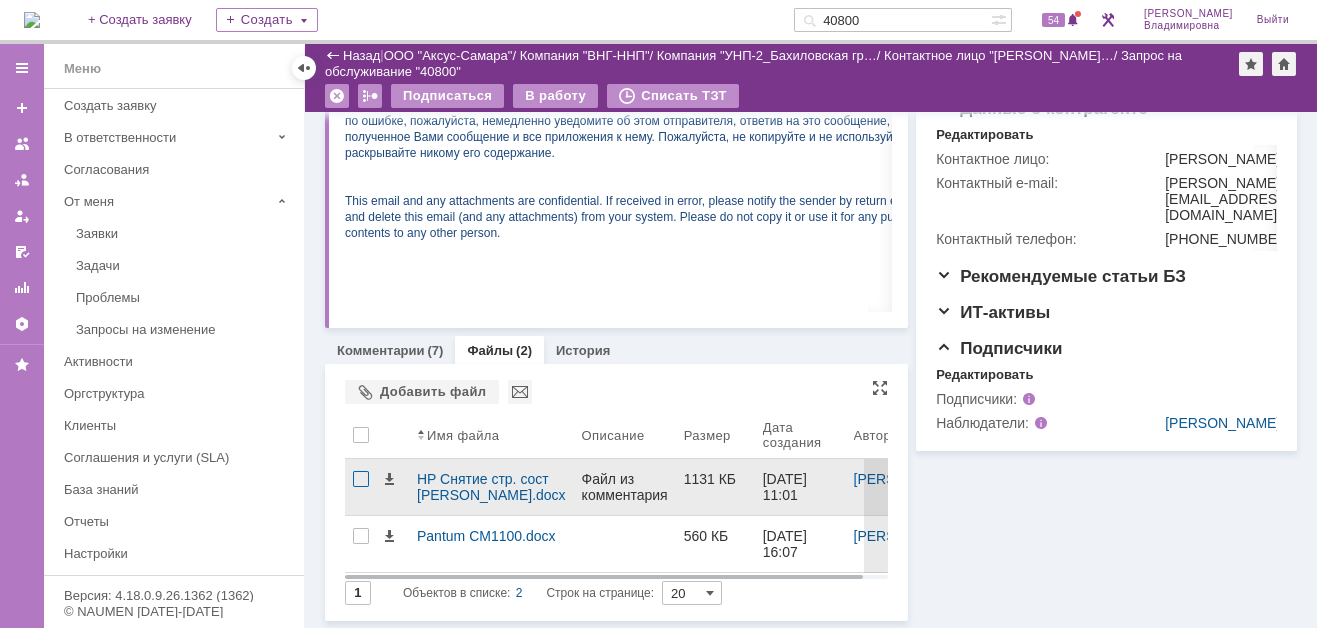 click at bounding box center (361, 479) 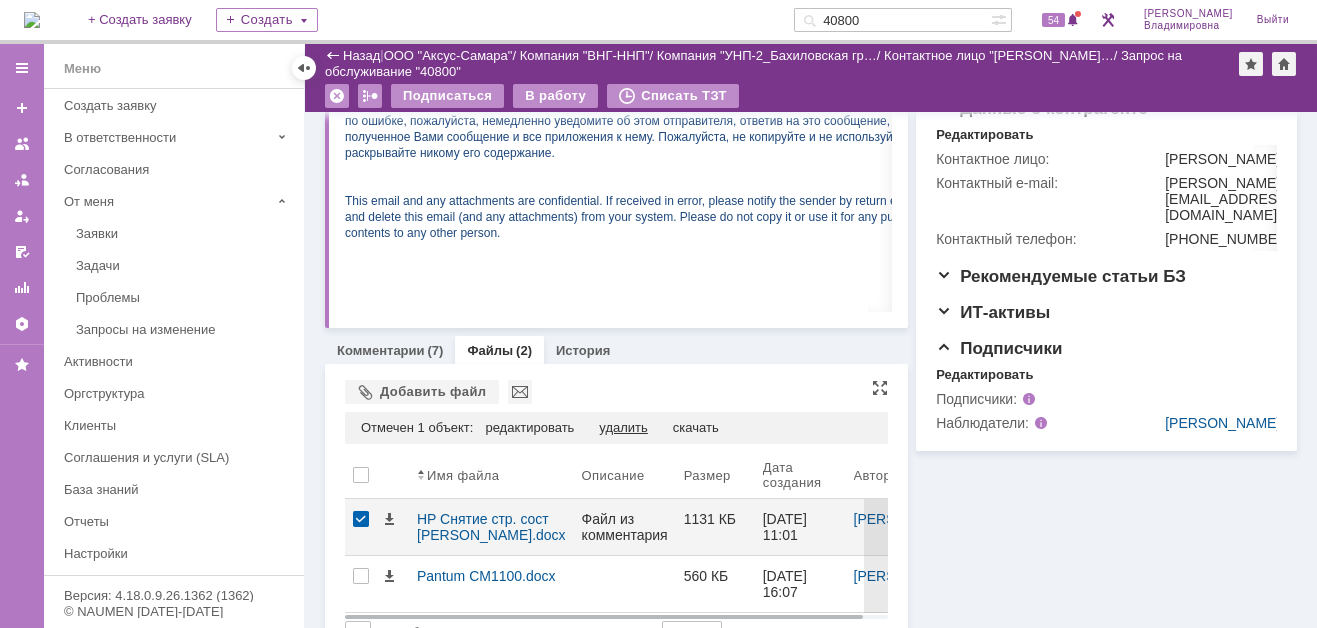 click on "удалить" at bounding box center (623, 428) 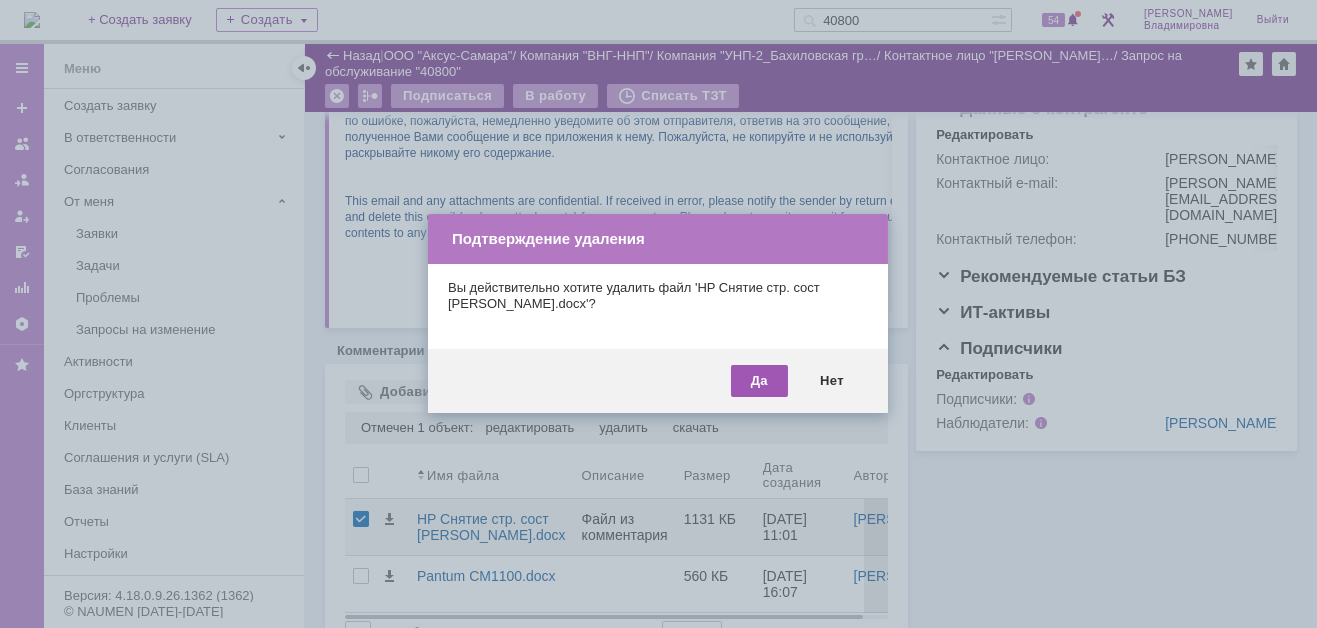 click on "Да" at bounding box center (759, 381) 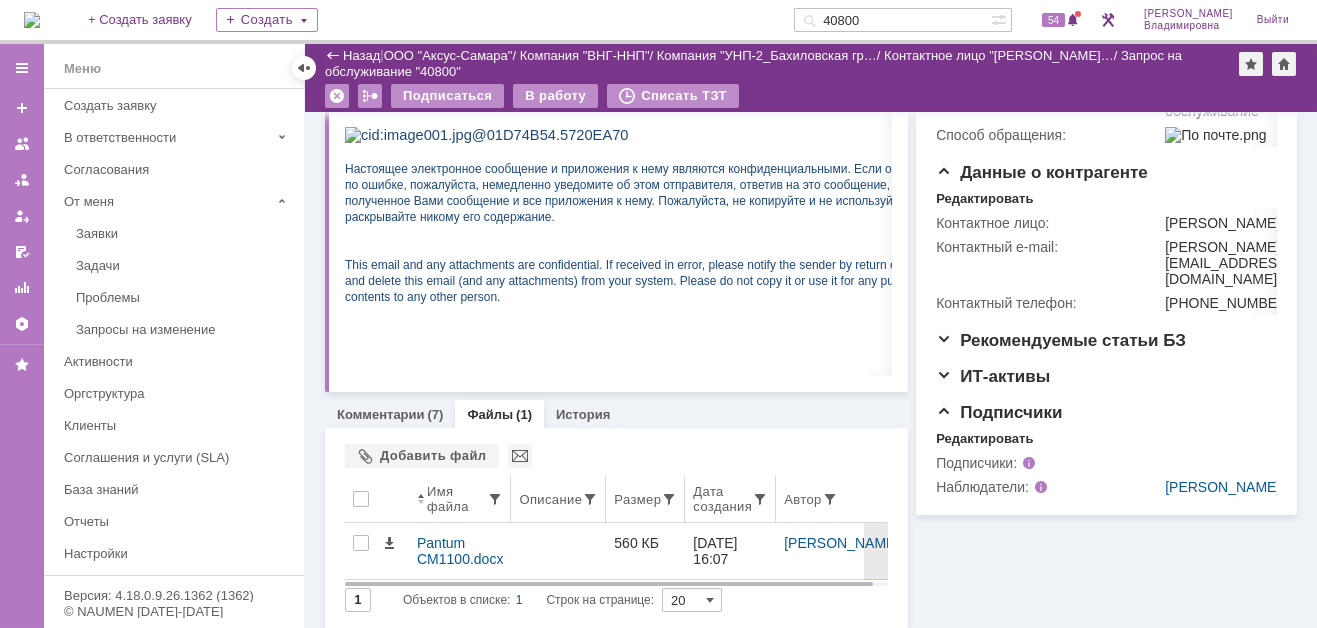 scroll, scrollTop: 518, scrollLeft: 0, axis: vertical 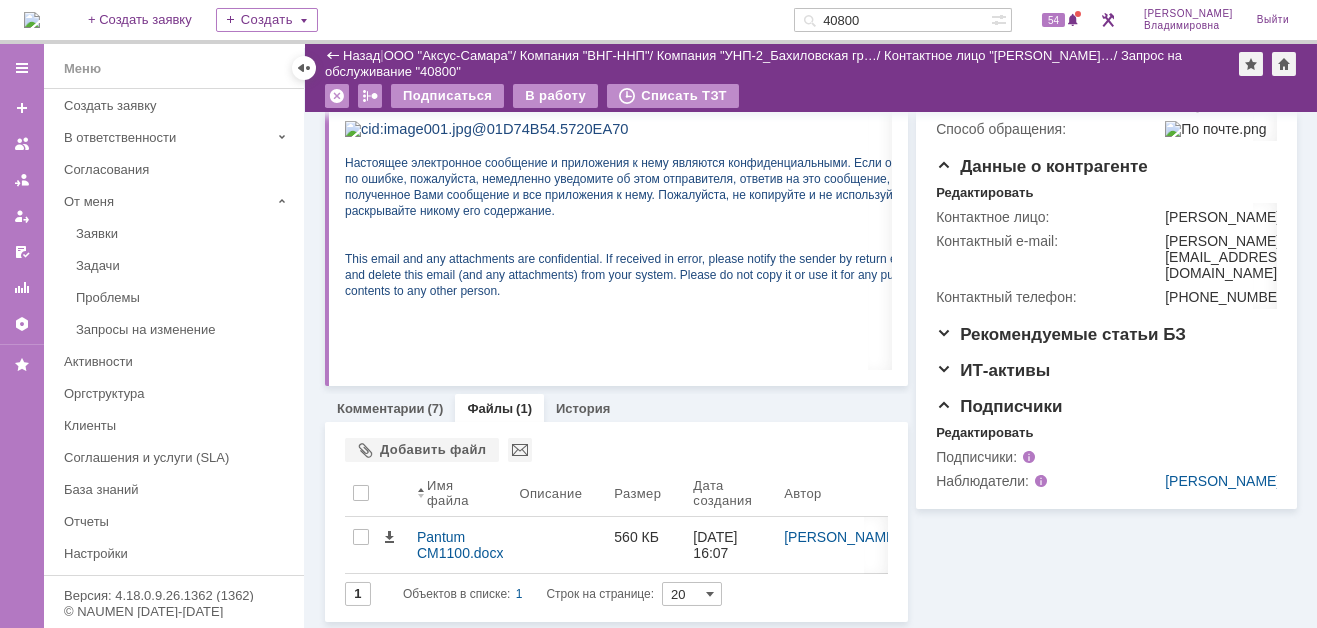 click on "Комментарии (7) Файлы (1) История" at bounding box center (616, 408) 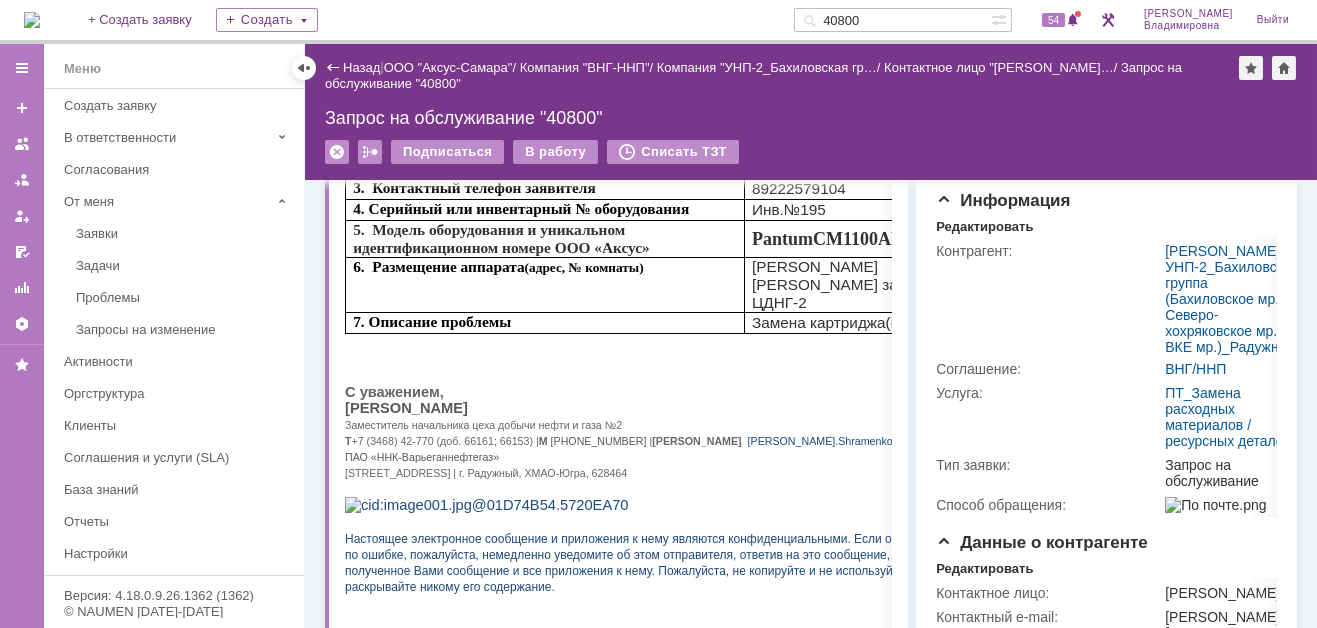 scroll, scrollTop: 0, scrollLeft: 0, axis: both 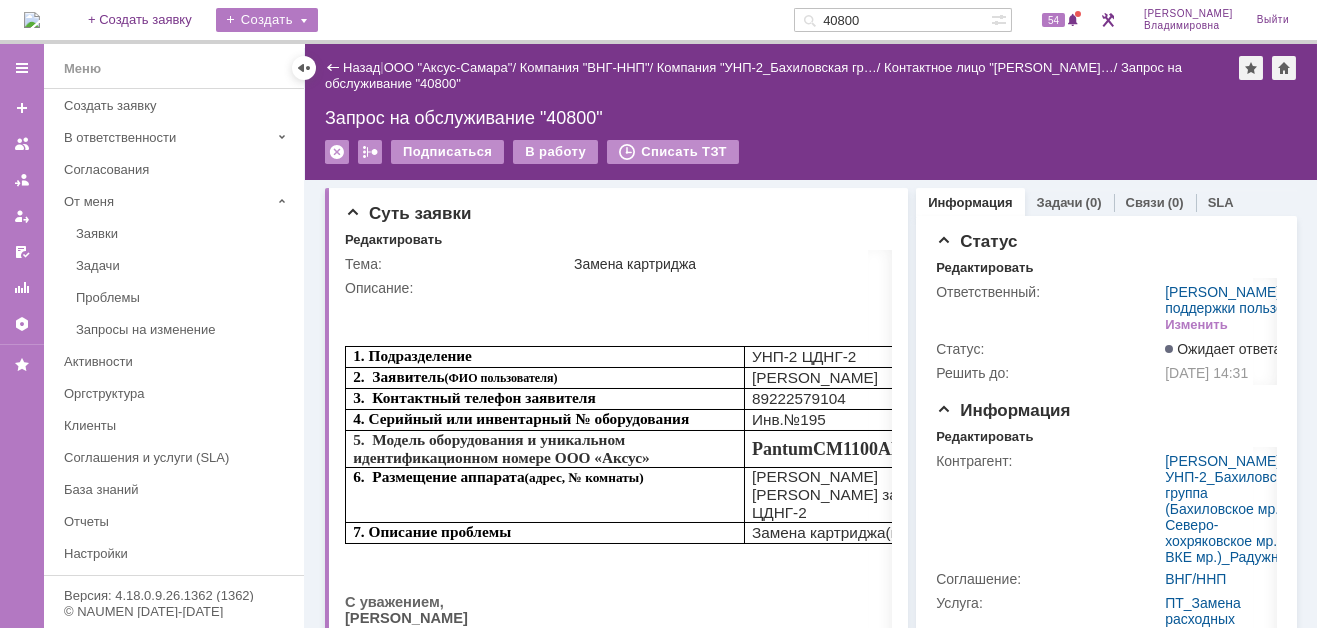 click on "Создать" at bounding box center [267, 20] 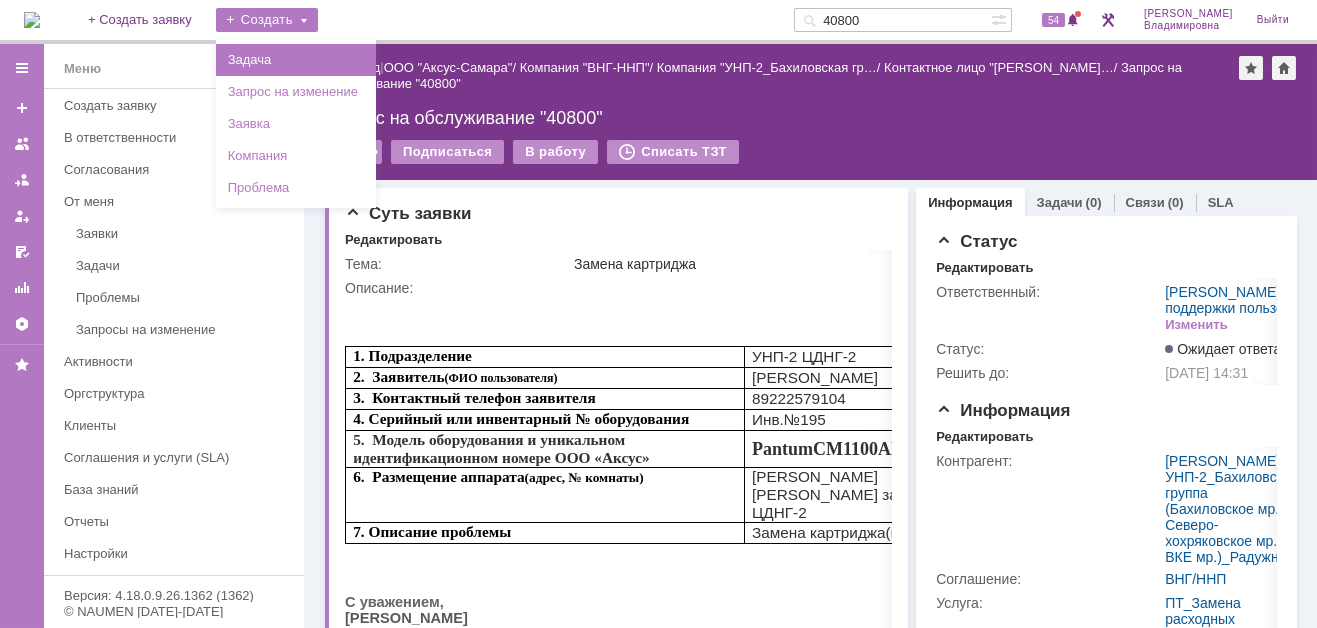 click on "Задача" at bounding box center (296, 60) 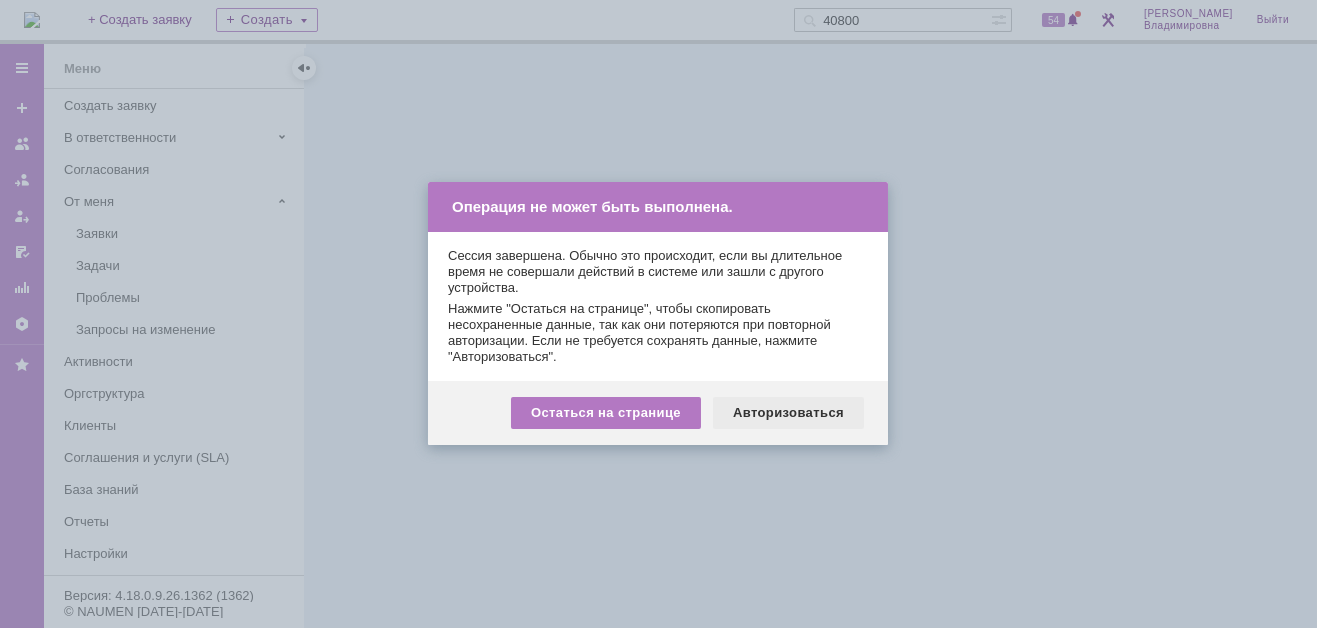 click on "Авторизоваться" at bounding box center (788, 413) 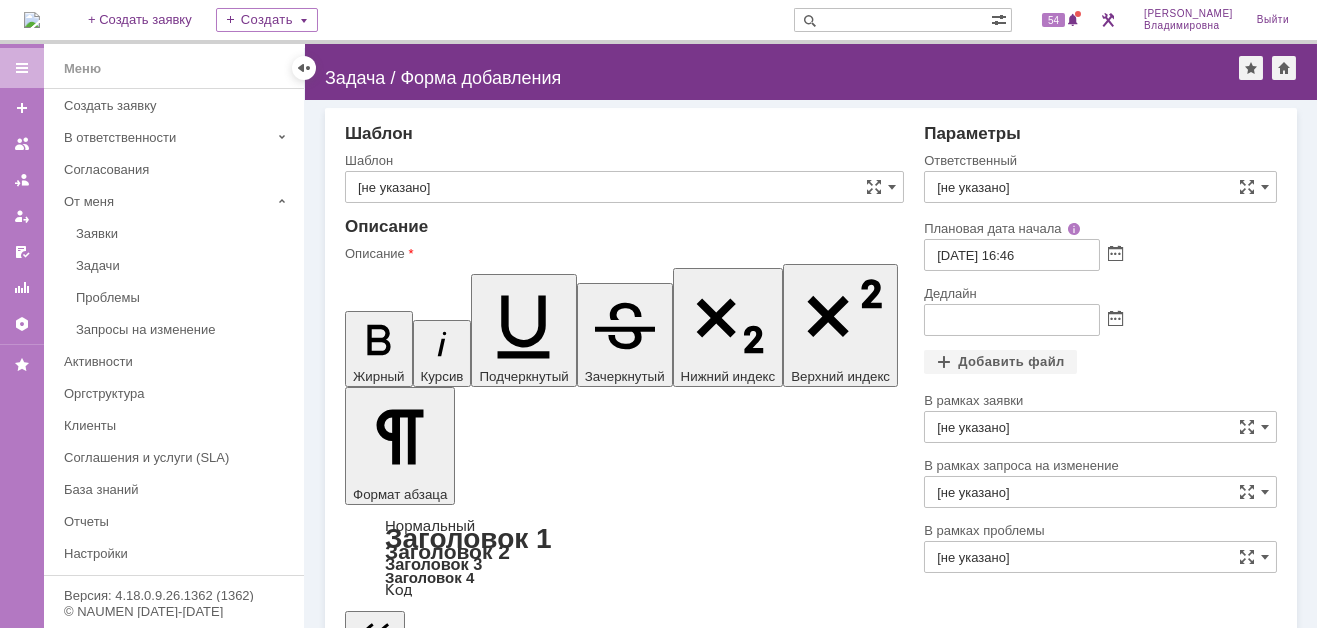 scroll, scrollTop: 0, scrollLeft: 0, axis: both 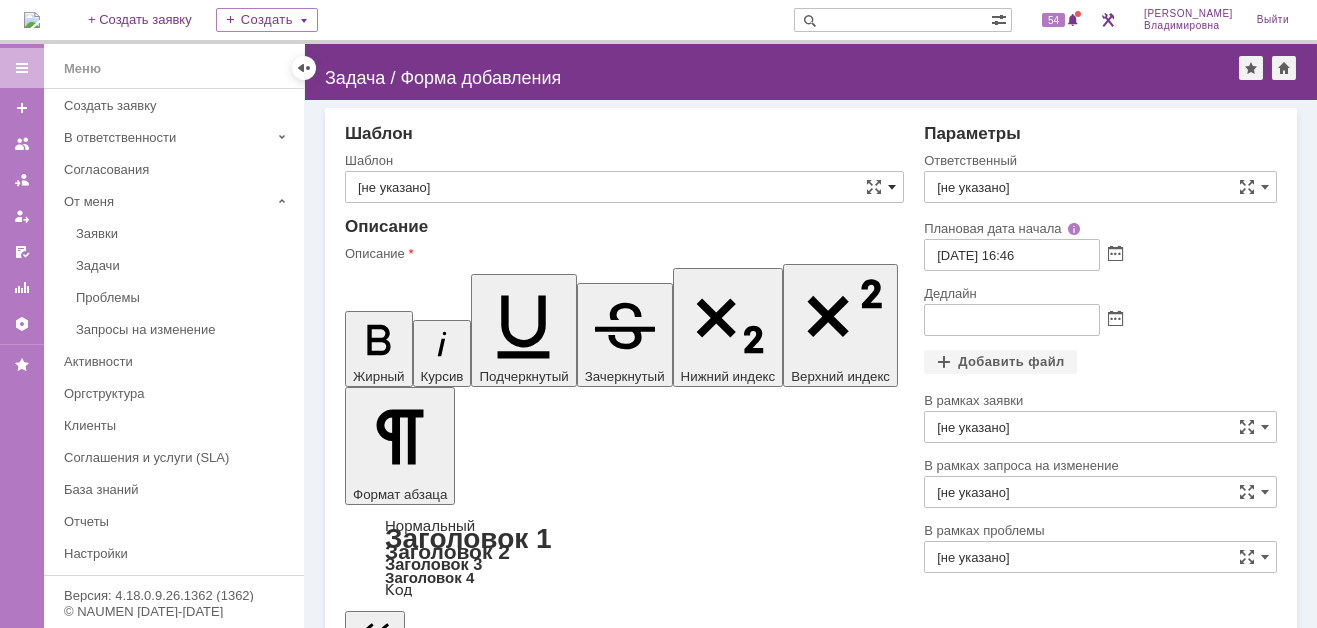 click at bounding box center [892, 187] 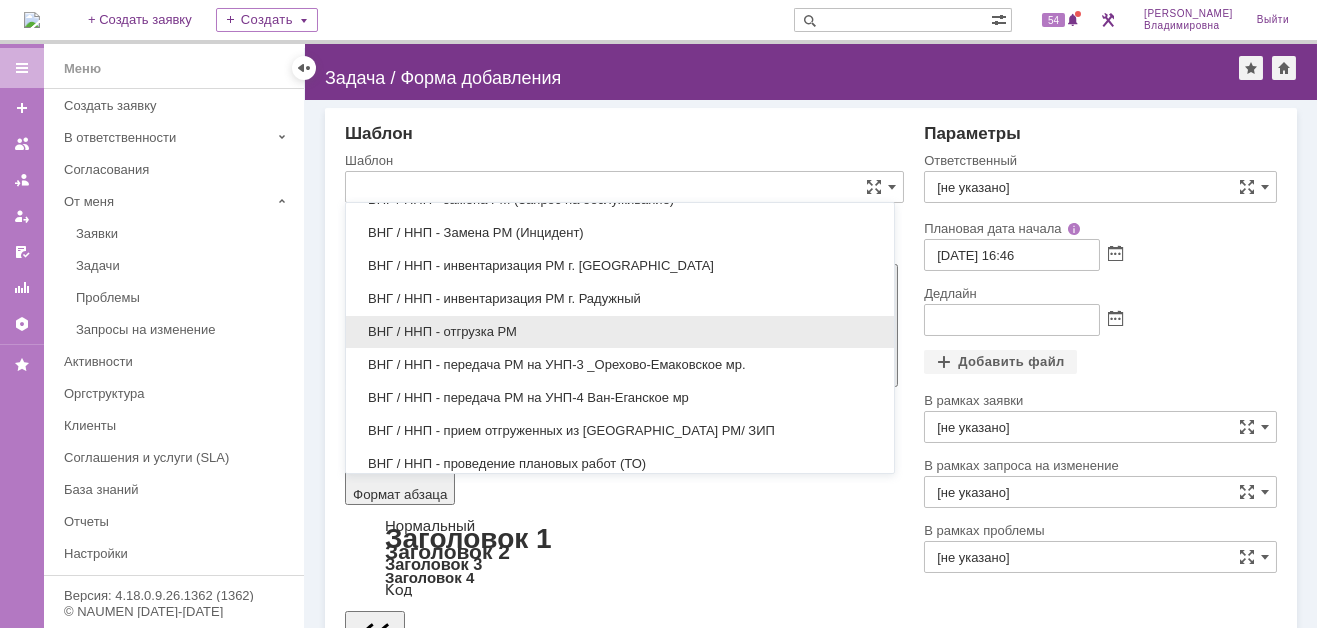 scroll, scrollTop: 911, scrollLeft: 0, axis: vertical 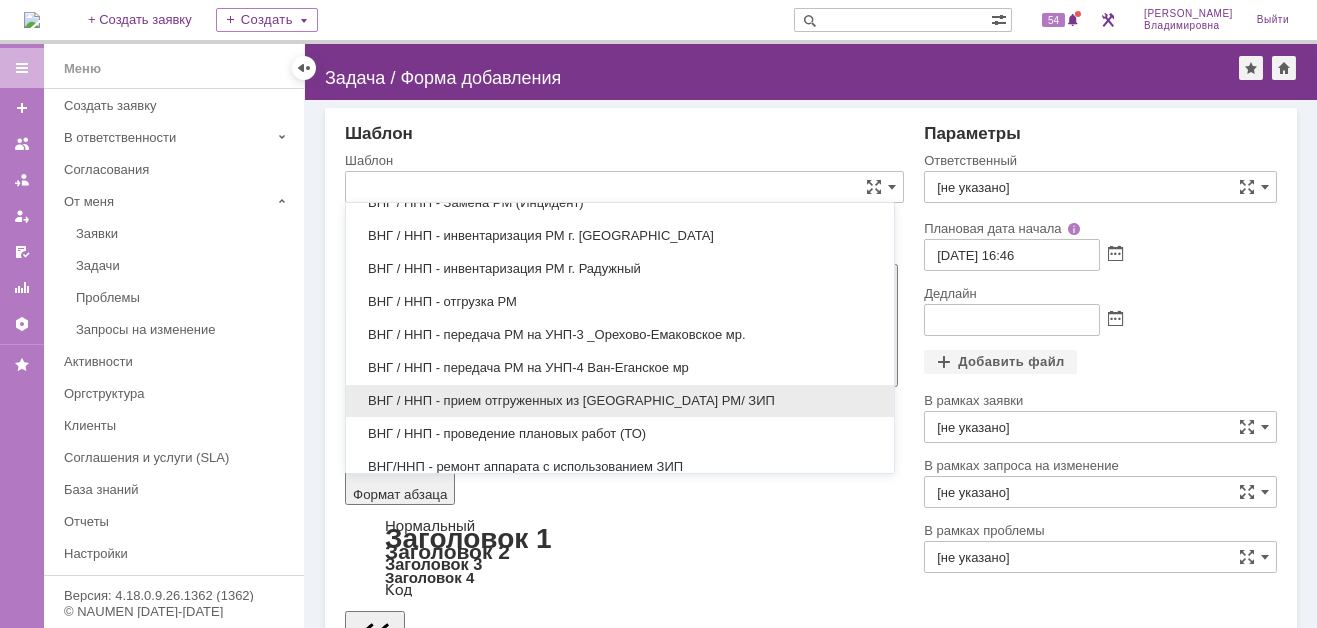 click on "ВНГ / ННП - прием  отгруженных из [GEOGRAPHIC_DATA] РМ/ ЗИП" at bounding box center [620, 401] 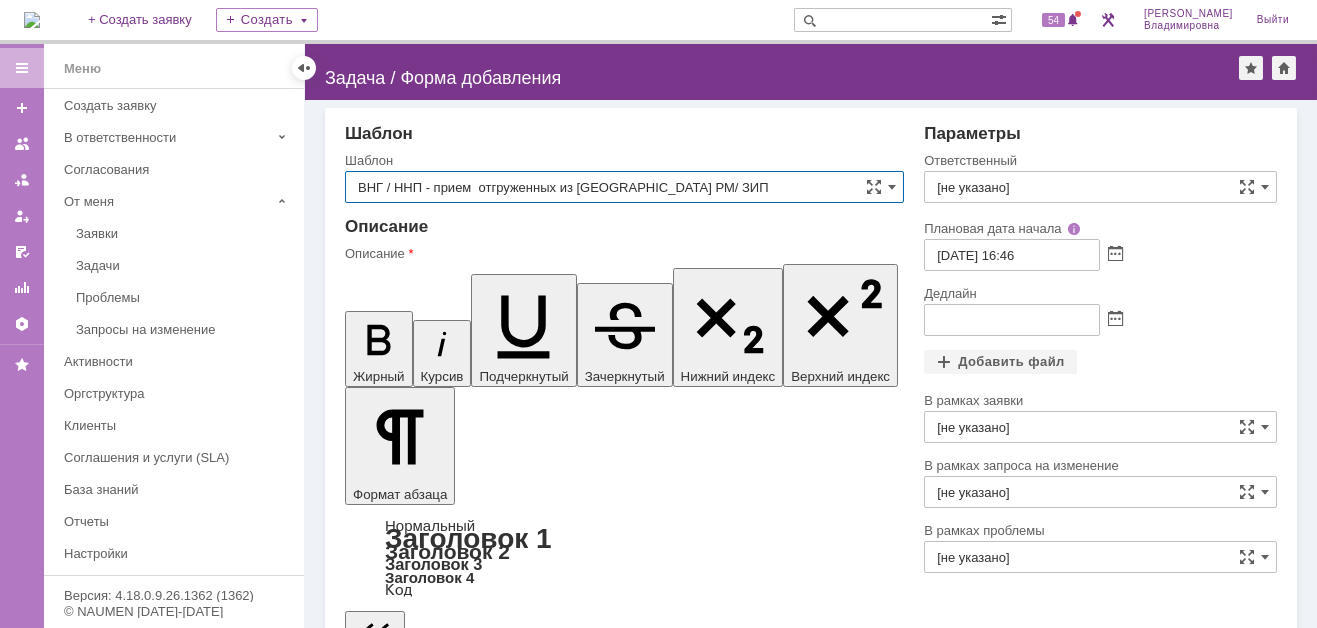 type on "[PERSON_NAME]" 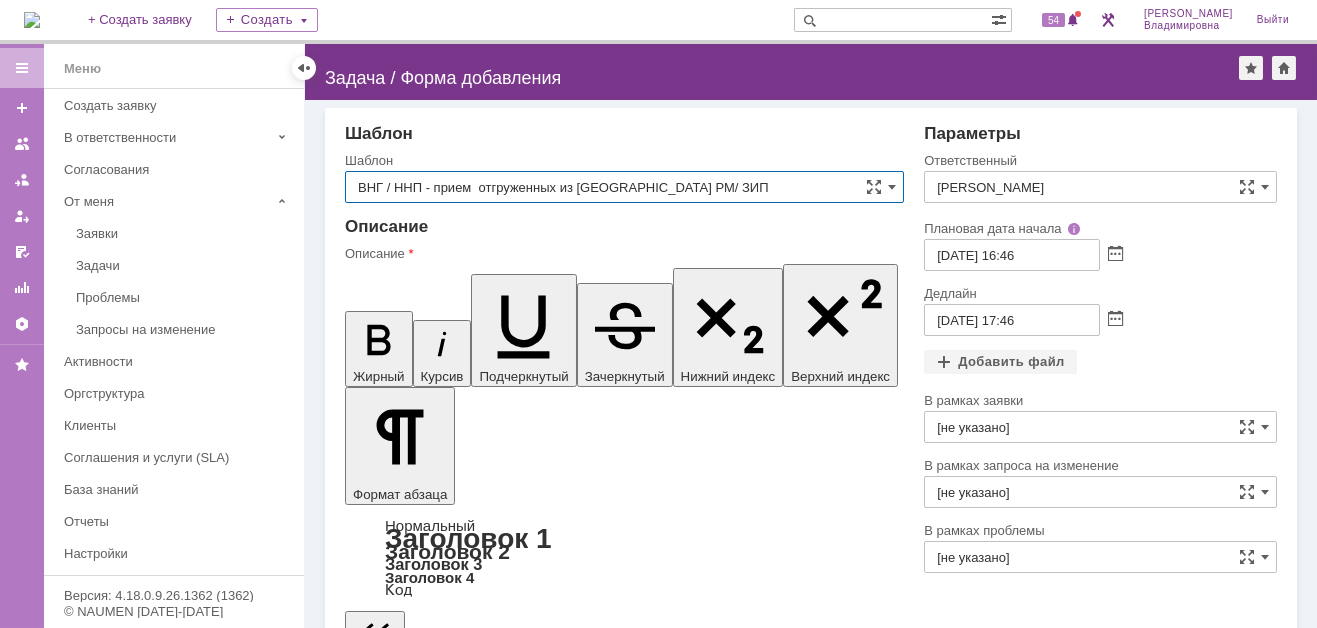 type on "ВНГ / ННП - прием  отгруженных из [GEOGRAPHIC_DATA] РМ/ ЗИП" 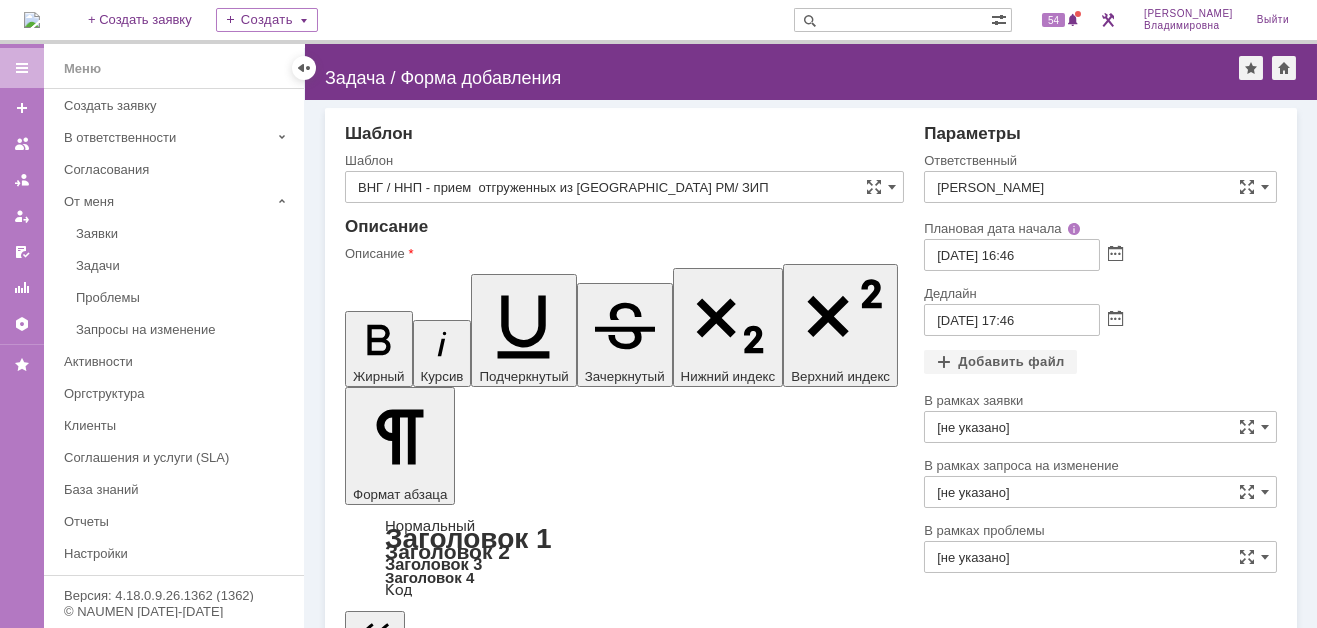 scroll, scrollTop: 97, scrollLeft: 6, axis: both 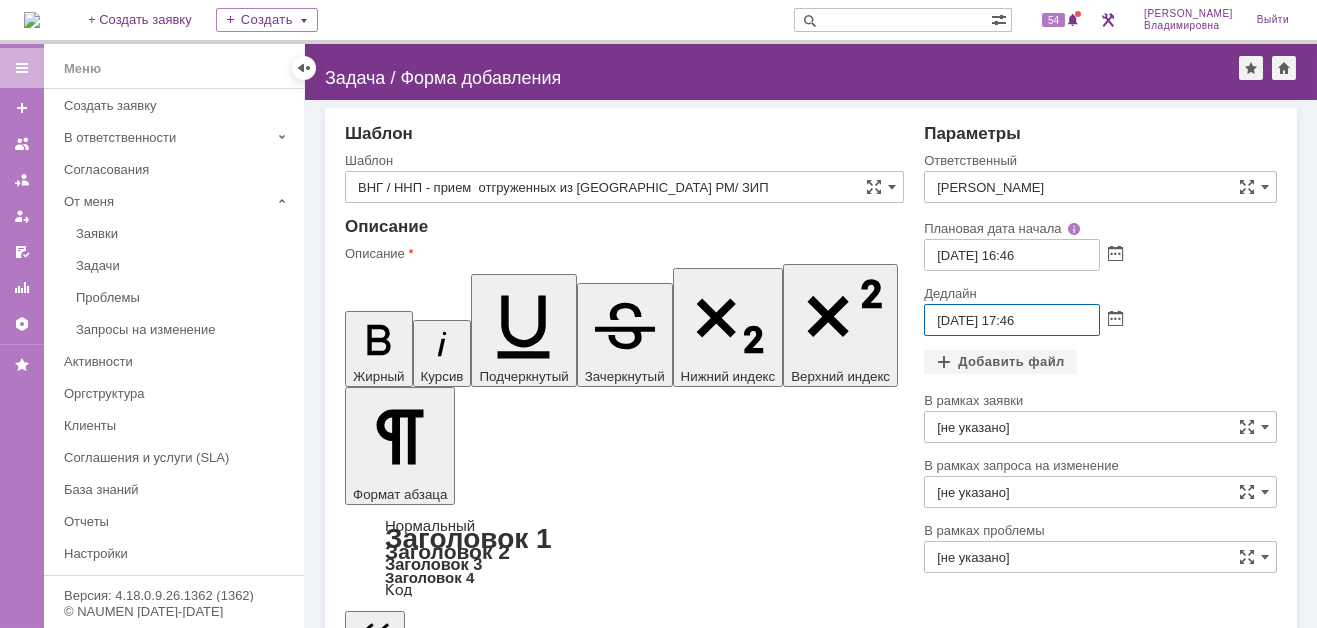 click on "[DATE] 17:46" at bounding box center (1012, 320) 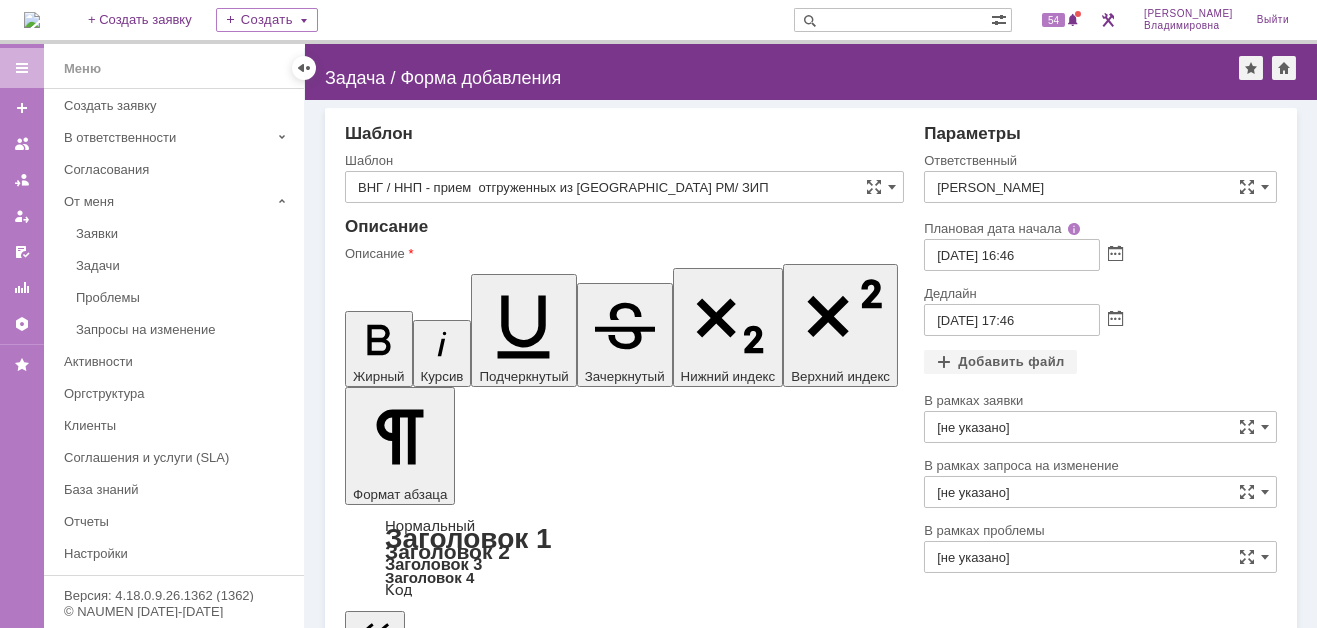 drag, startPoint x: 438, startPoint y: 4699, endPoint x: 527, endPoint y: 4705, distance: 89.20202 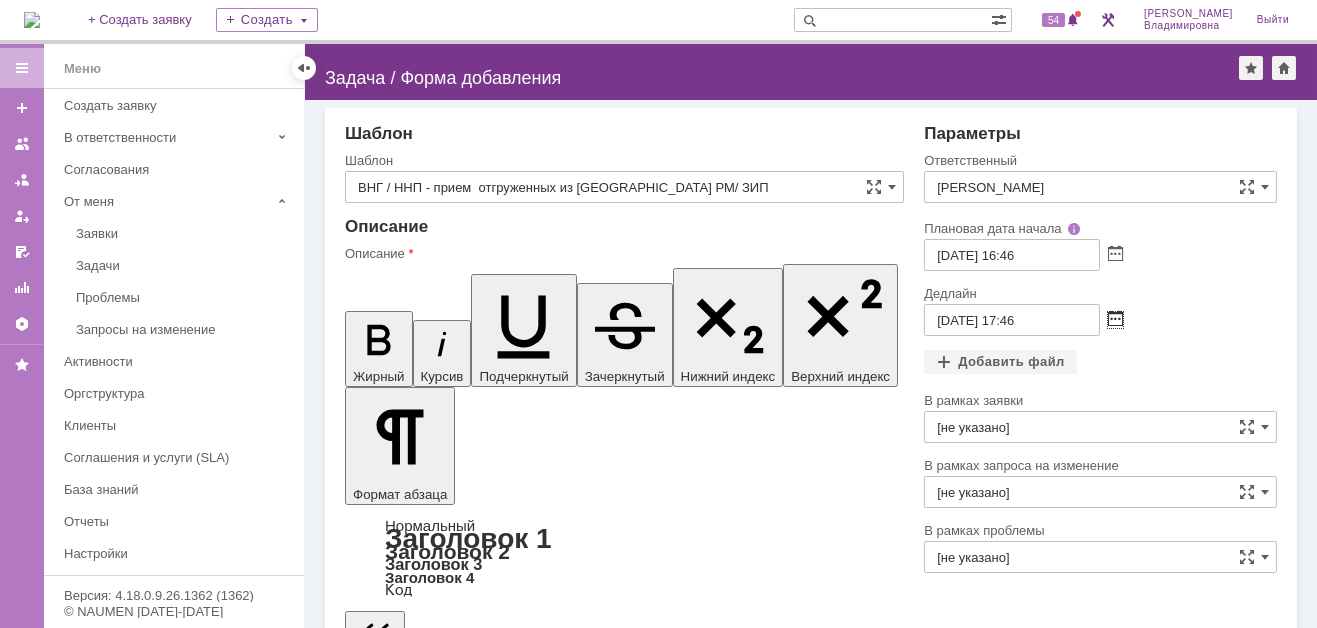 click at bounding box center (1115, 320) 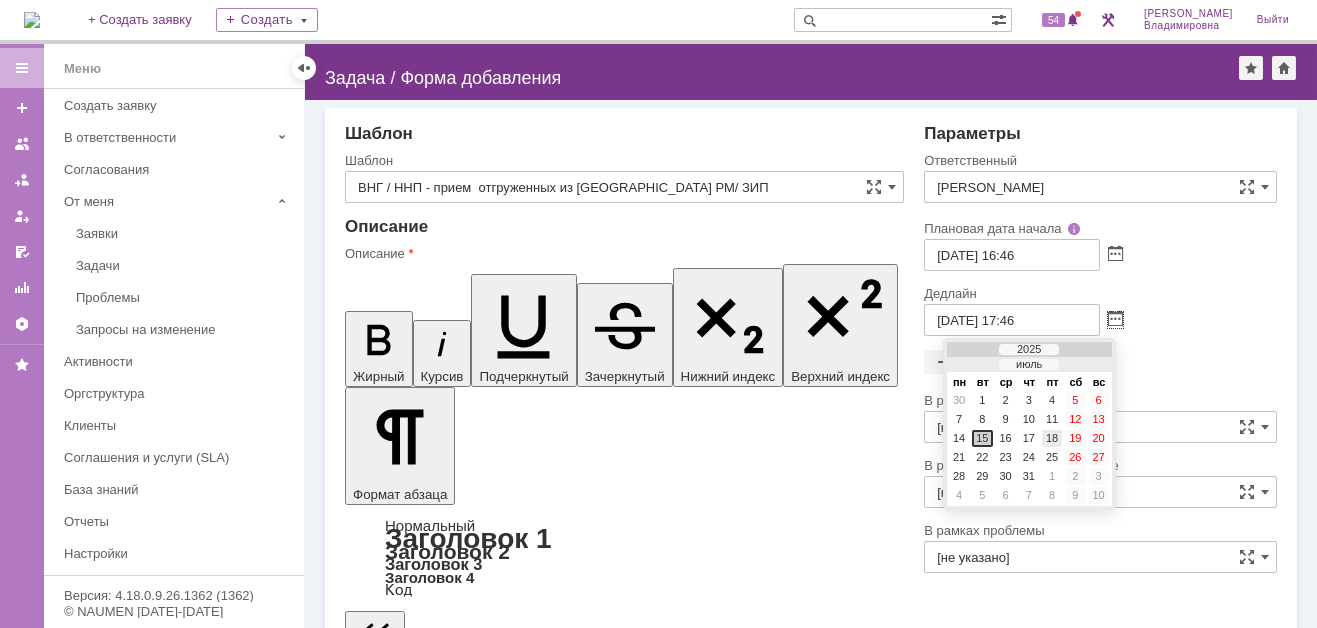 click on "18" at bounding box center (1052, 438) 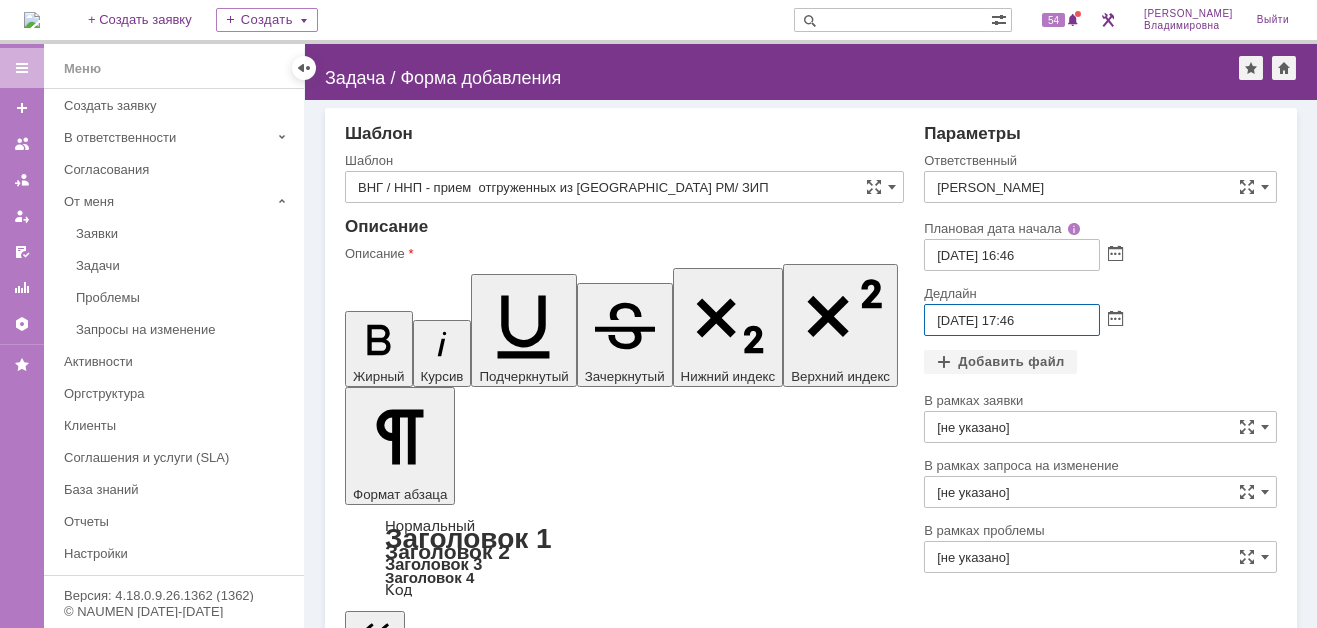 click on "[DATE] 17:46" at bounding box center (1012, 320) 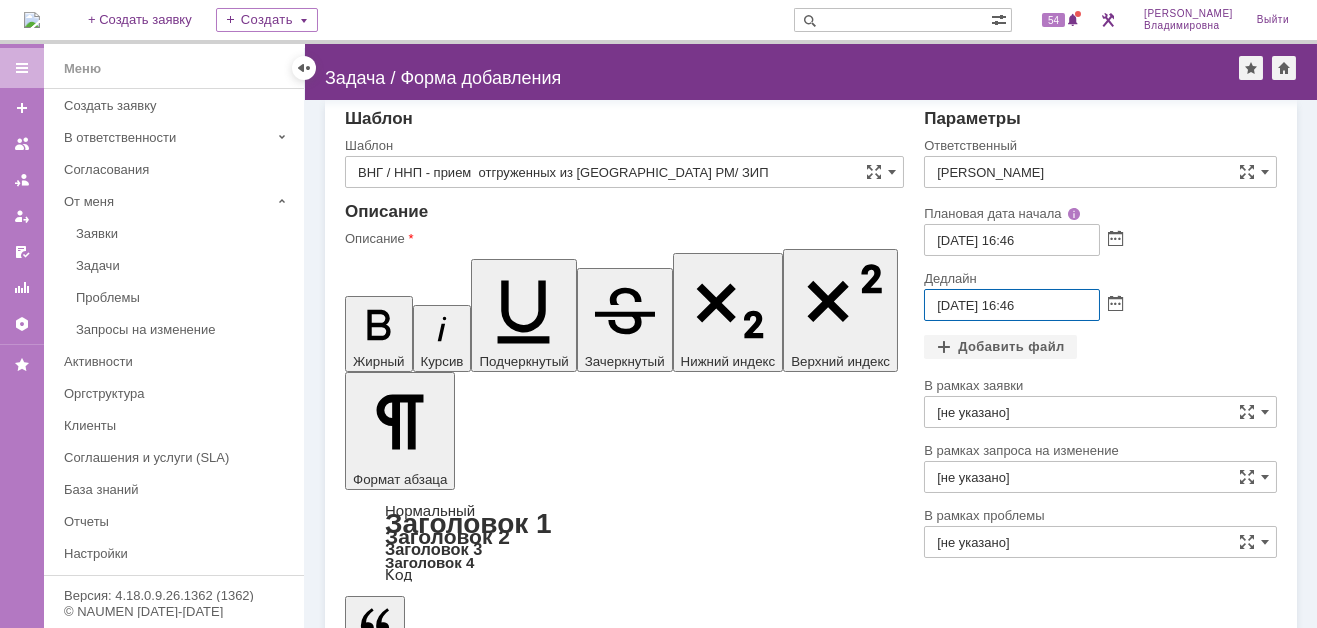 scroll, scrollTop: 29, scrollLeft: 0, axis: vertical 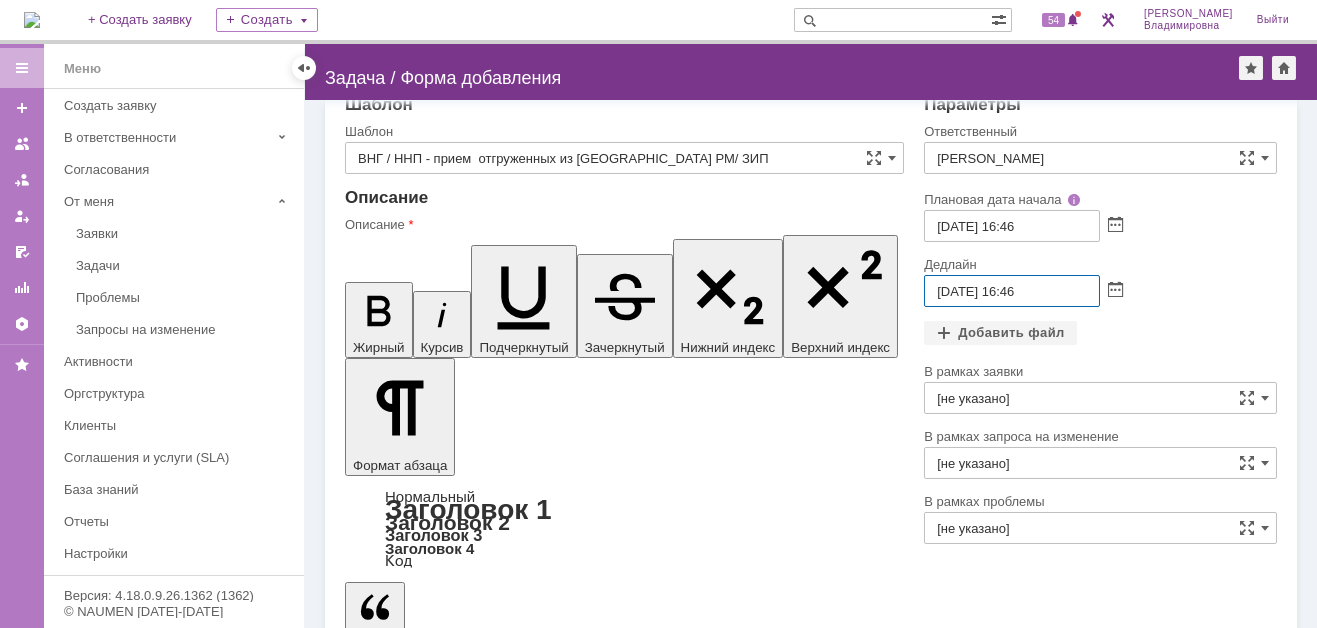 type on "[DATE] 16:46" 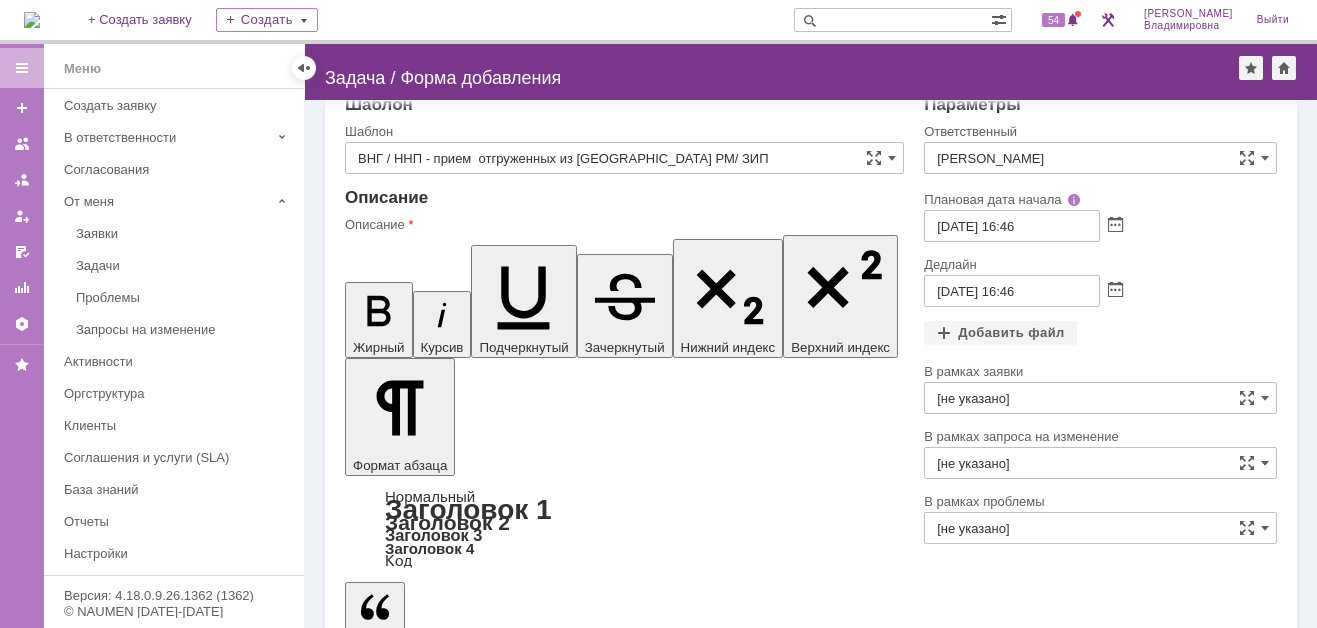 click on "Сохранить" at bounding box center [405, 4787] 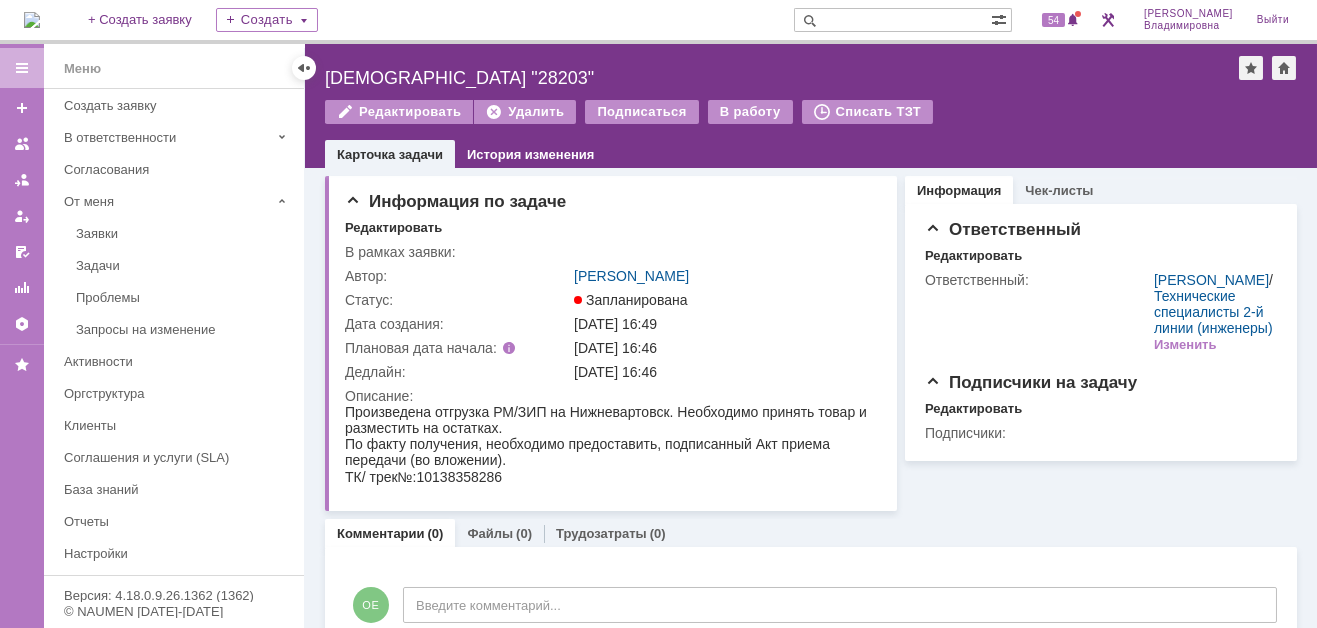scroll, scrollTop: 0, scrollLeft: 0, axis: both 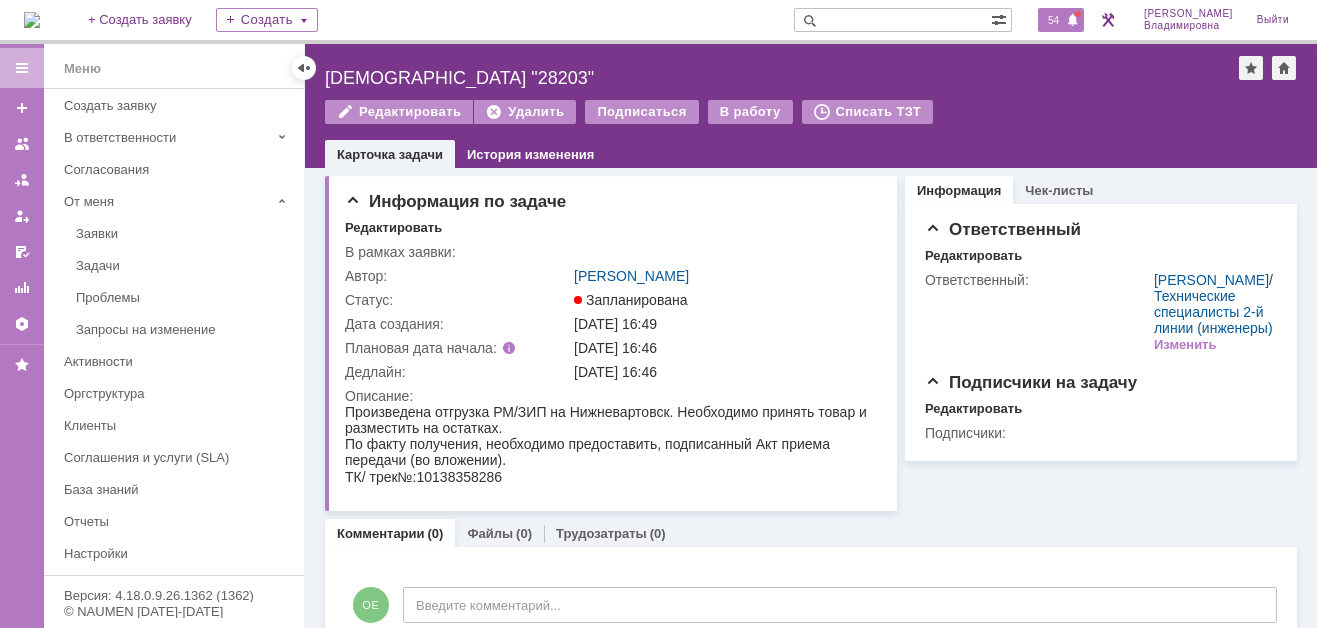 click on "54" at bounding box center (1061, 20) 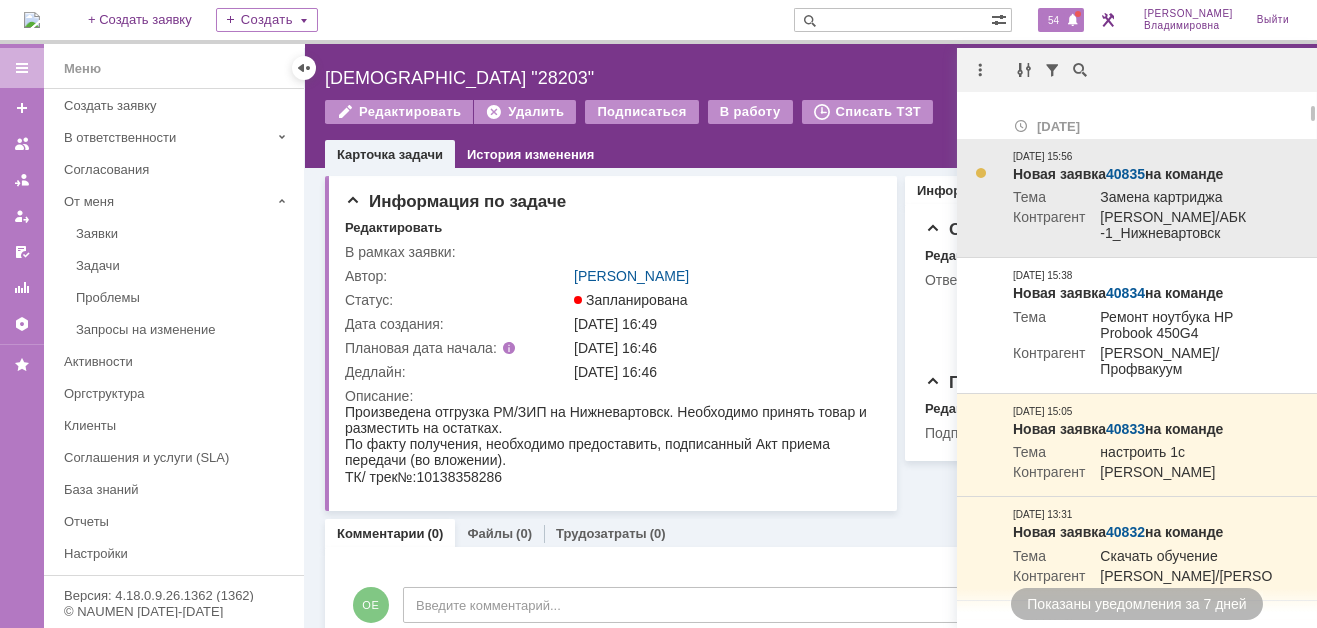 click on "40835" at bounding box center (1125, 174) 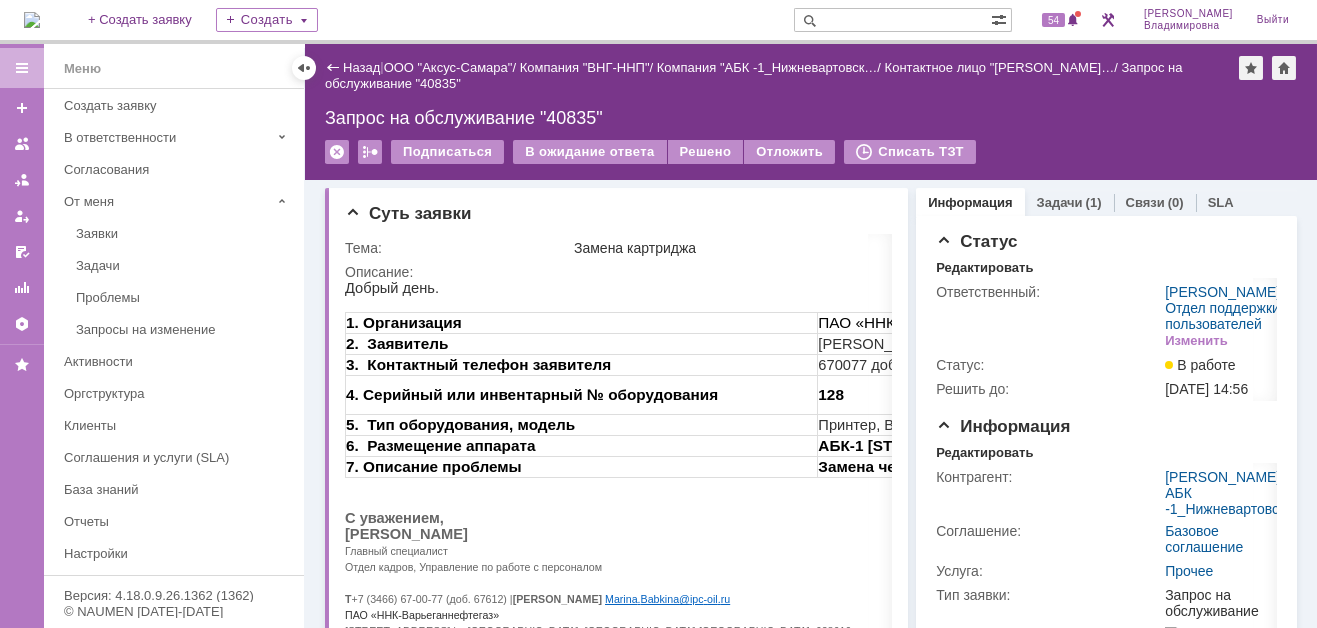 scroll, scrollTop: 0, scrollLeft: 0, axis: both 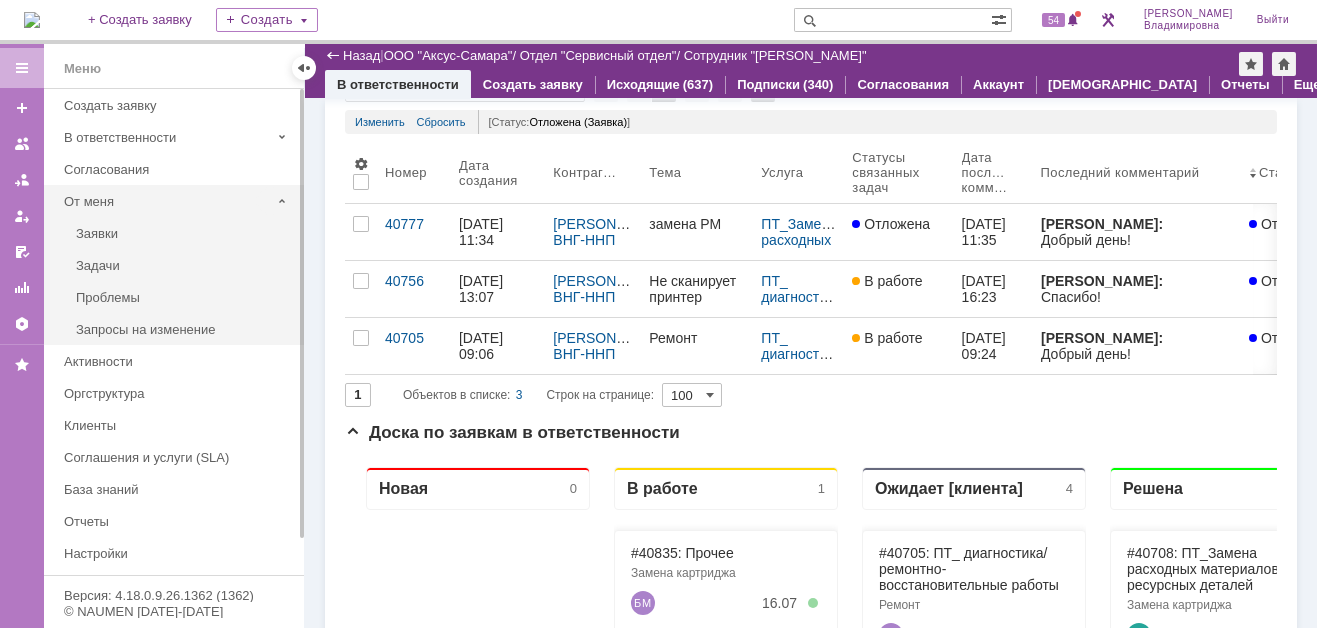 click on "От меня" at bounding box center (167, 201) 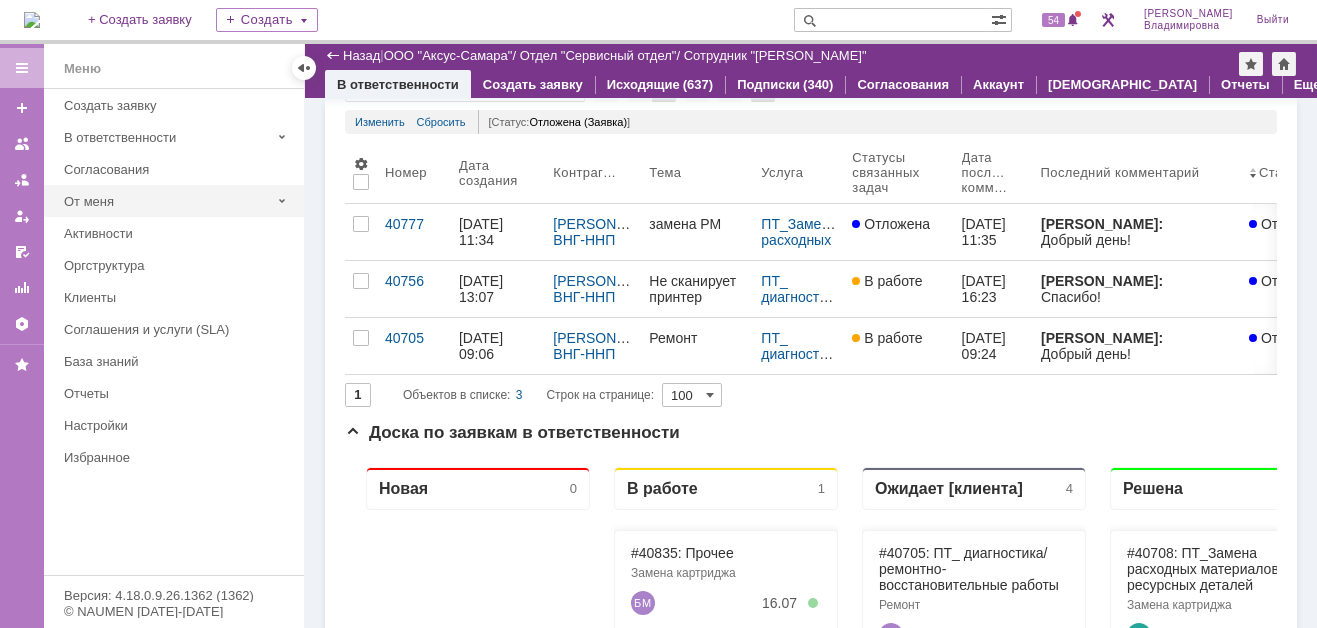 click on "От меня" at bounding box center (167, 201) 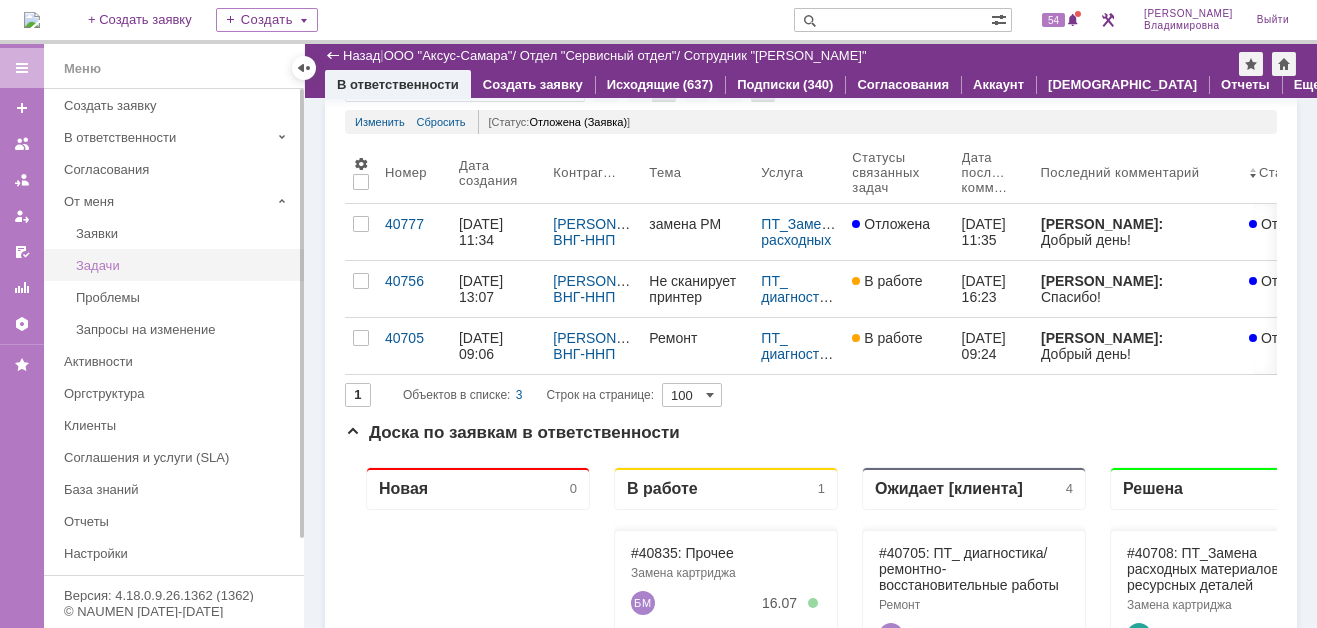 click on "Задачи" at bounding box center (184, 265) 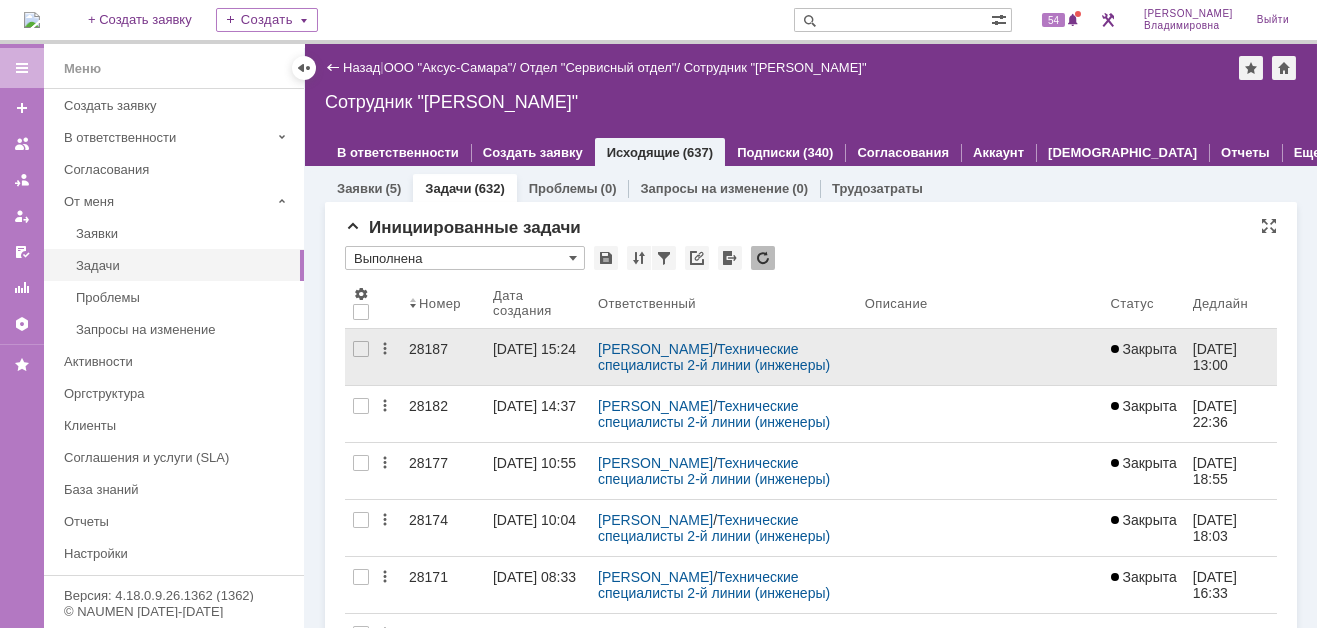 scroll, scrollTop: 0, scrollLeft: 0, axis: both 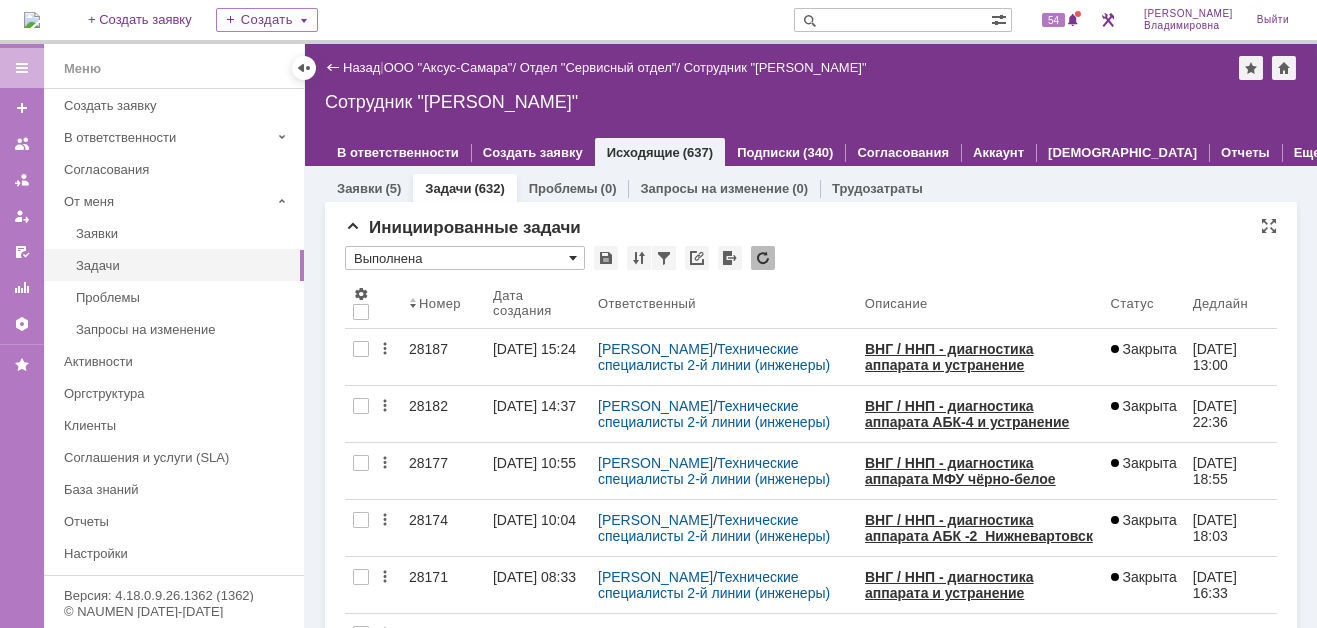 click at bounding box center (573, 258) 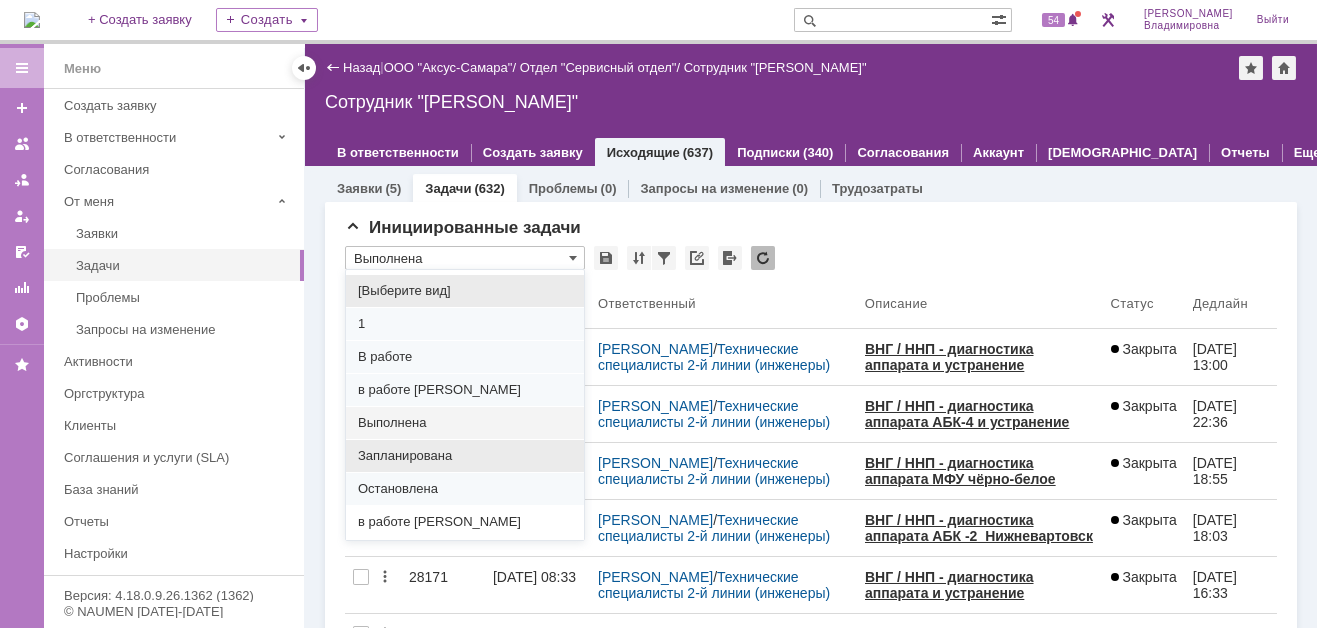 click on "Запланирована" at bounding box center [465, 456] 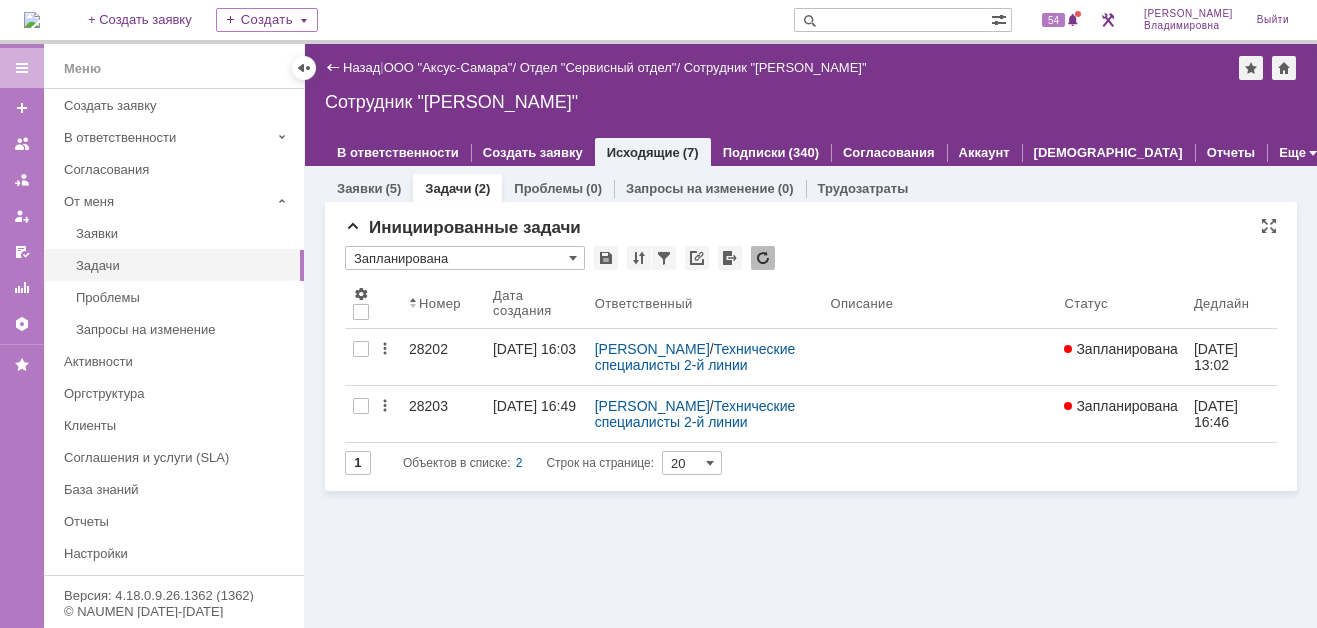 type on "Запланирована" 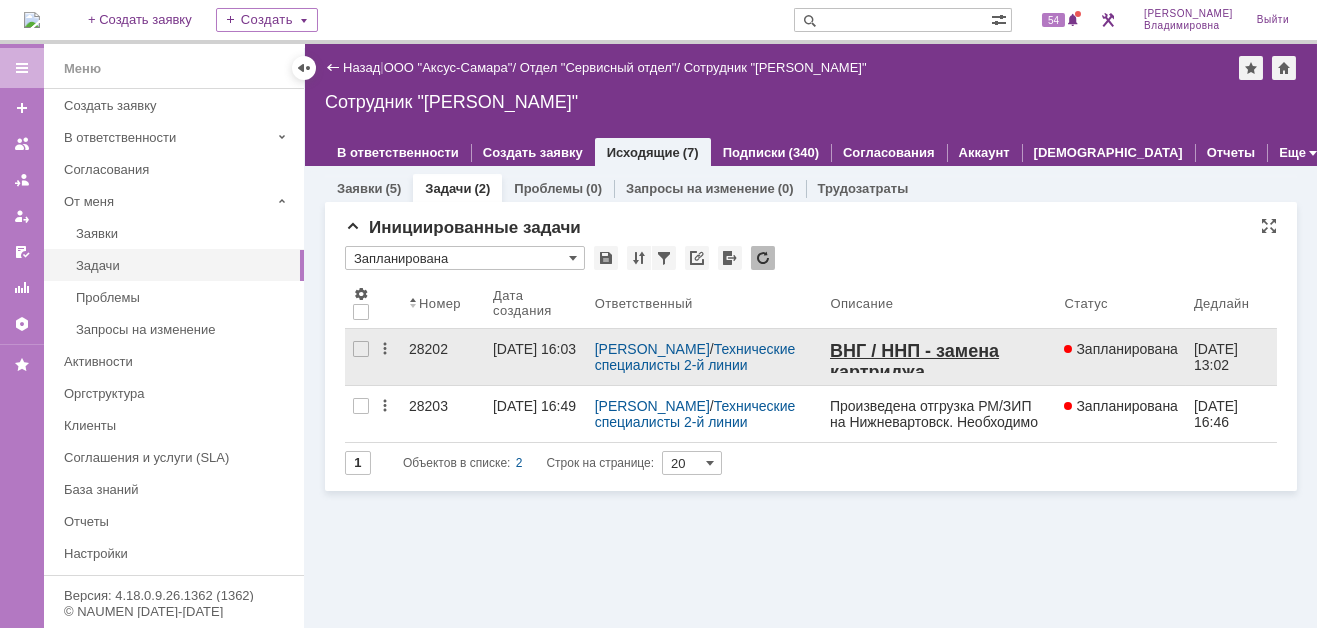 click on "28202" at bounding box center (443, 349) 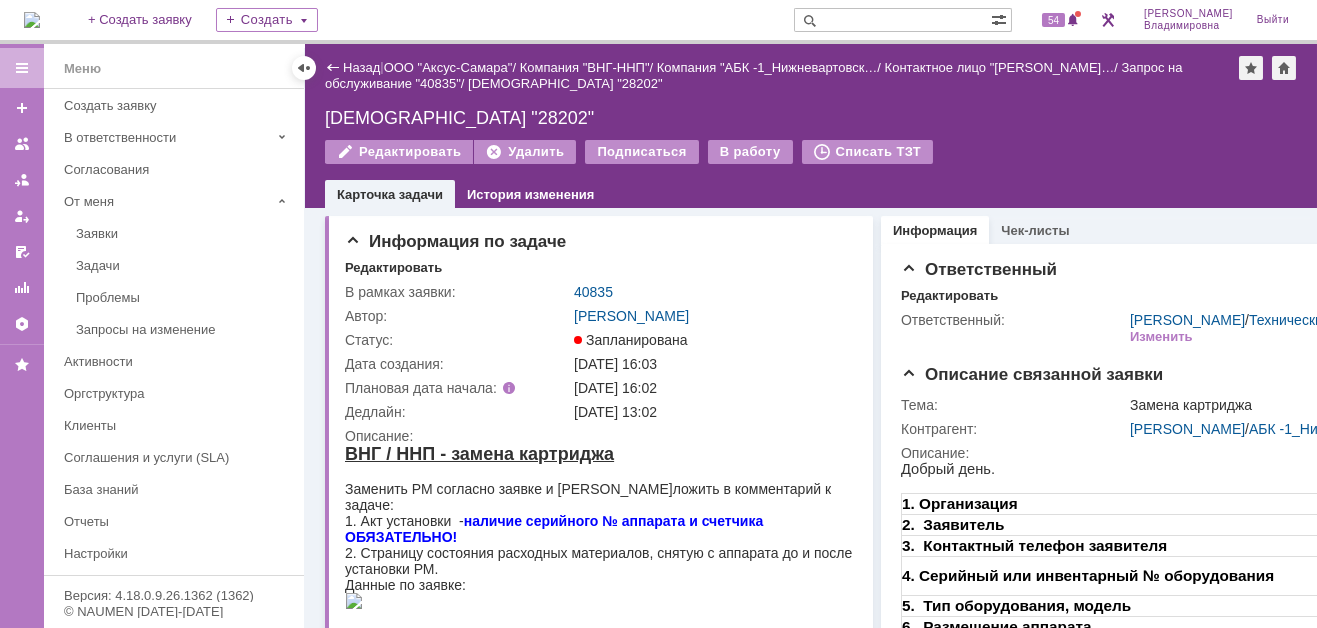 click on "Назад" at bounding box center (352, 67) 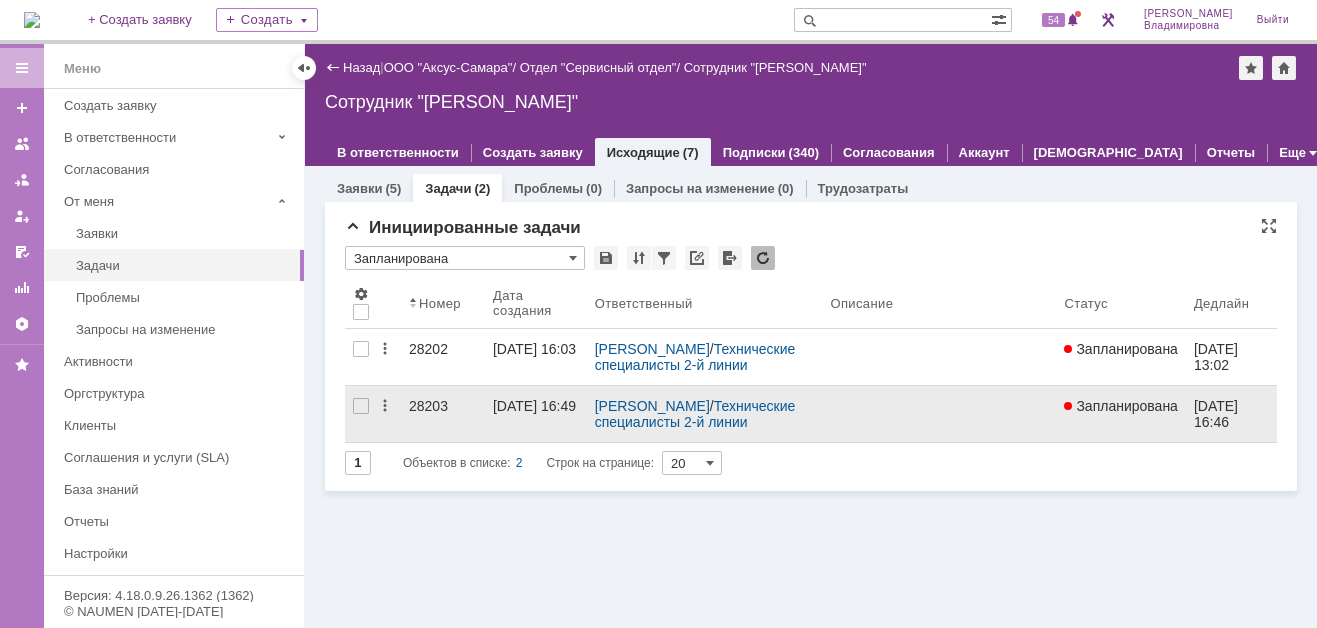 click on "28203" at bounding box center [443, 406] 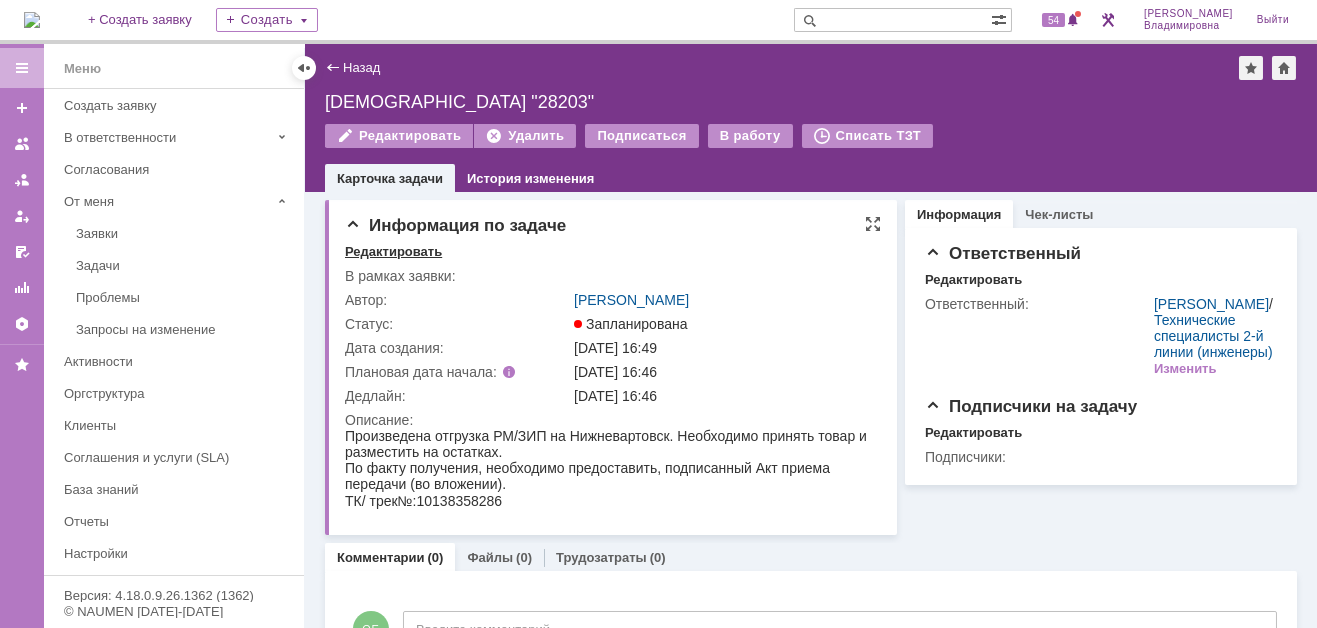 click on "Редактировать" at bounding box center [393, 252] 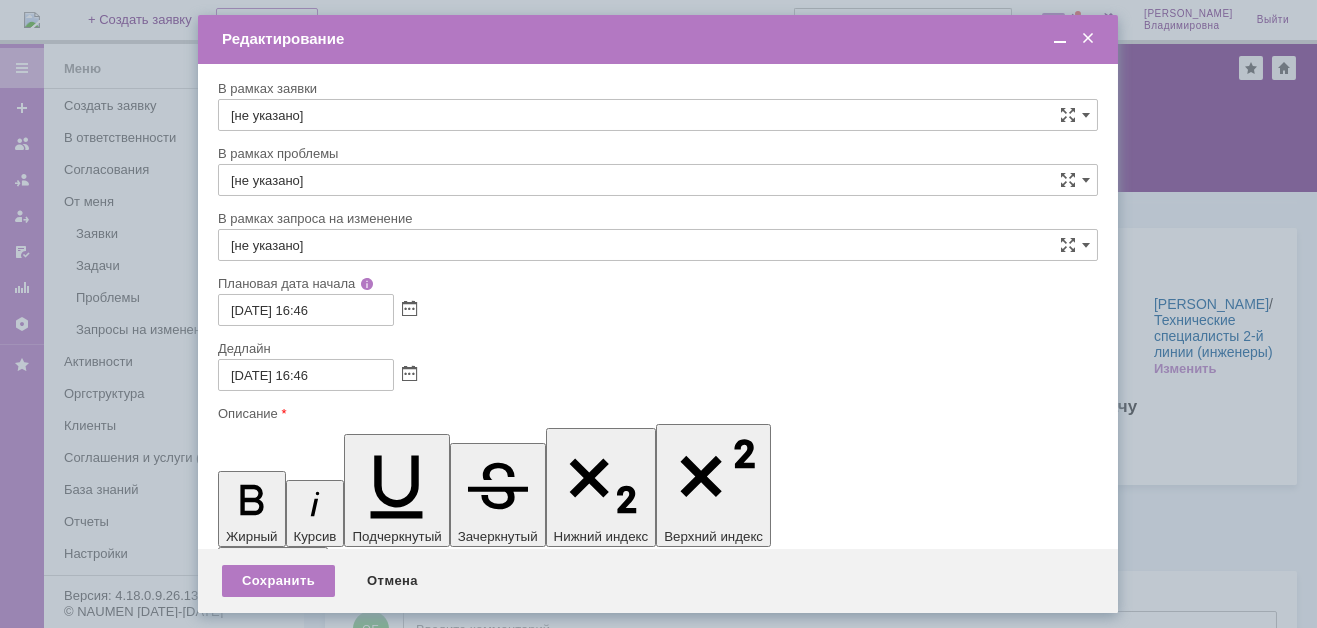 click on "По факту получения, необходимо предоставить, подписанный Акт приема передачи (во вложении)." at bounding box center (370, 5845) 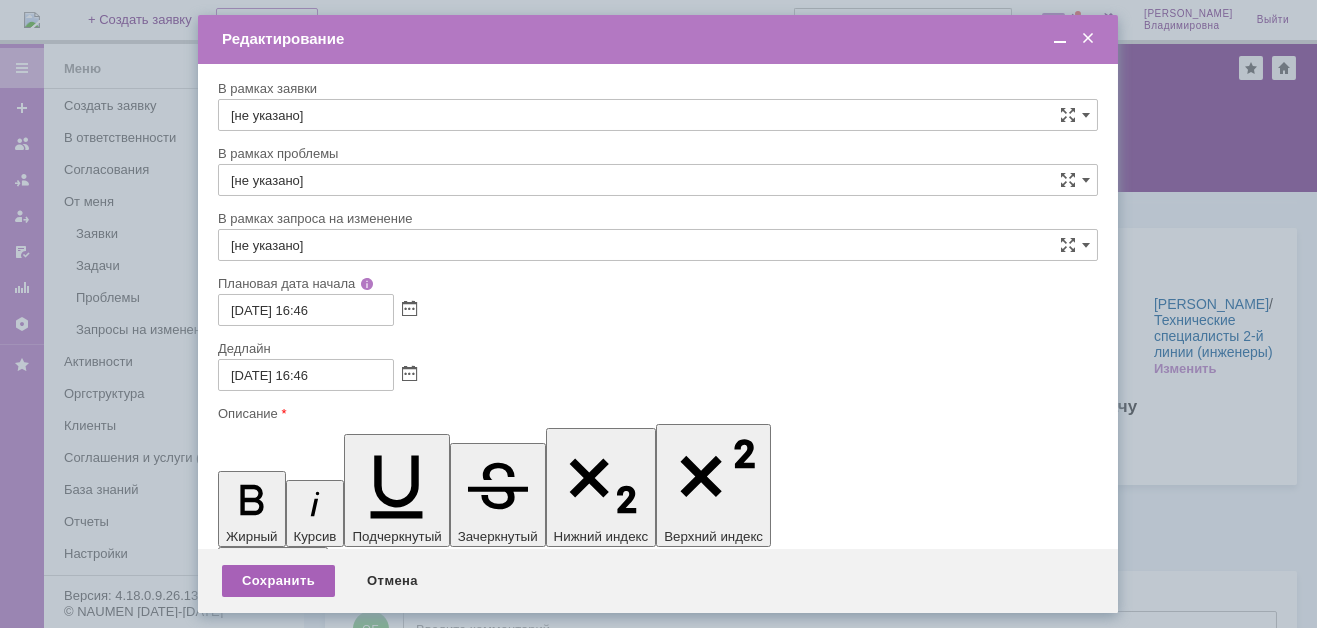 click on "Сохранить" at bounding box center [278, 581] 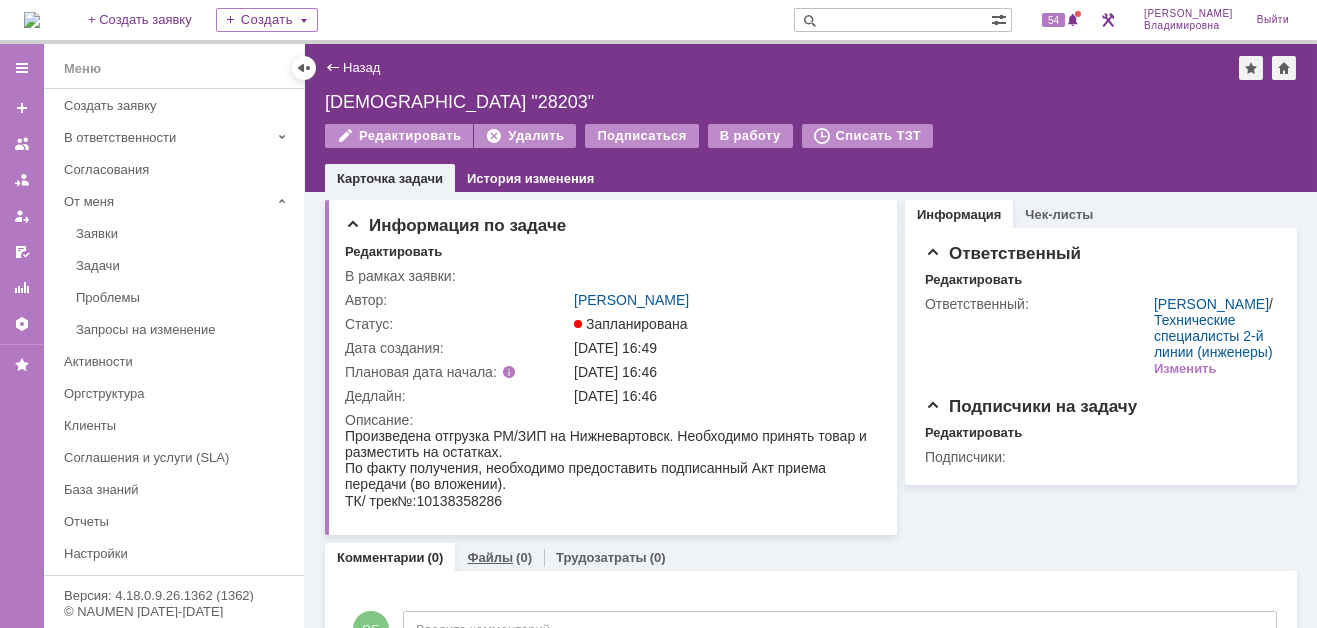 click on "Файлы" at bounding box center (490, 557) 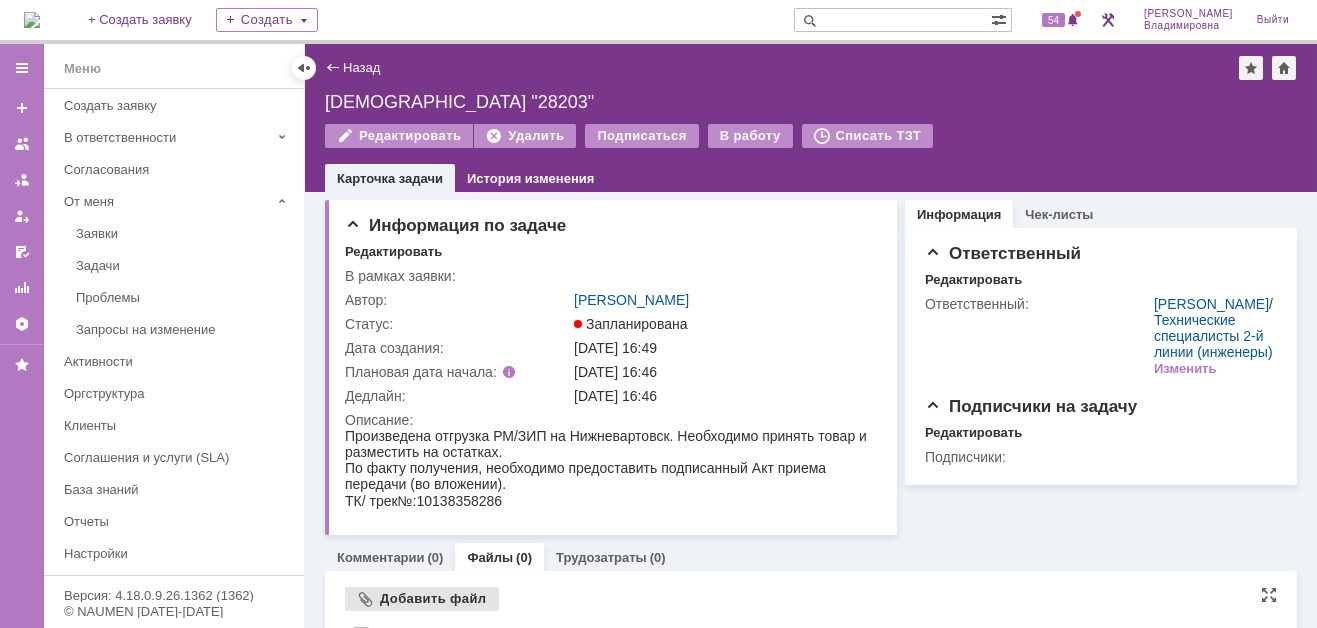 click on "Добавить файл" at bounding box center [422, 599] 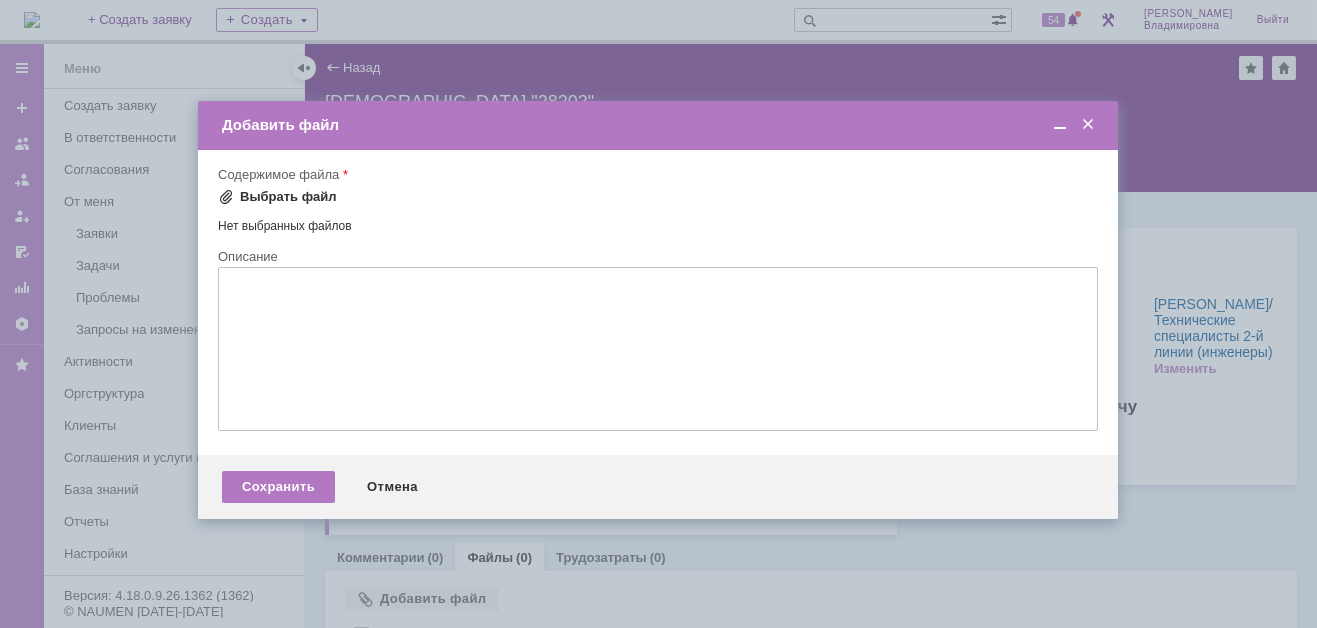 click at bounding box center [226, 197] 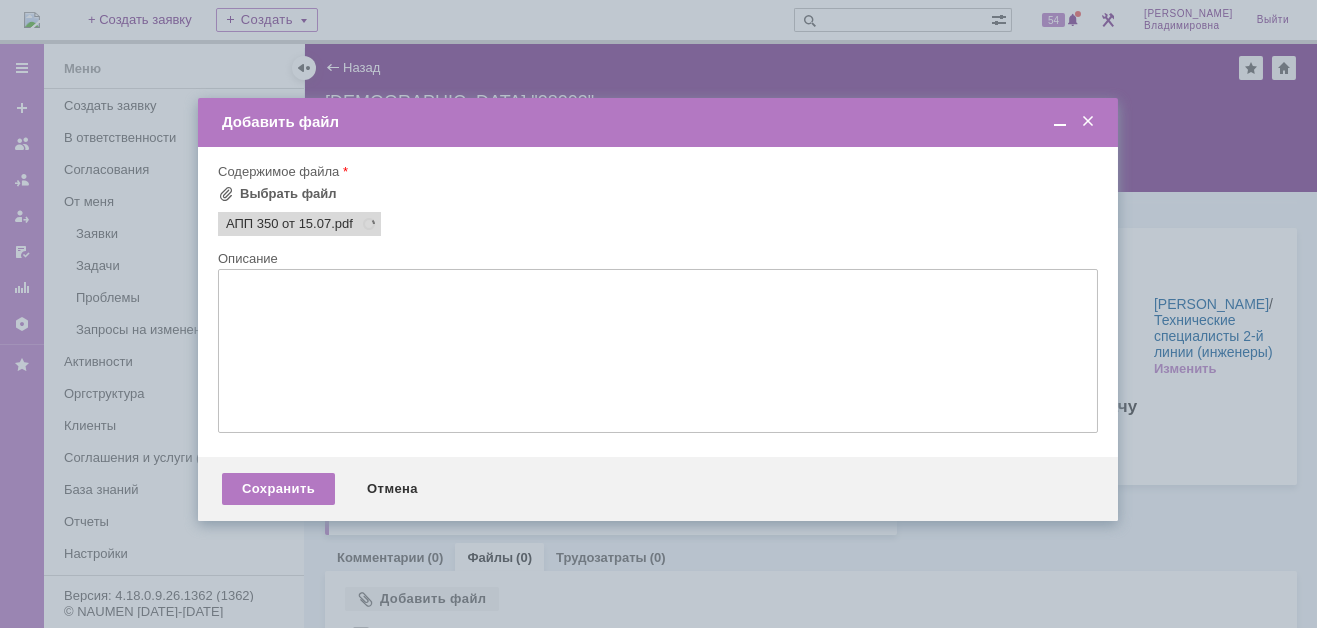 scroll, scrollTop: 0, scrollLeft: 0, axis: both 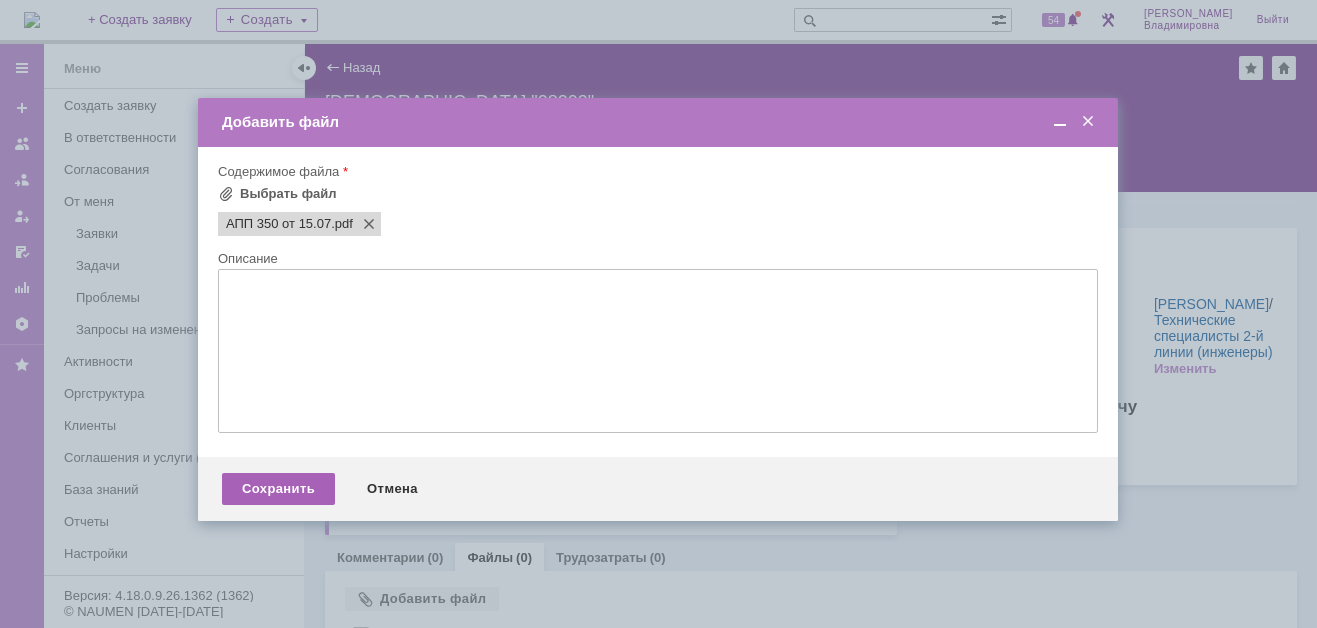 click on "Сохранить" at bounding box center [278, 489] 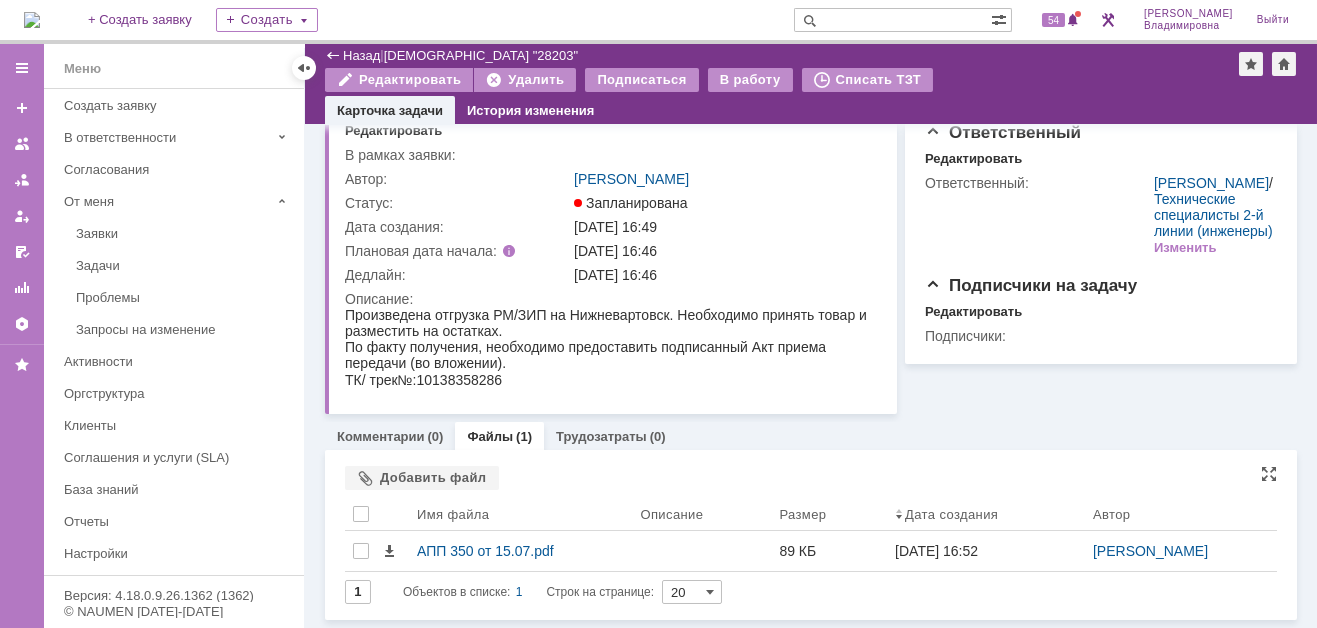 scroll, scrollTop: 51, scrollLeft: 0, axis: vertical 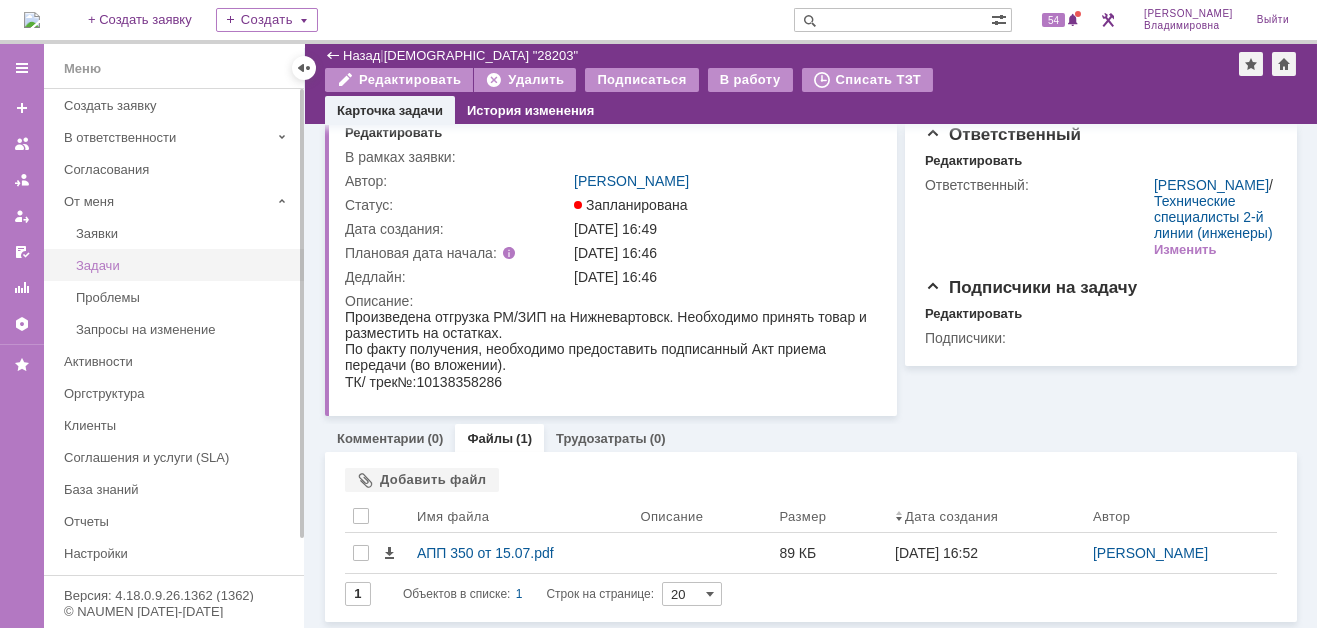 click on "Задачи" at bounding box center (184, 265) 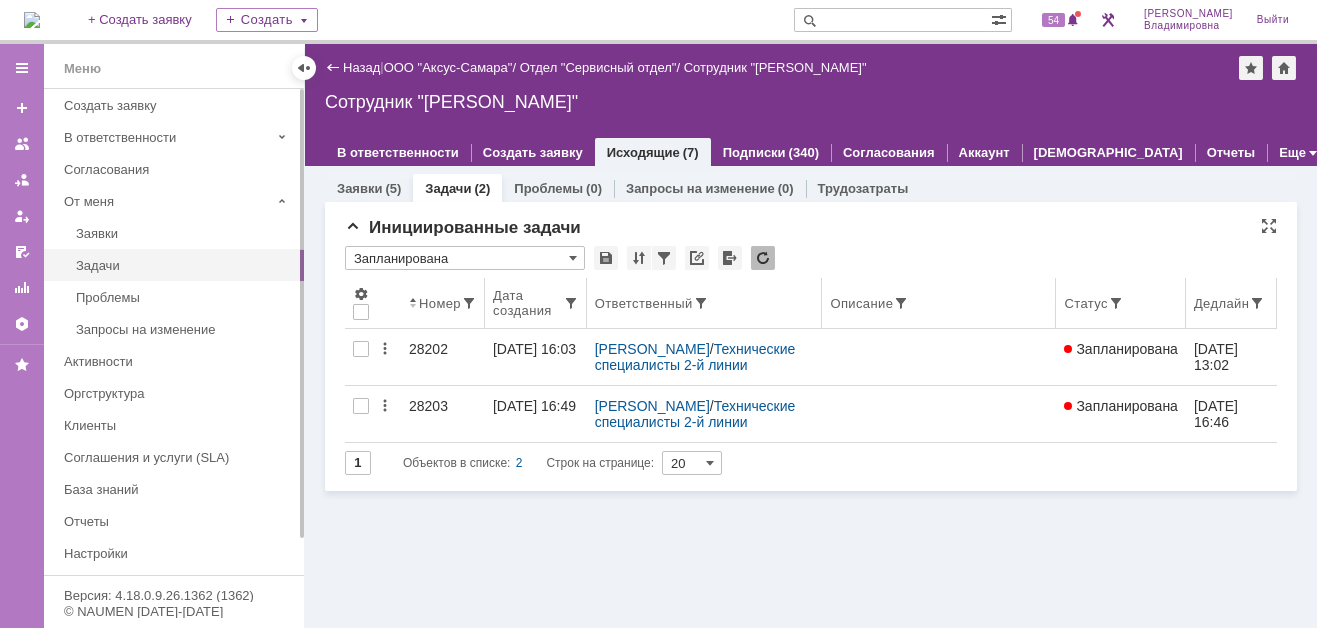 scroll, scrollTop: 0, scrollLeft: 0, axis: both 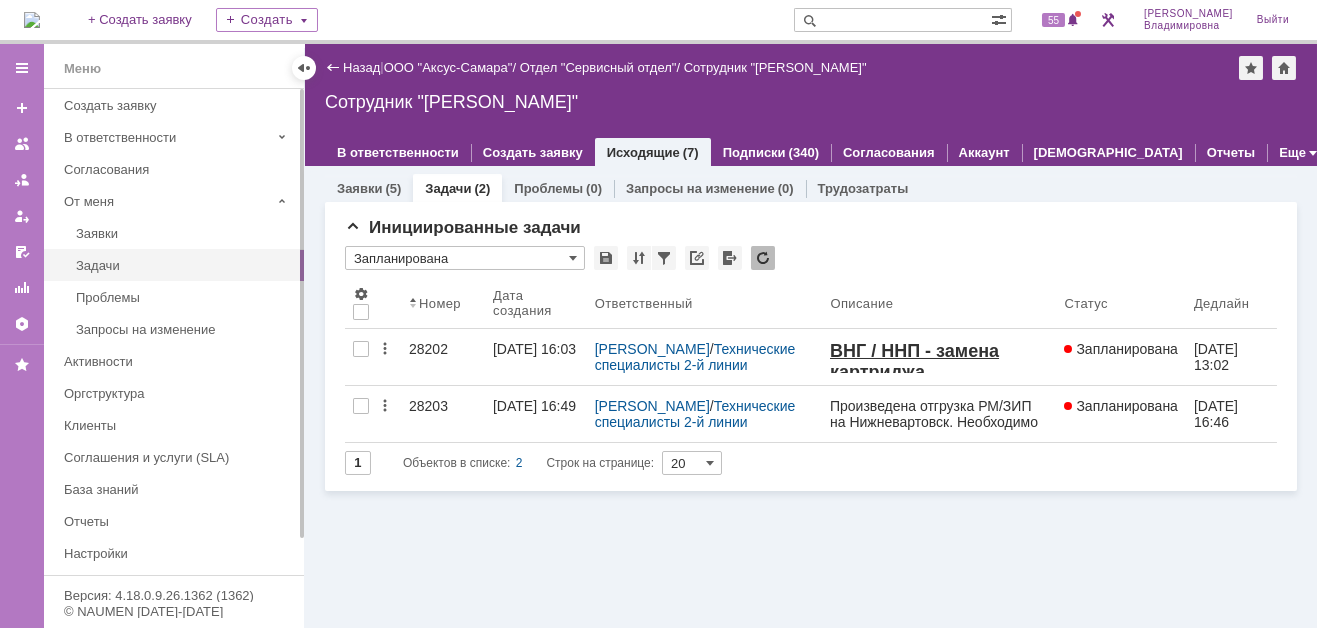 click at bounding box center [892, 20] 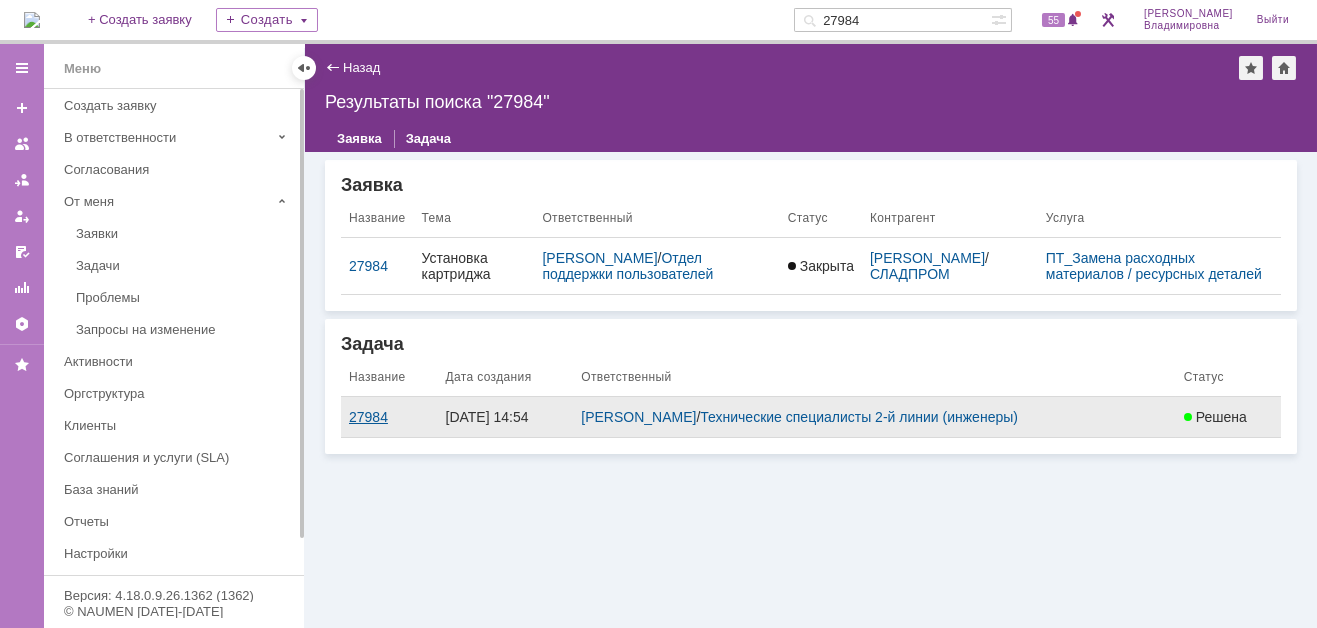 click on "27984" at bounding box center [389, 417] 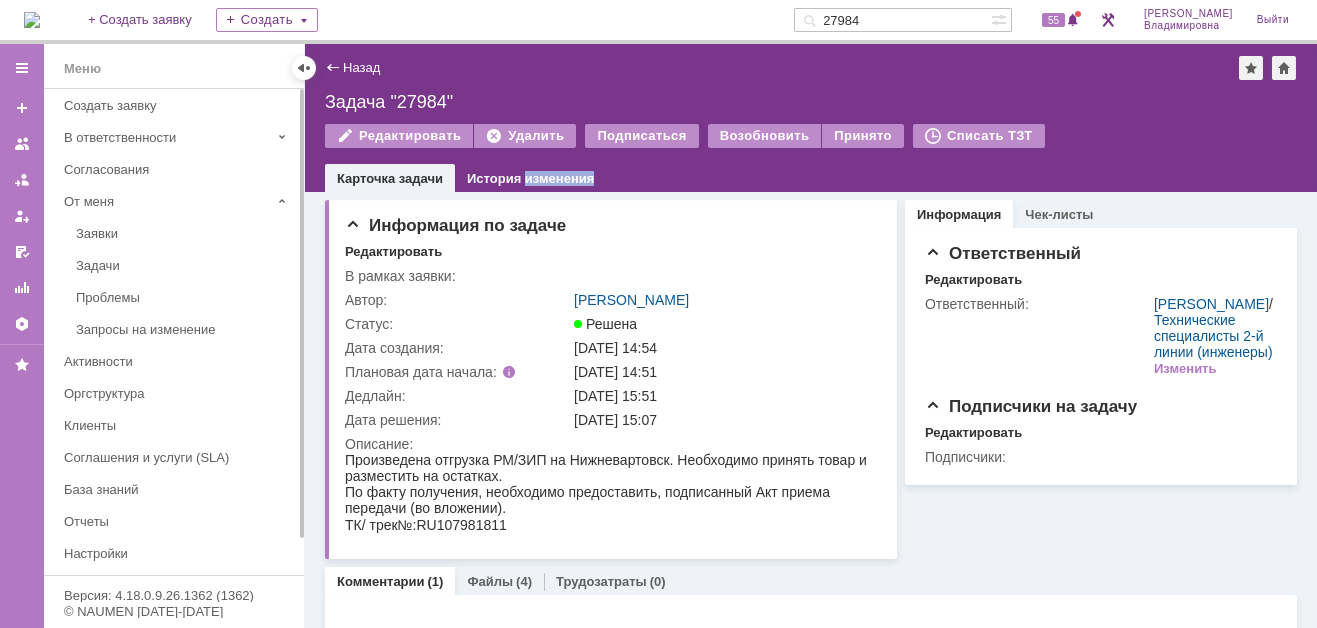 scroll, scrollTop: 0, scrollLeft: 0, axis: both 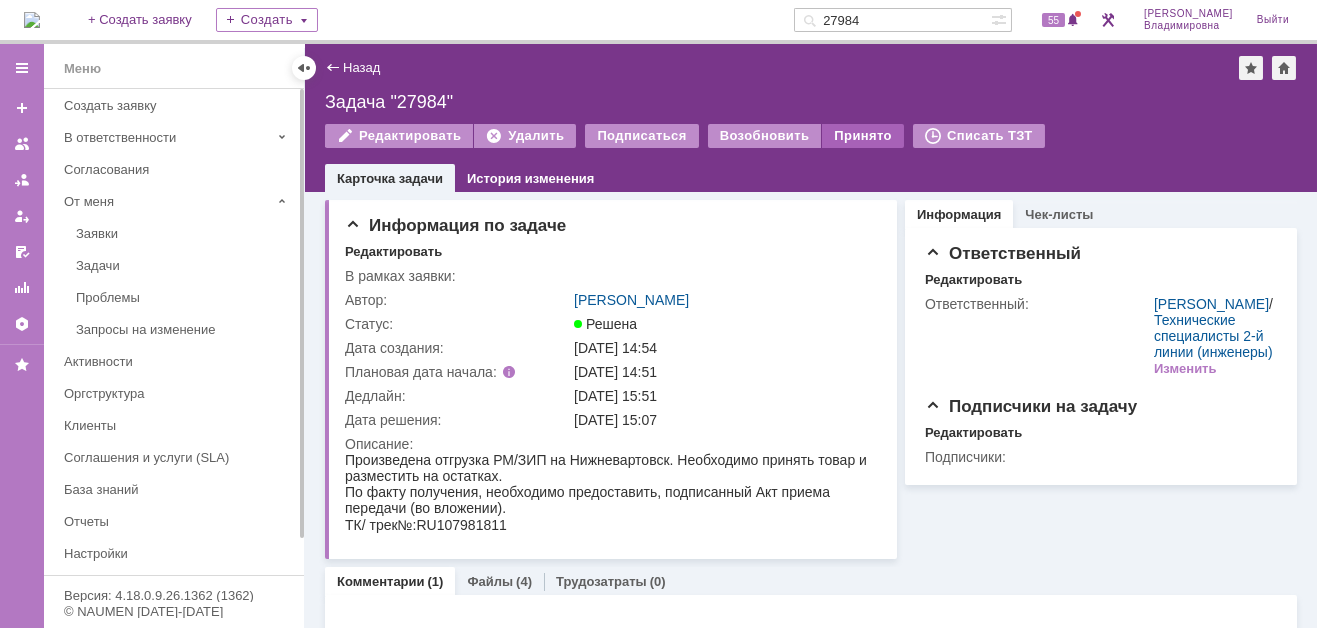 click on "Принято" at bounding box center [863, 136] 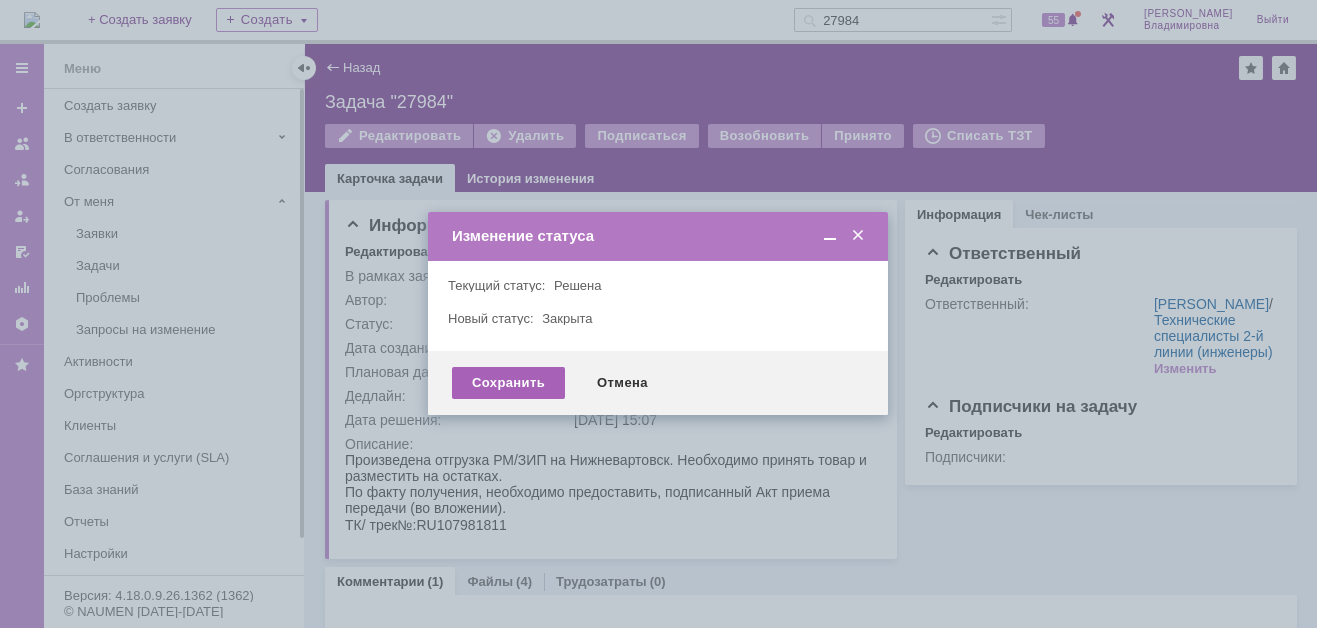 click on "Сохранить" at bounding box center [508, 383] 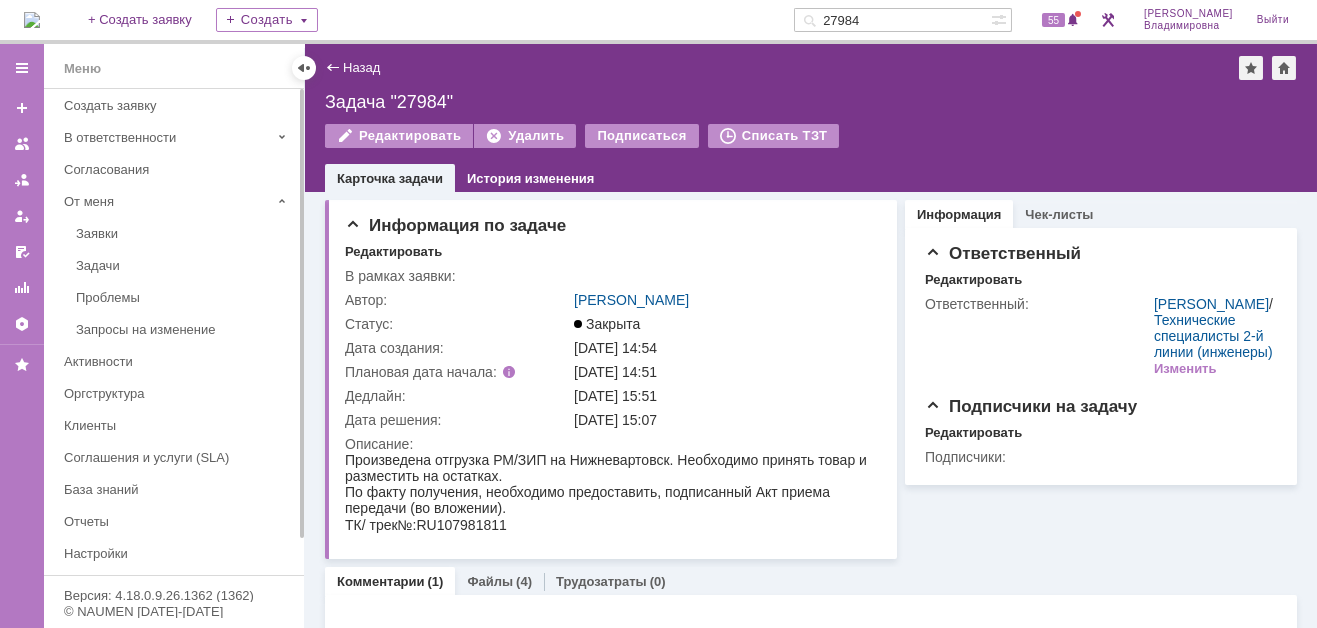 scroll, scrollTop: 0, scrollLeft: 0, axis: both 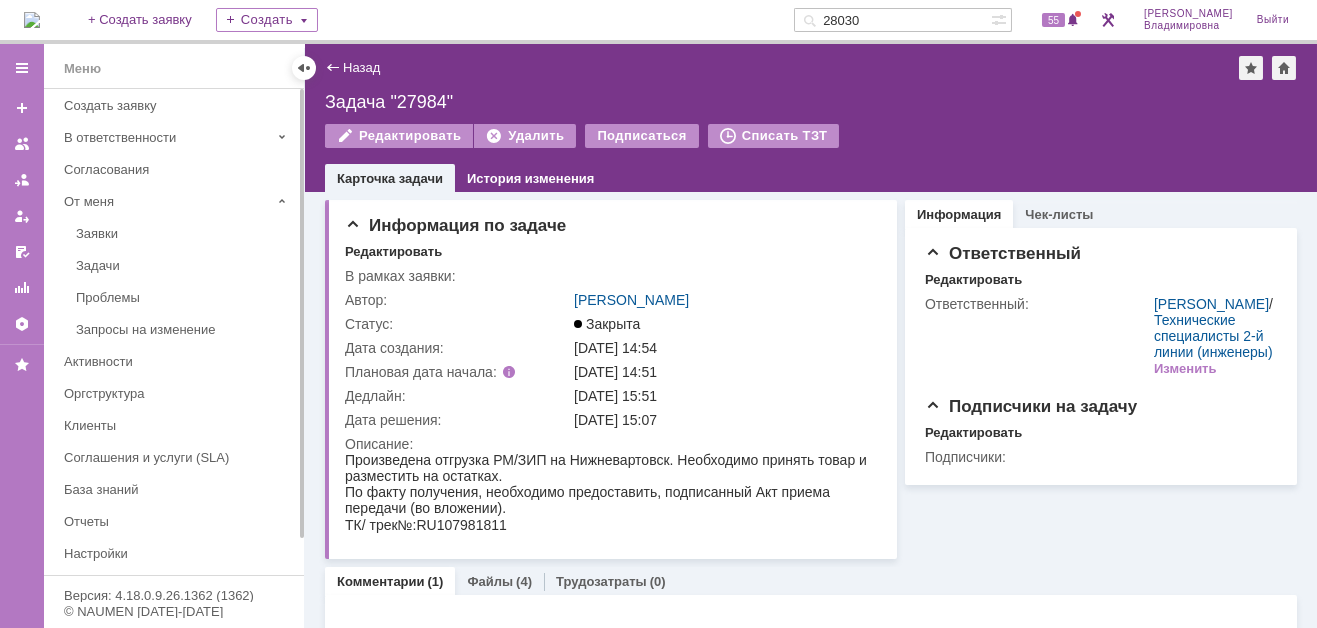 type on "28030" 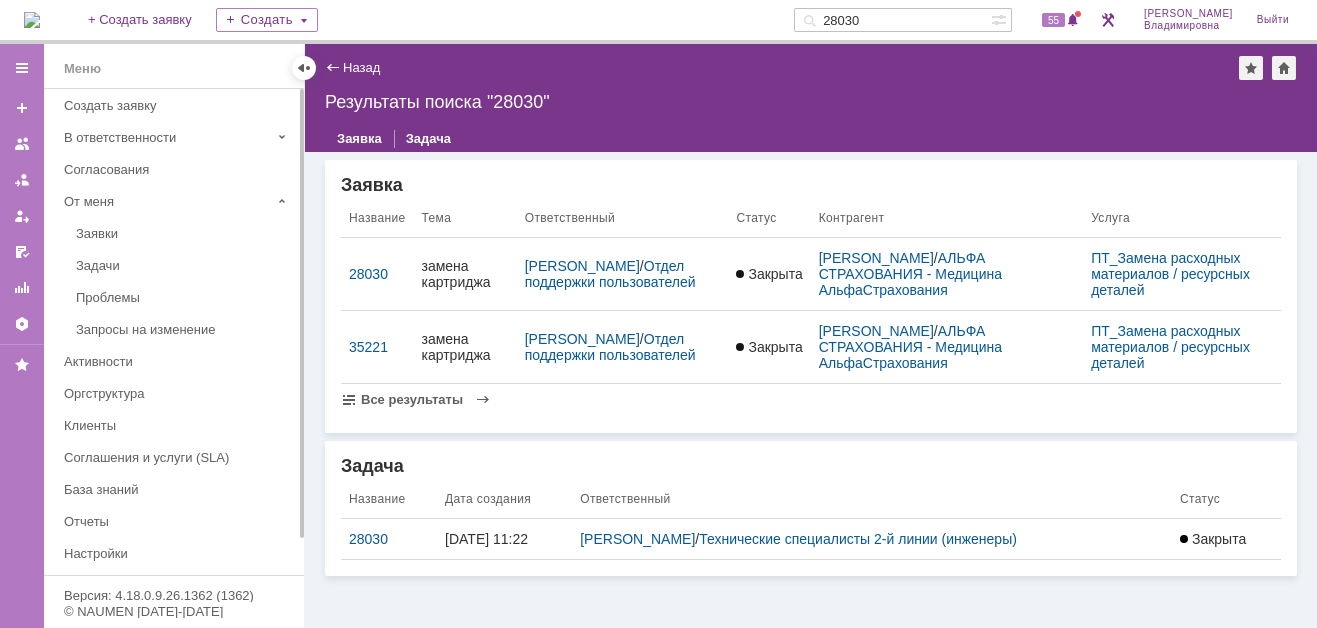 click at bounding box center [32, 20] 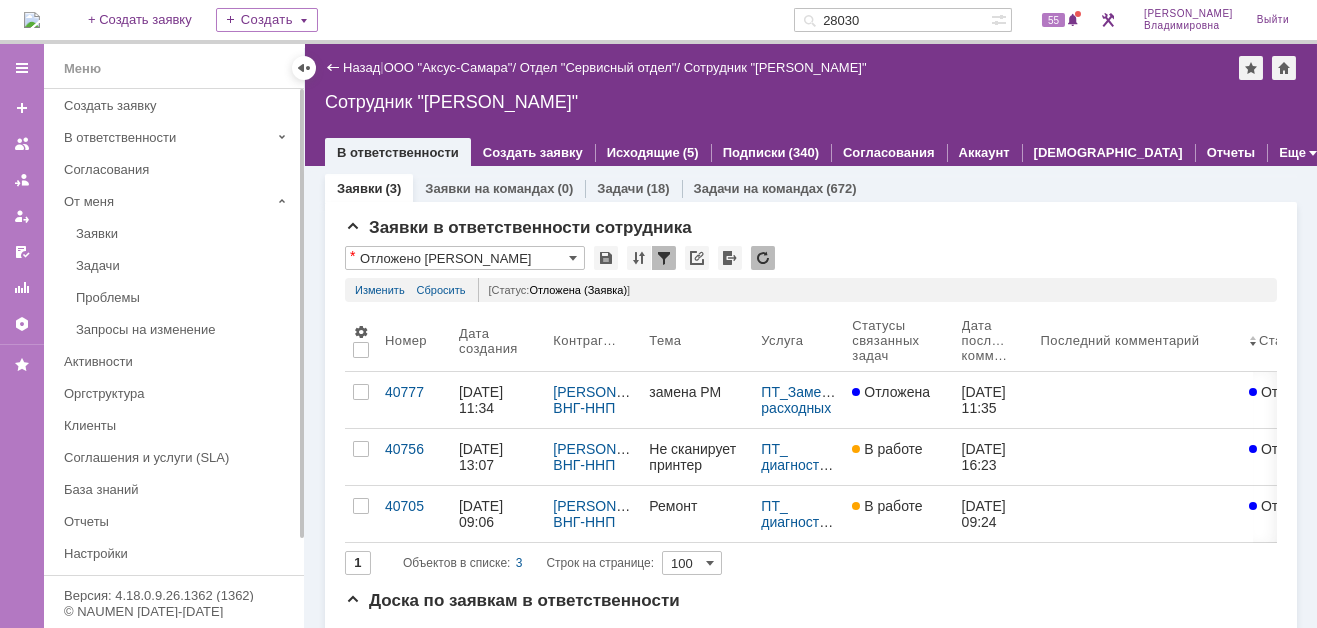 scroll, scrollTop: 0, scrollLeft: 0, axis: both 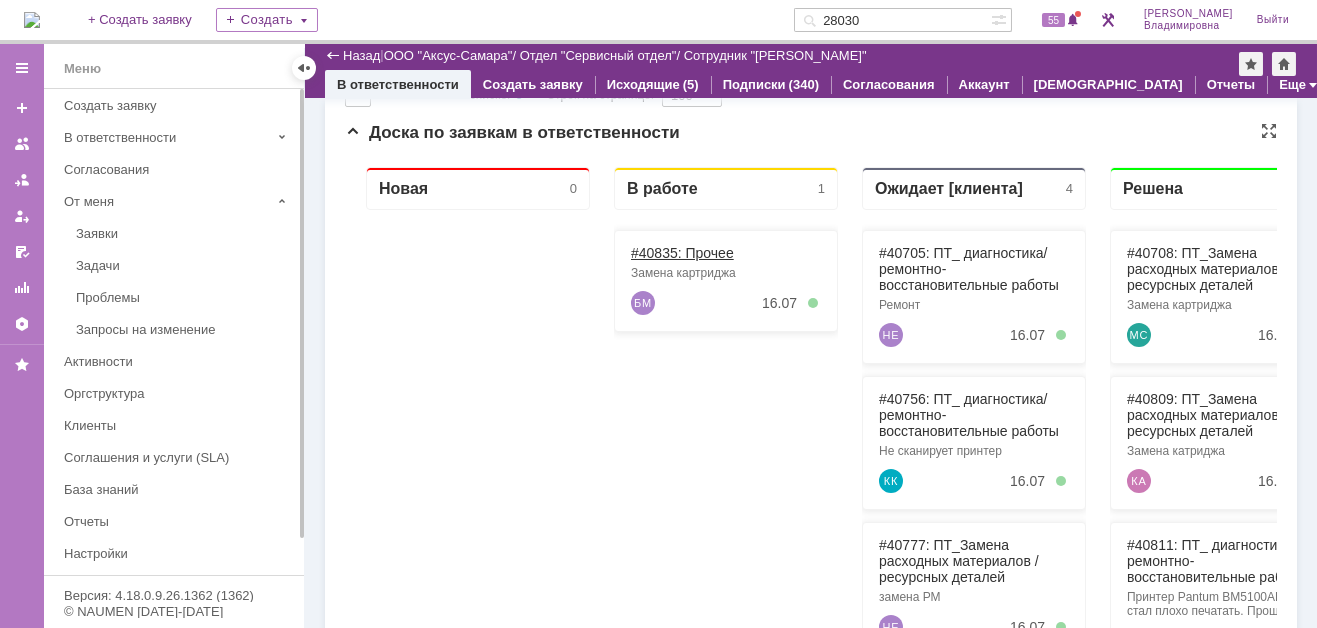 click on "#40835: Прочее" at bounding box center [682, 253] 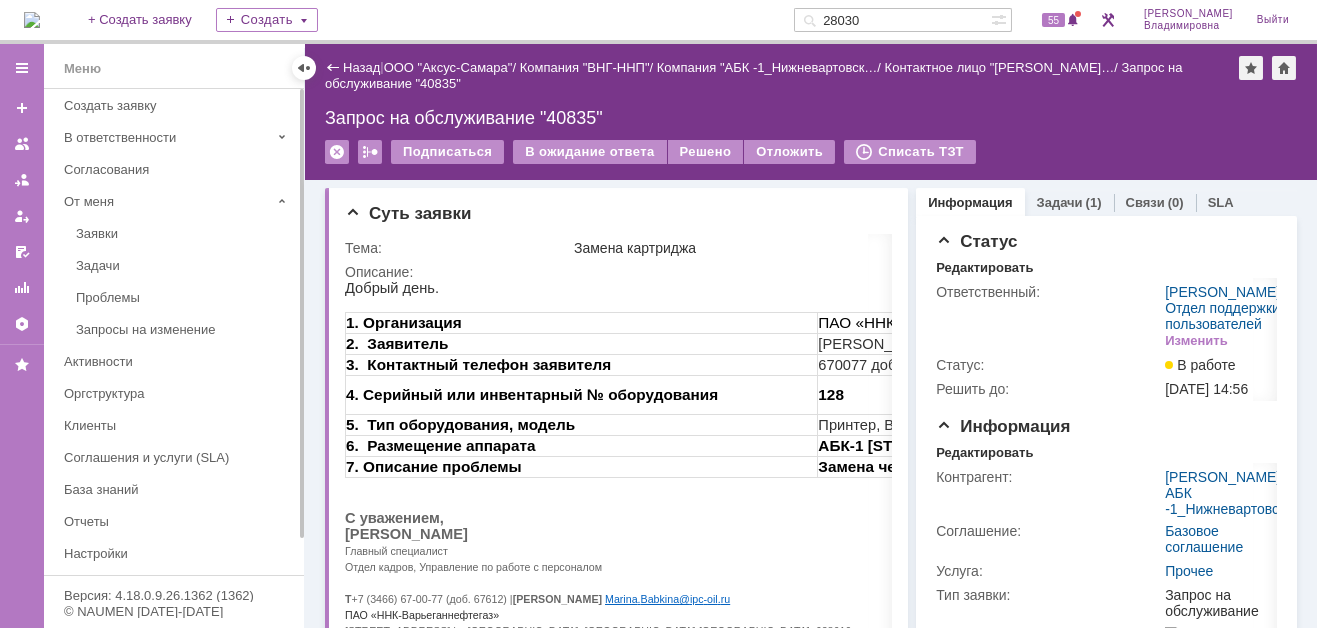 scroll, scrollTop: 0, scrollLeft: 0, axis: both 